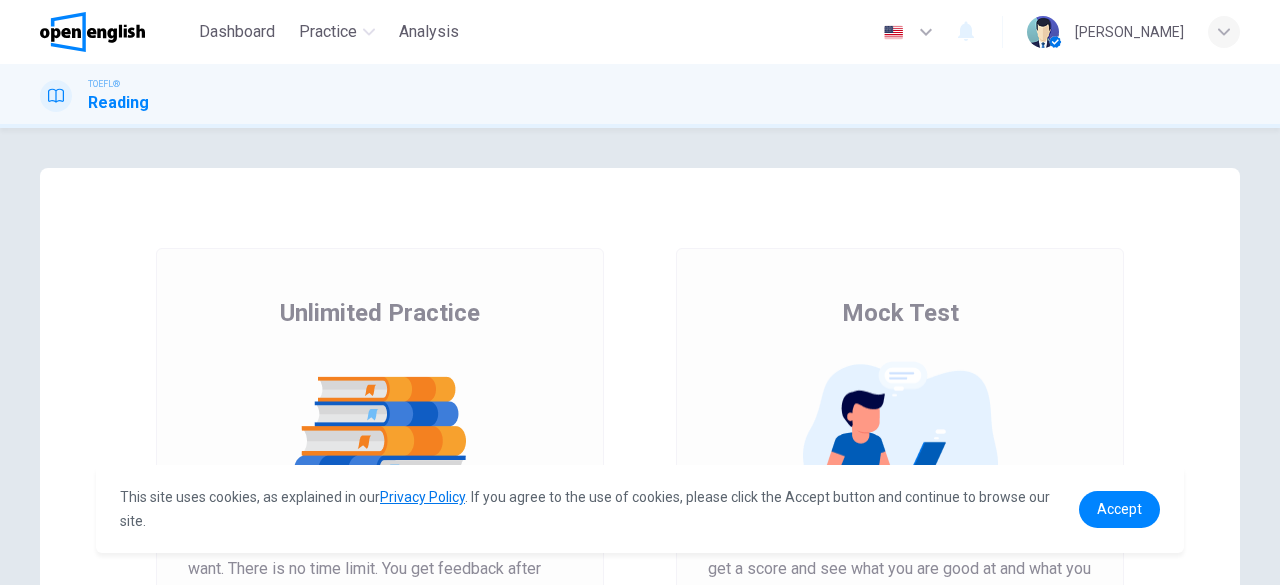 scroll, scrollTop: 0, scrollLeft: 0, axis: both 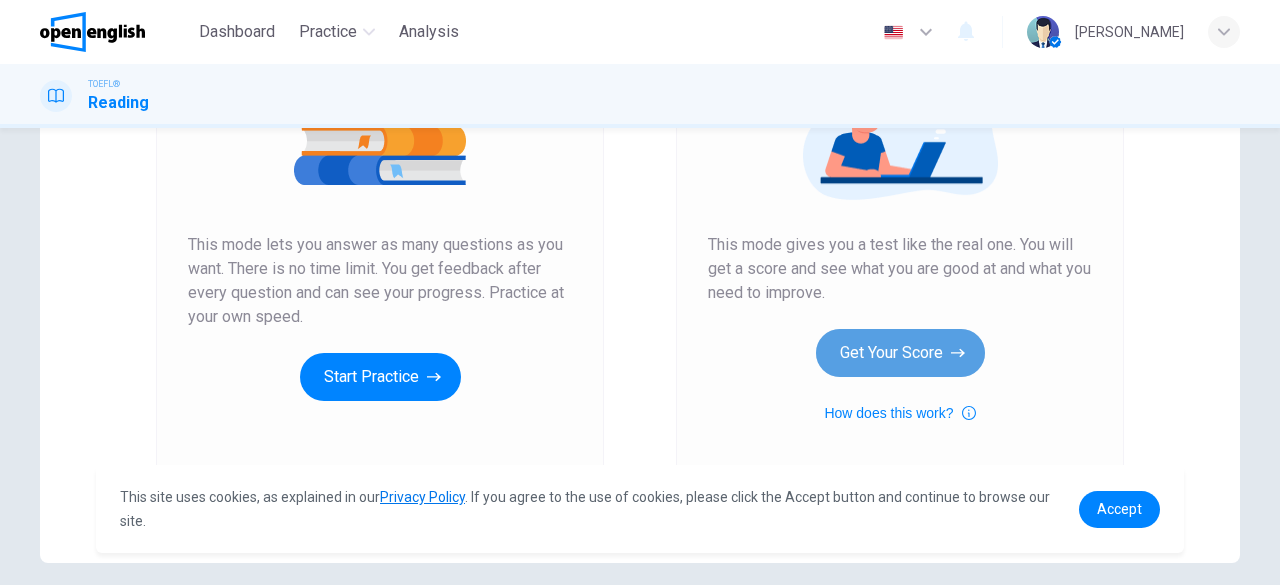 click on "Get Your Score" at bounding box center (900, 353) 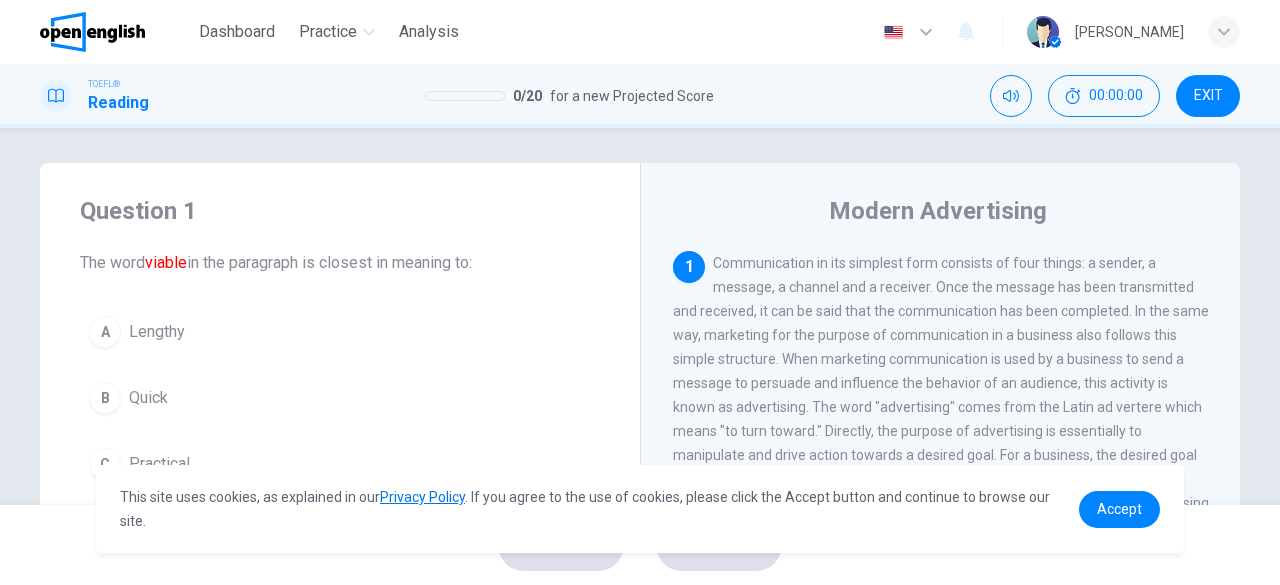 scroll, scrollTop: 0, scrollLeft: 0, axis: both 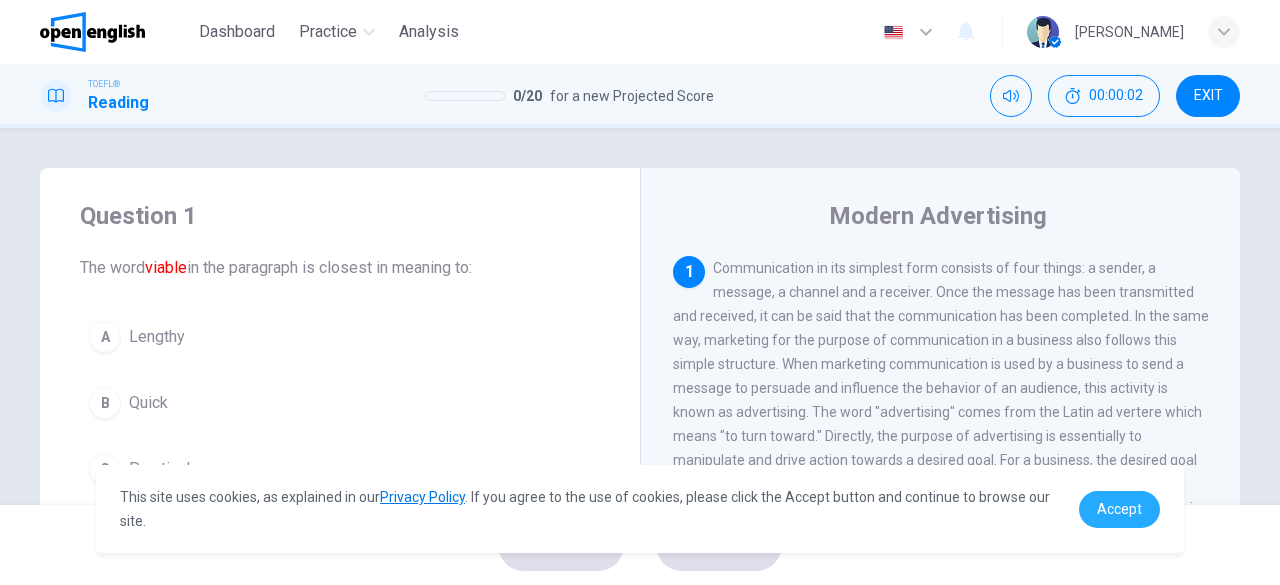 drag, startPoint x: 1110, startPoint y: 501, endPoint x: 1120, endPoint y: 532, distance: 32.572994 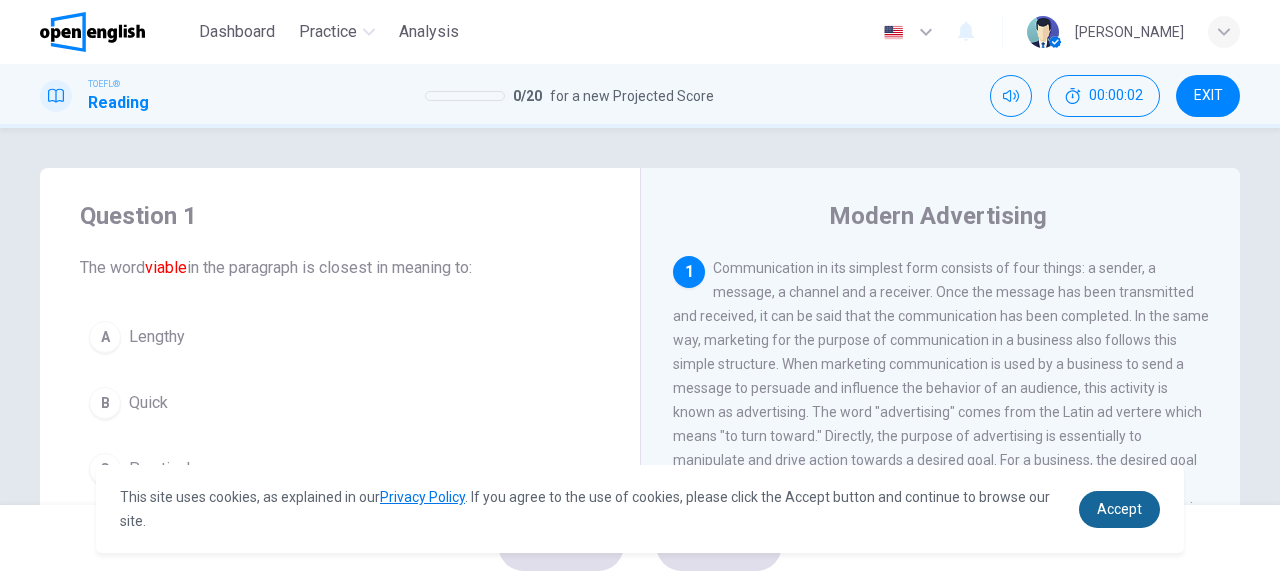 click on "Accept" at bounding box center [1119, 509] 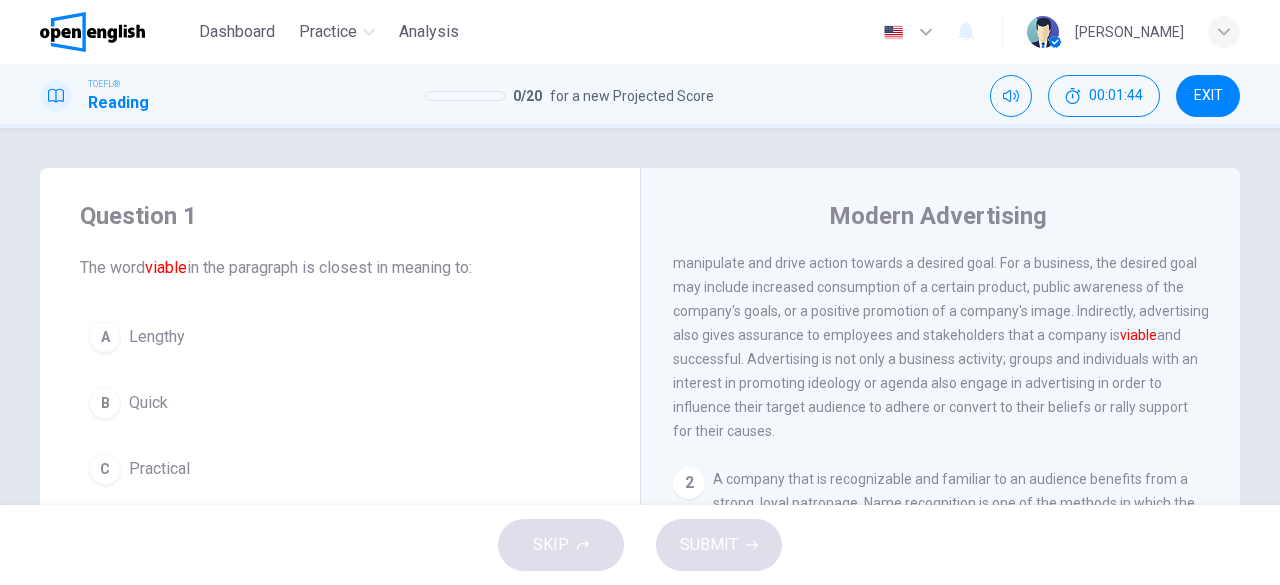 scroll, scrollTop: 200, scrollLeft: 0, axis: vertical 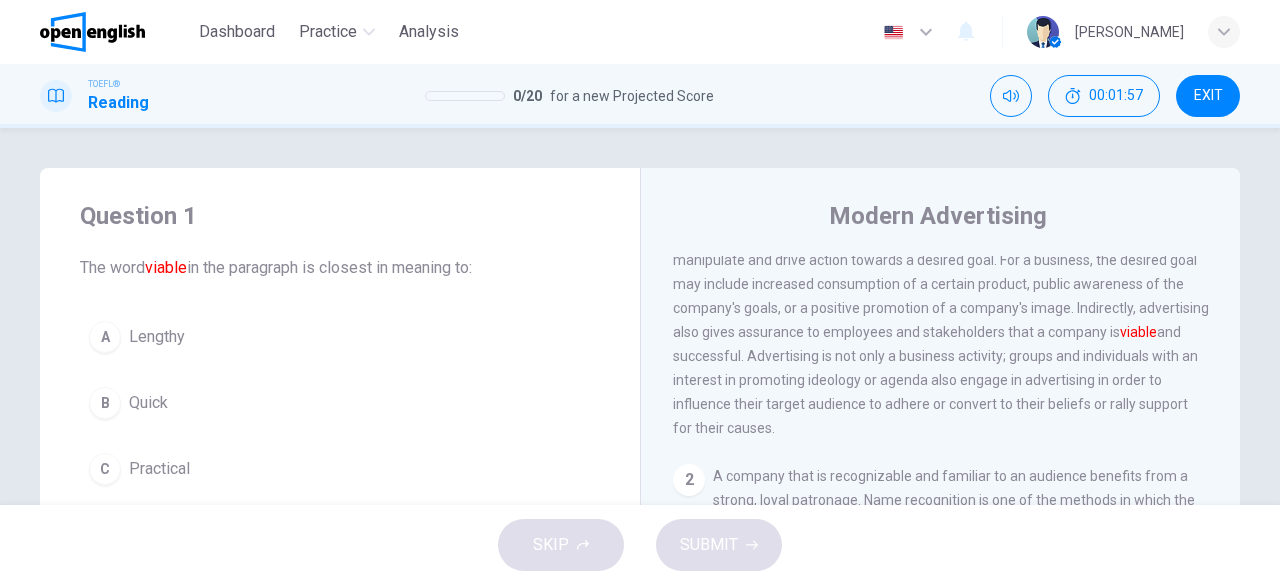 click on "A" at bounding box center [105, 337] 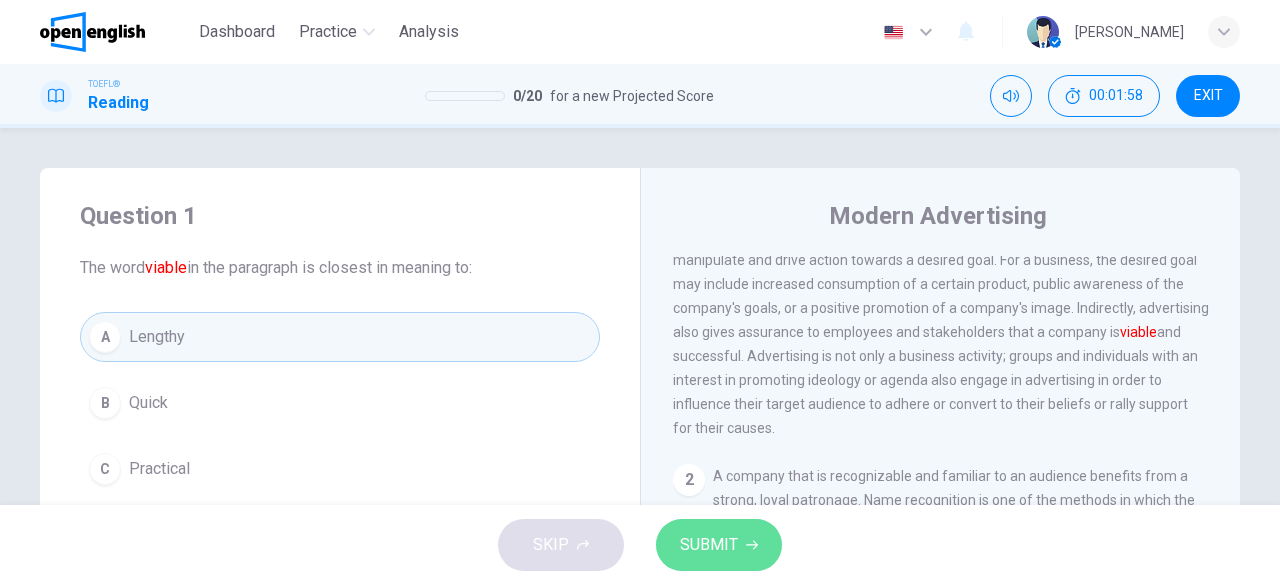 click on "SUBMIT" at bounding box center (709, 545) 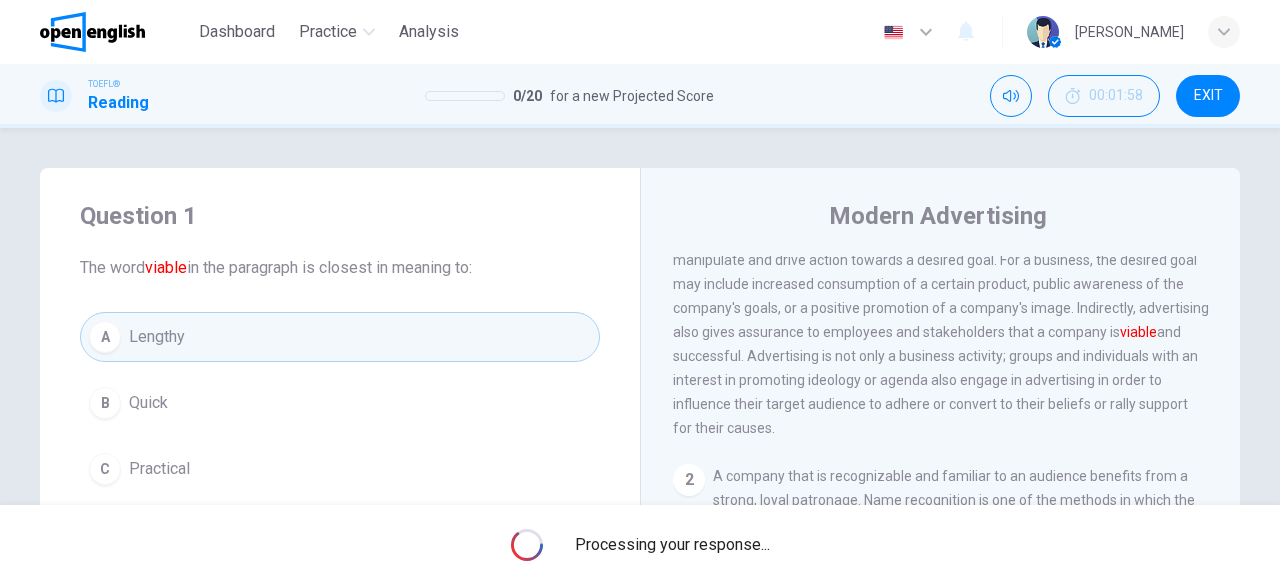 scroll, scrollTop: 400, scrollLeft: 0, axis: vertical 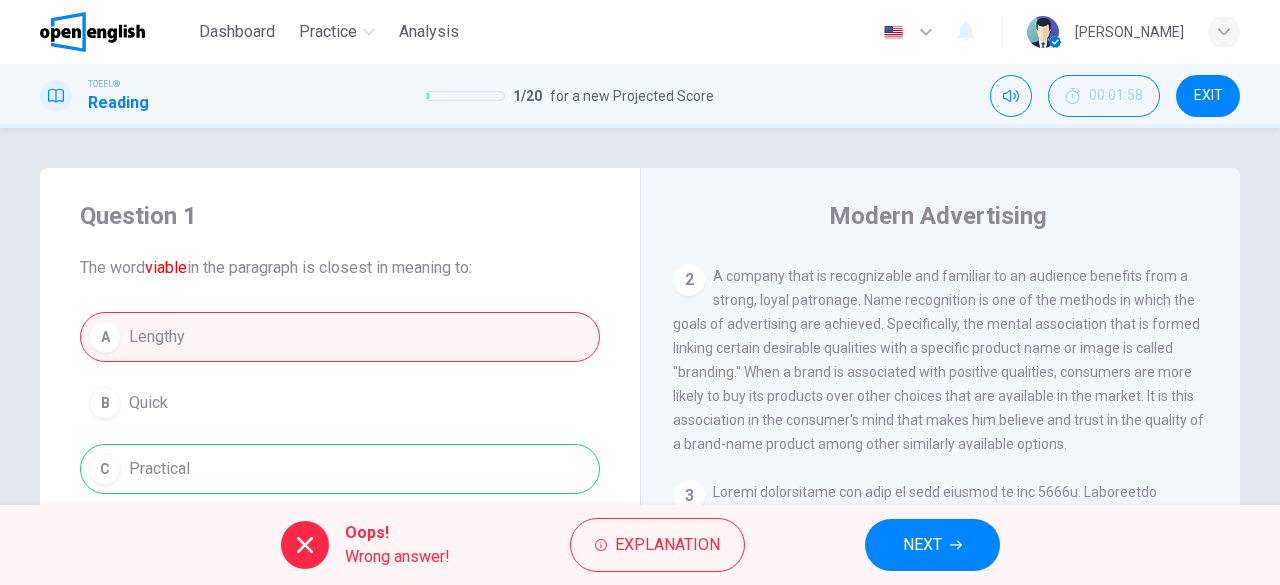 click on "A Lengthy B Quick C Practical D Unrealistic" at bounding box center [340, 436] 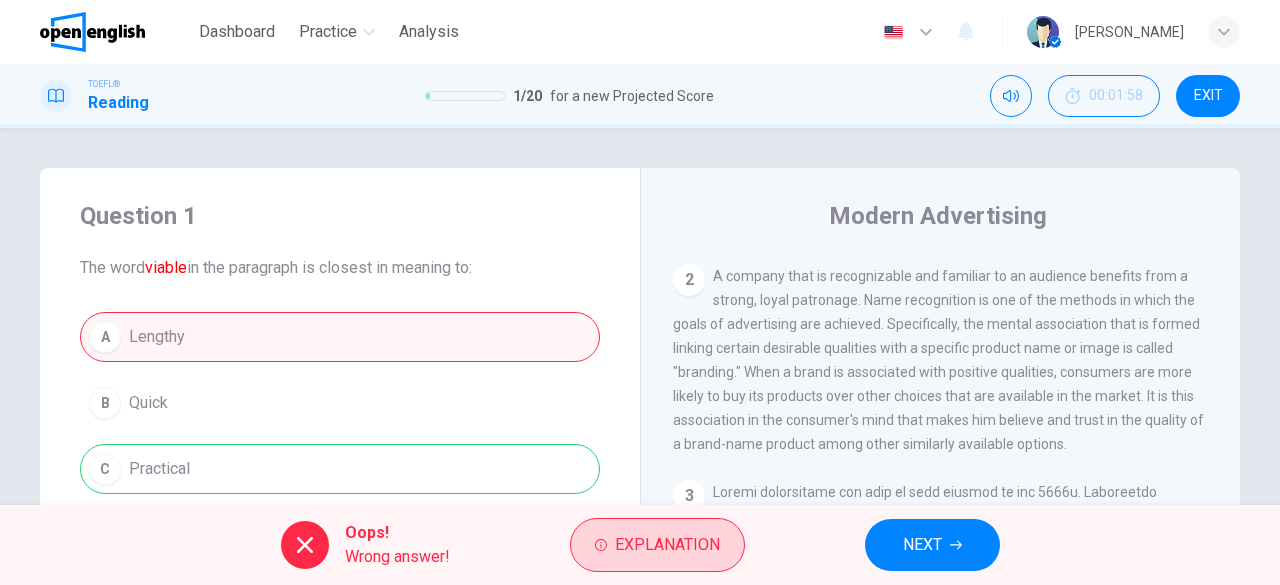 click on "Explanation" at bounding box center [667, 545] 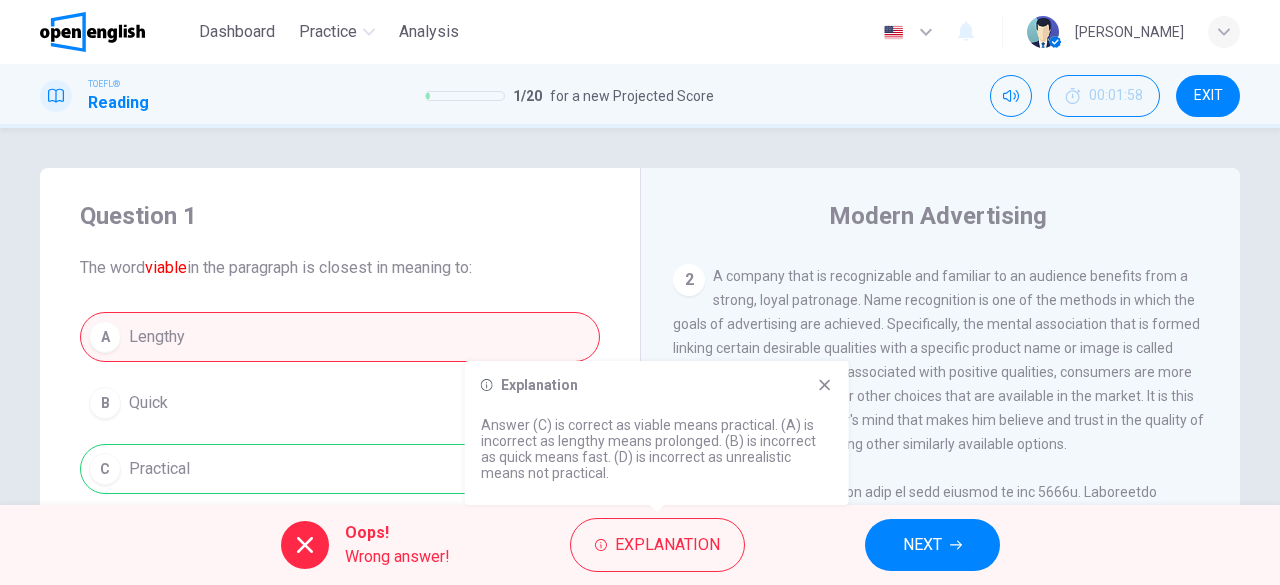click 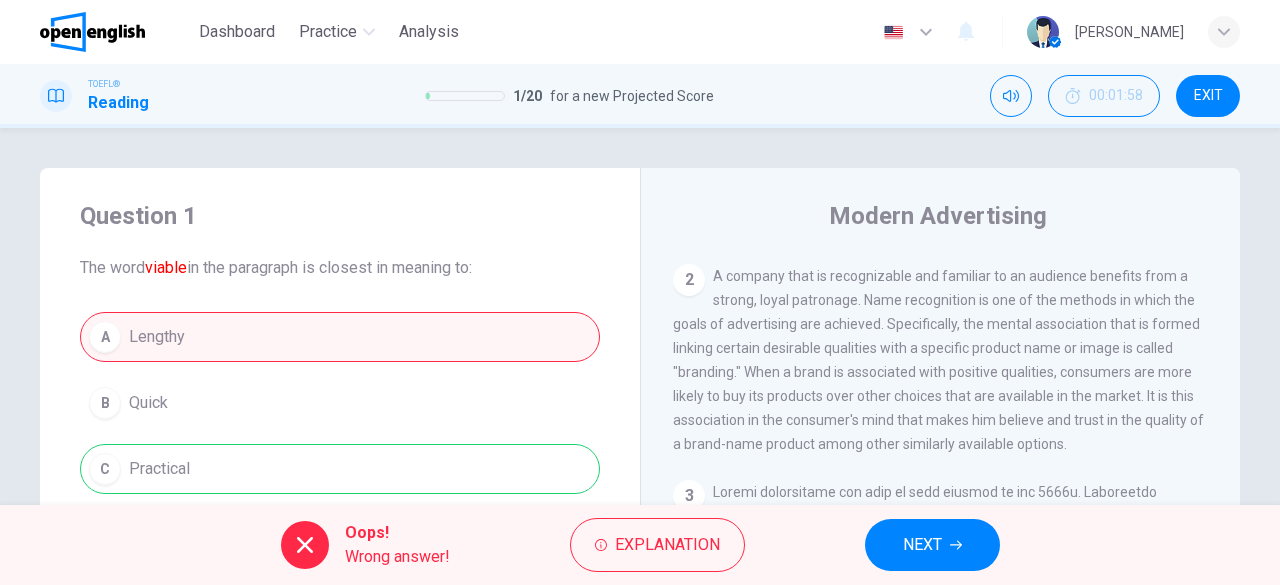 click on "NEXT" at bounding box center (922, 545) 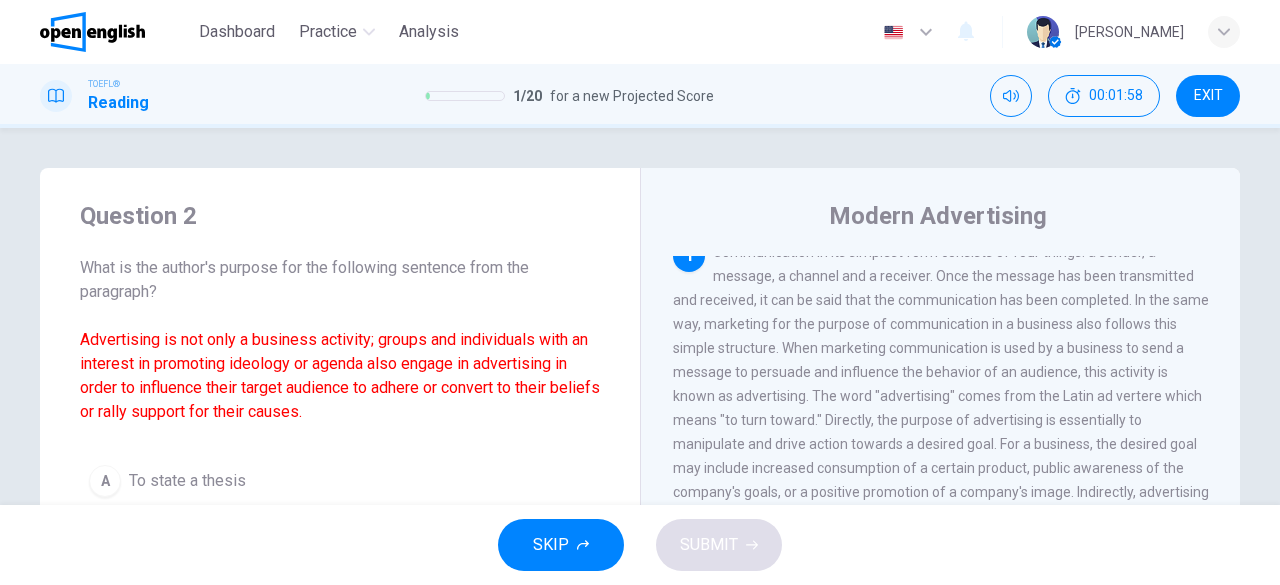 scroll, scrollTop: 0, scrollLeft: 0, axis: both 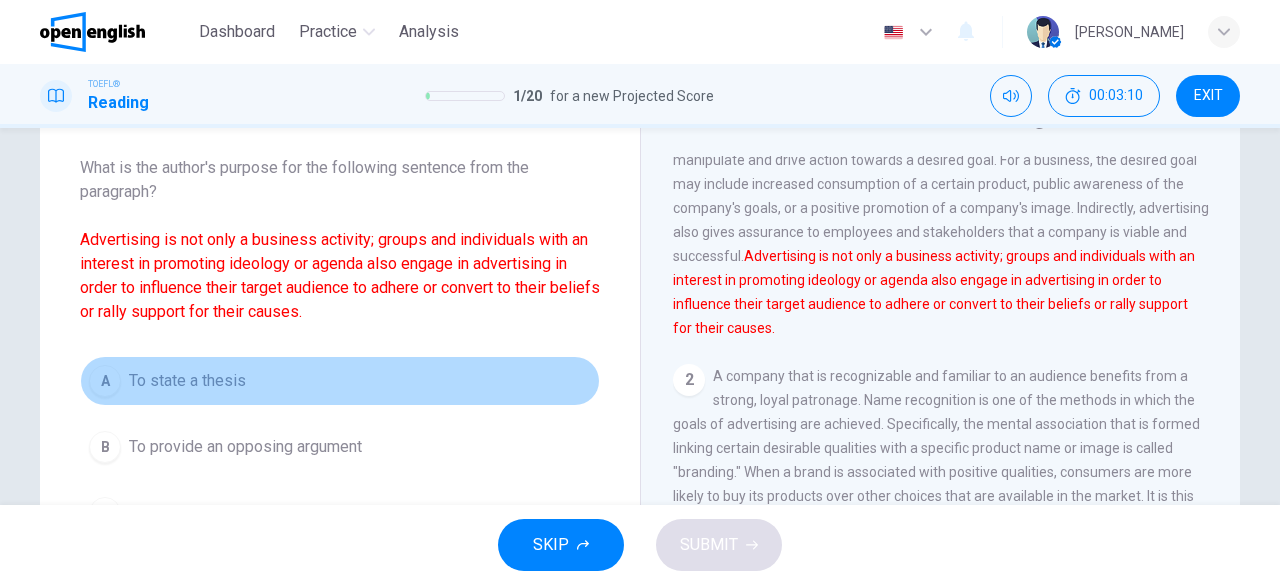 click on "A" at bounding box center [105, 381] 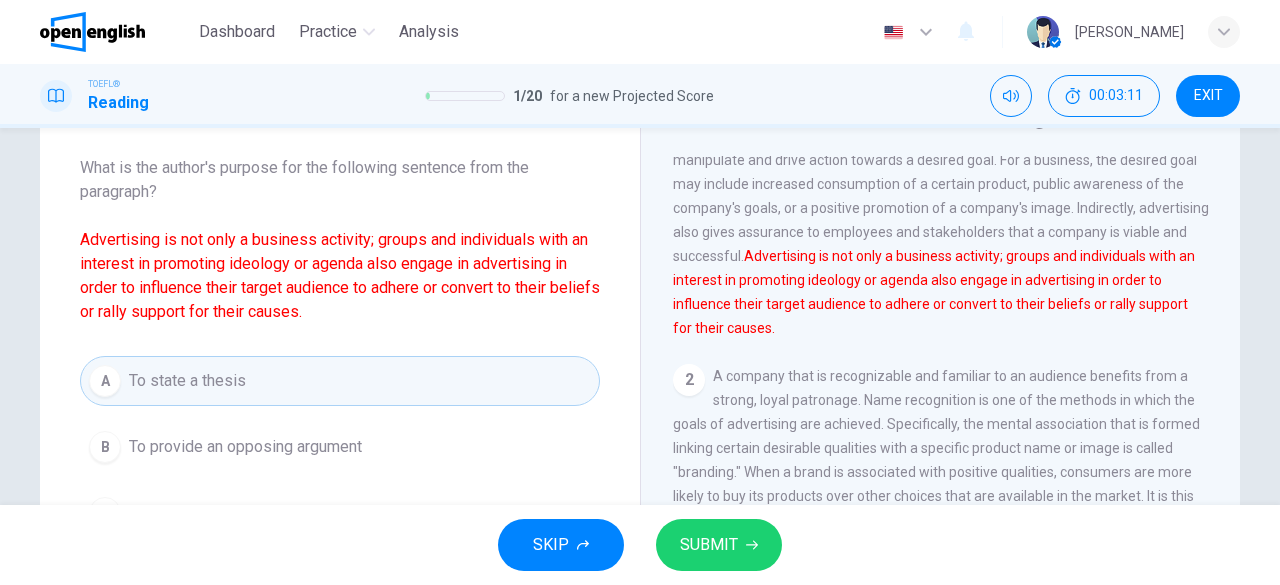 click on "SUBMIT" at bounding box center [709, 545] 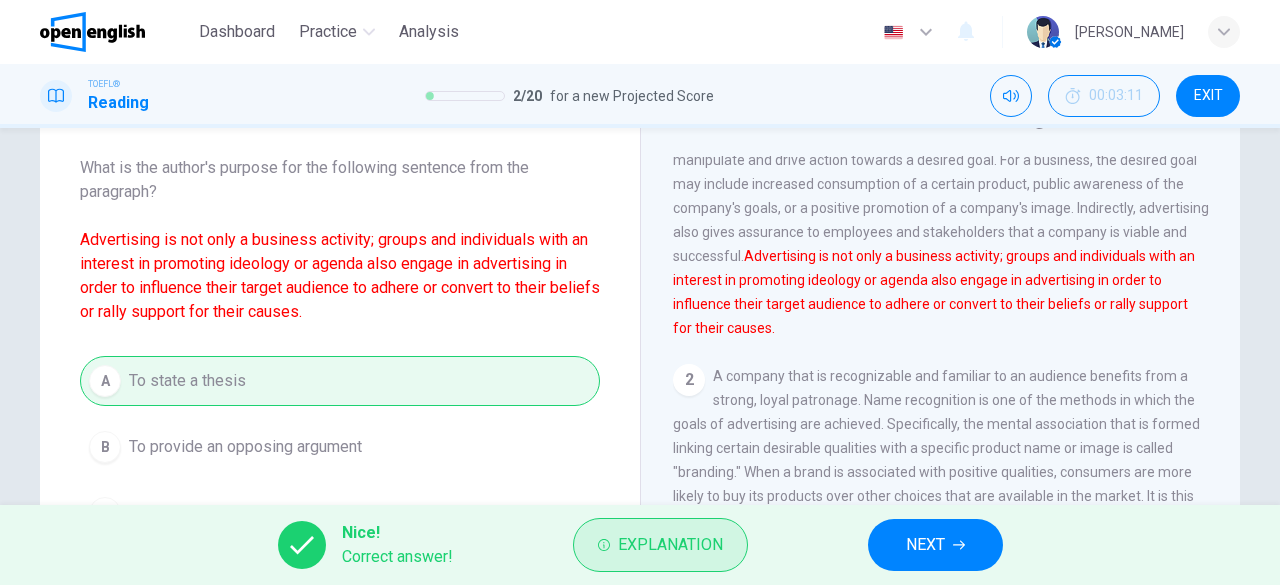 click on "Explanation" at bounding box center (670, 545) 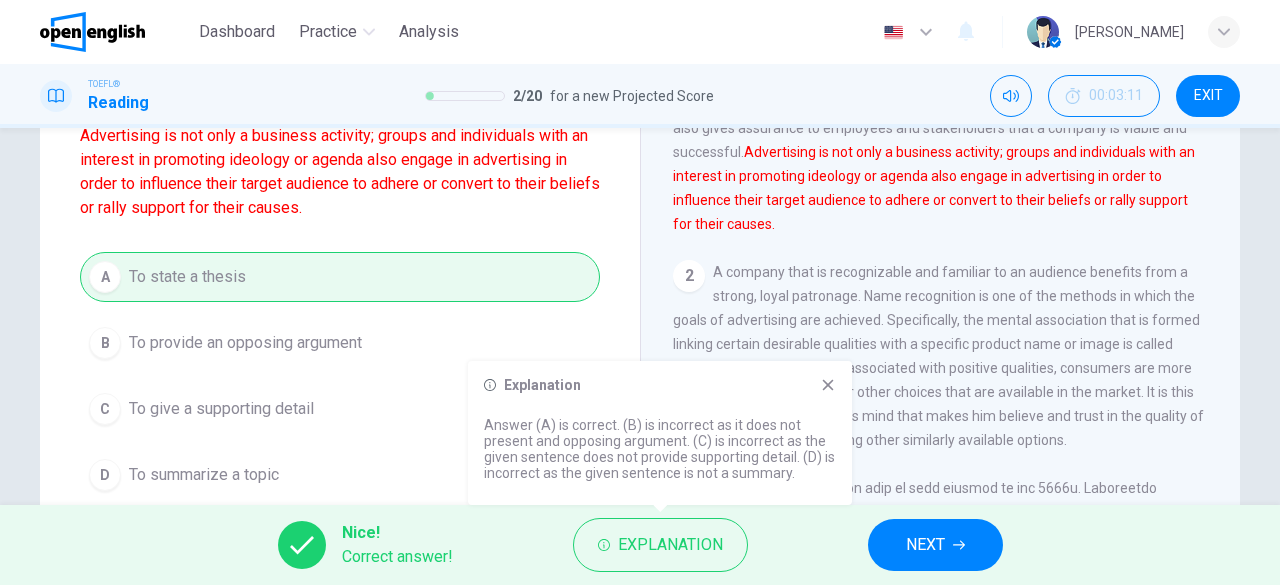 scroll, scrollTop: 300, scrollLeft: 0, axis: vertical 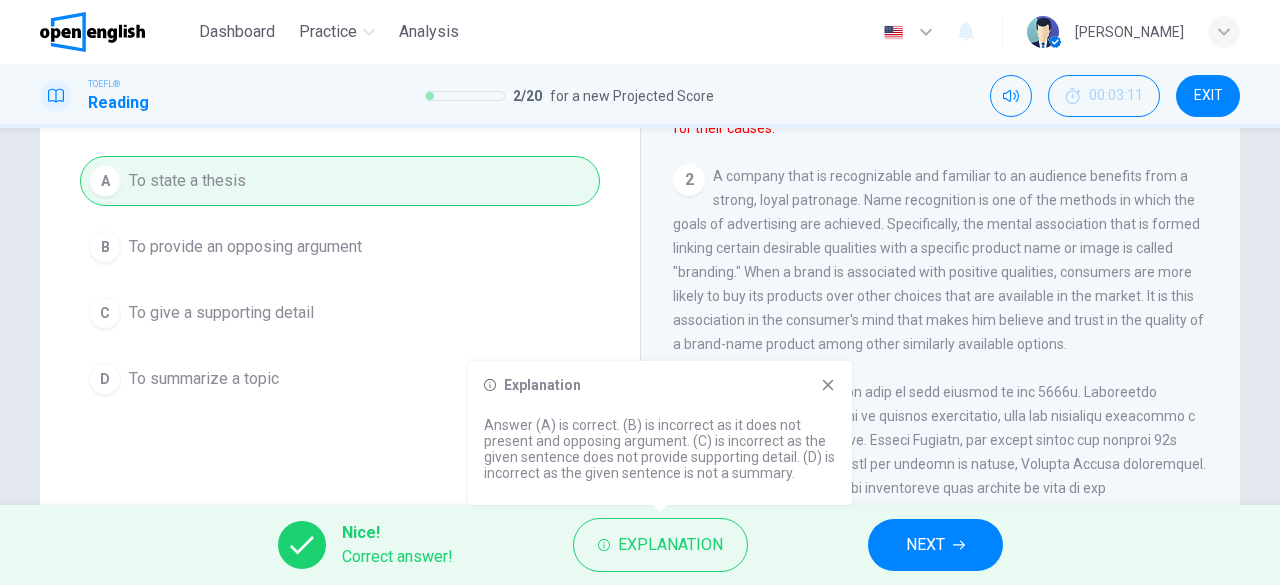 click 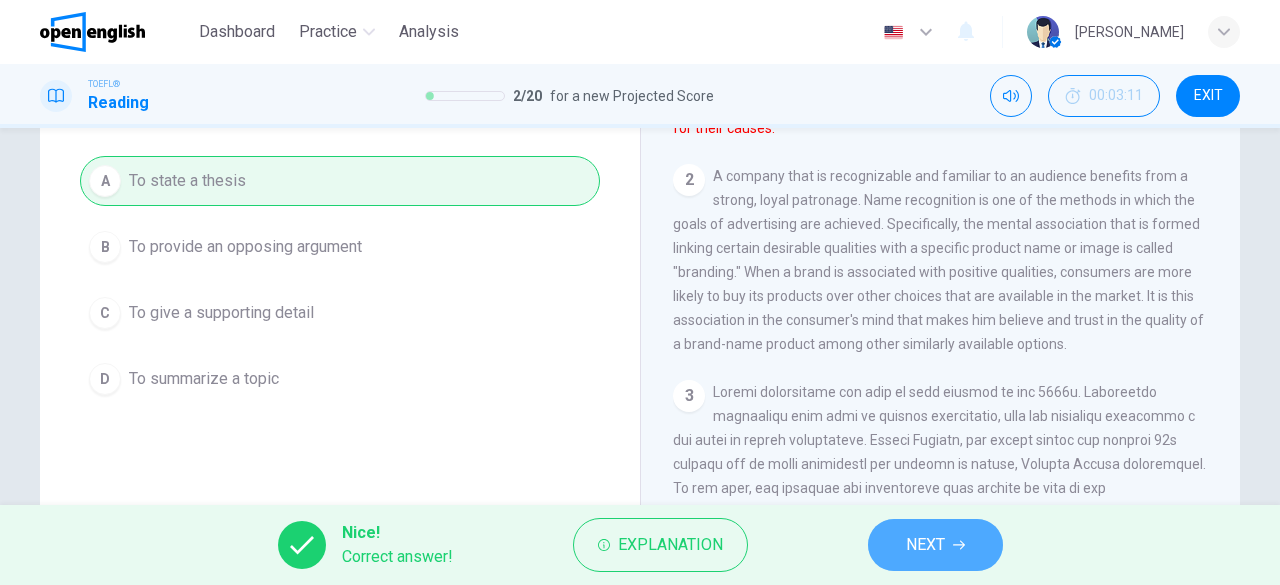 click on "NEXT" at bounding box center [925, 545] 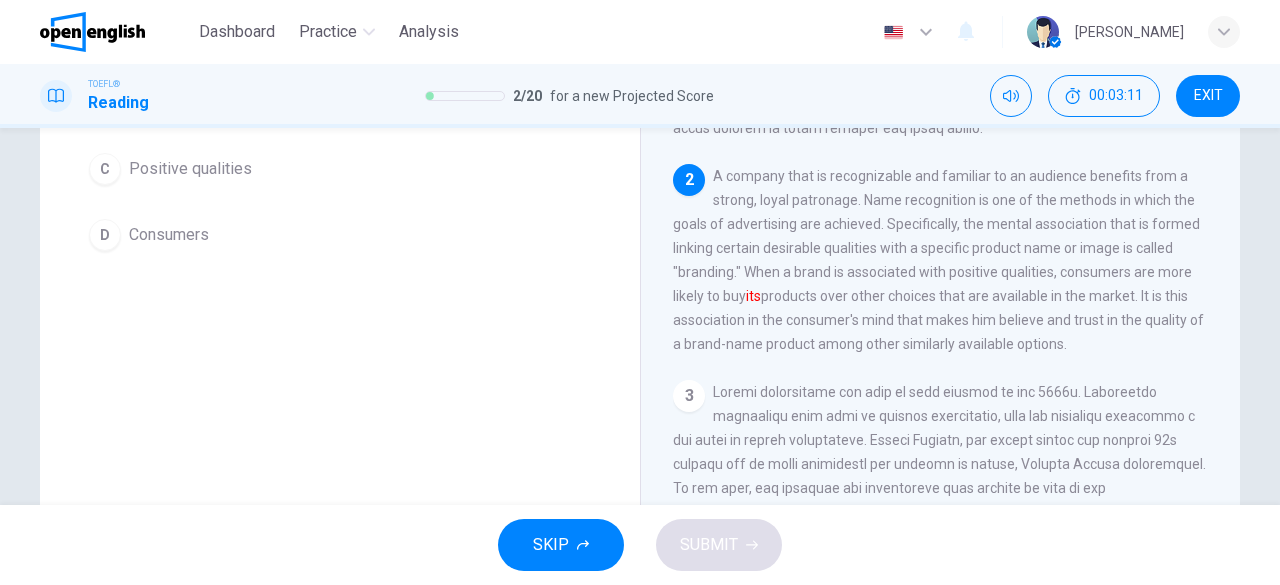scroll, scrollTop: 156, scrollLeft: 0, axis: vertical 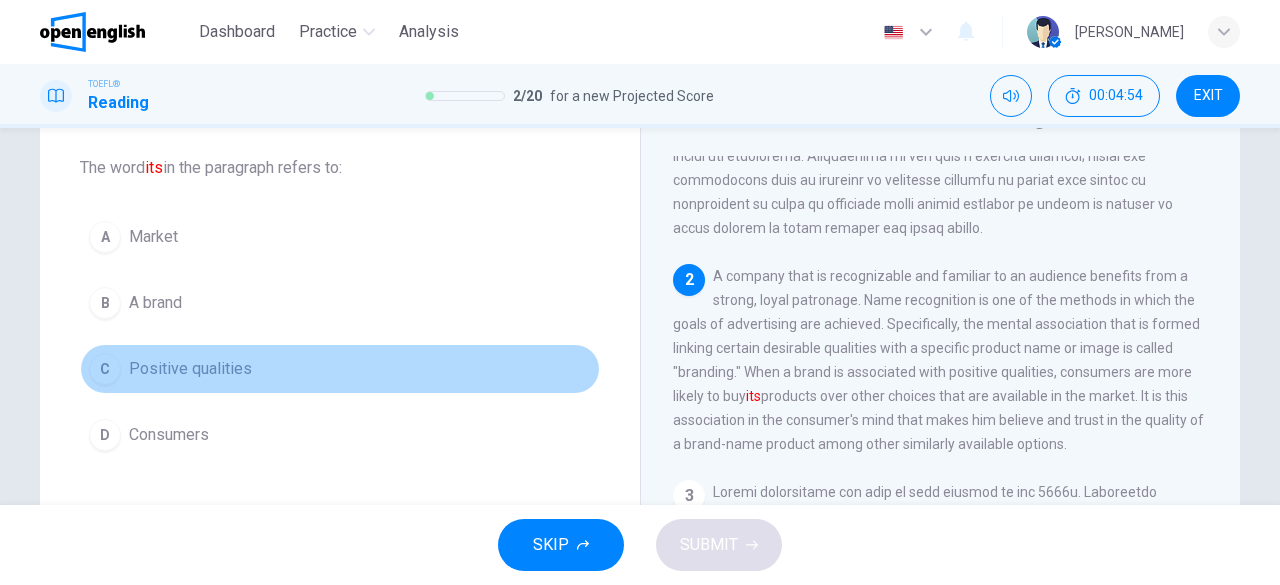 click on "C" at bounding box center [105, 369] 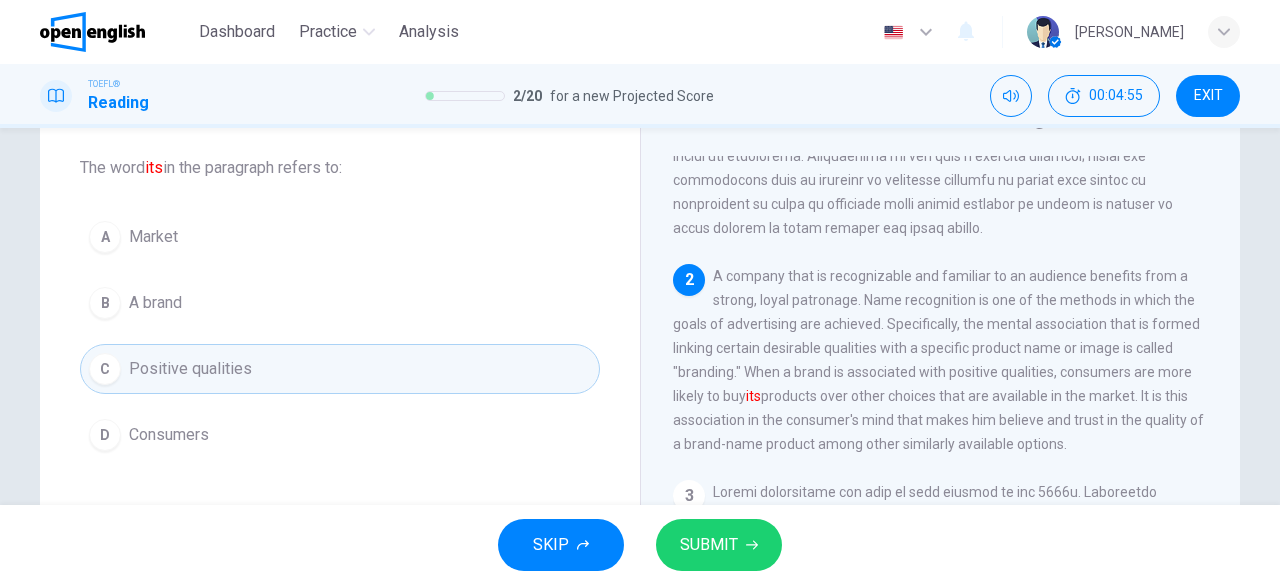 click on "SUBMIT" at bounding box center [709, 545] 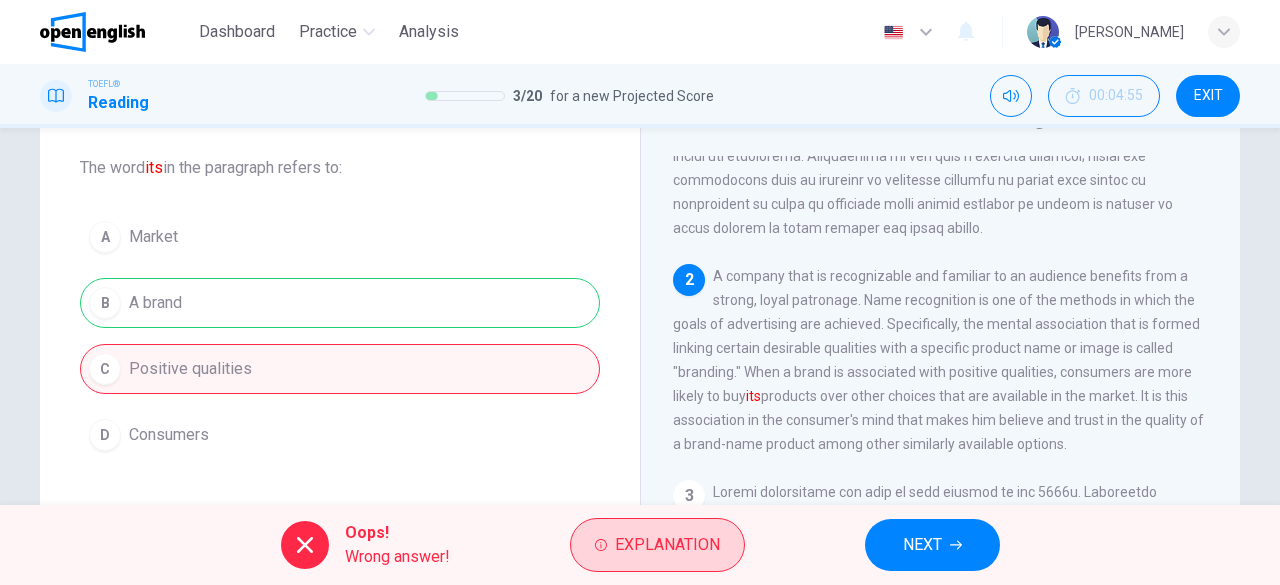 click on "Explanation" at bounding box center [667, 545] 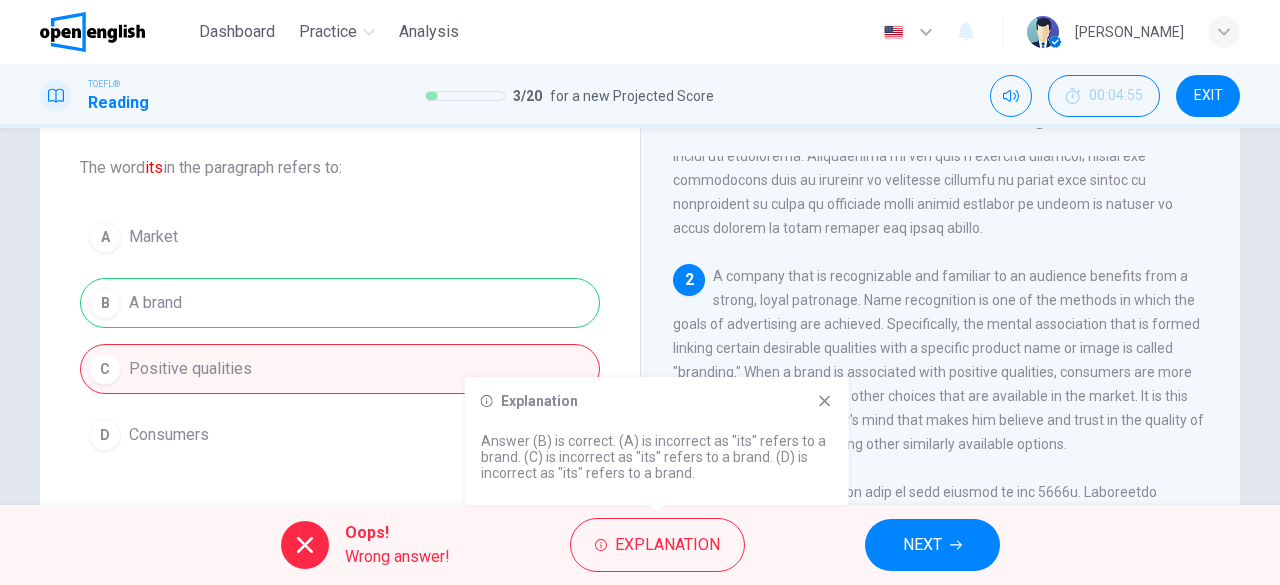 click on "Explanation" at bounding box center (657, 401) 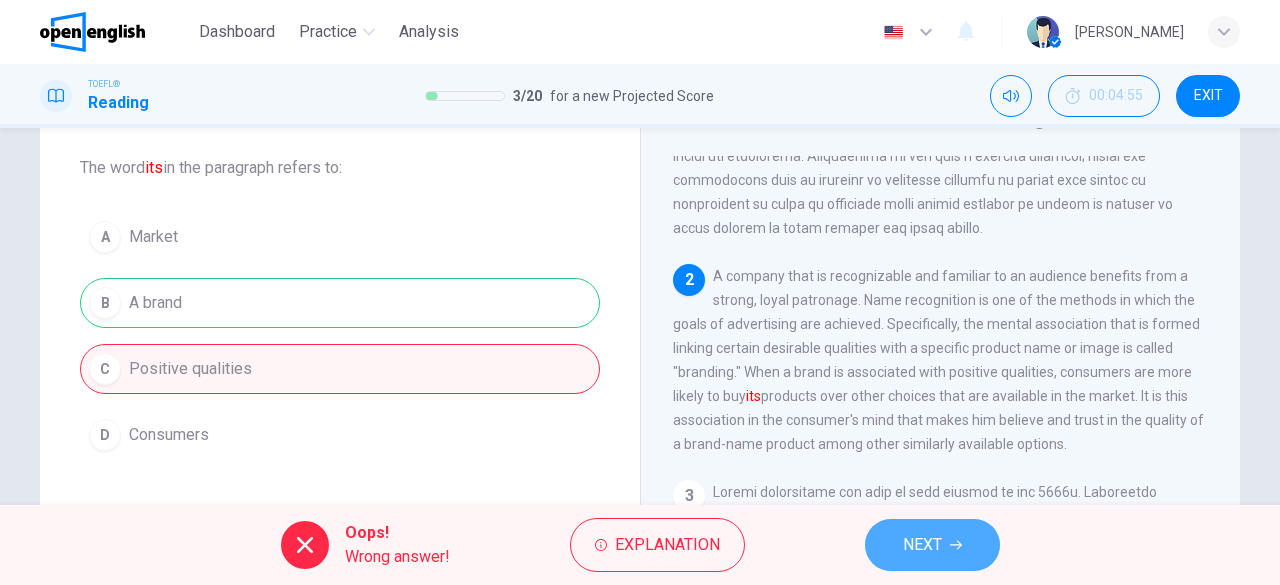 click on "NEXT" at bounding box center (922, 545) 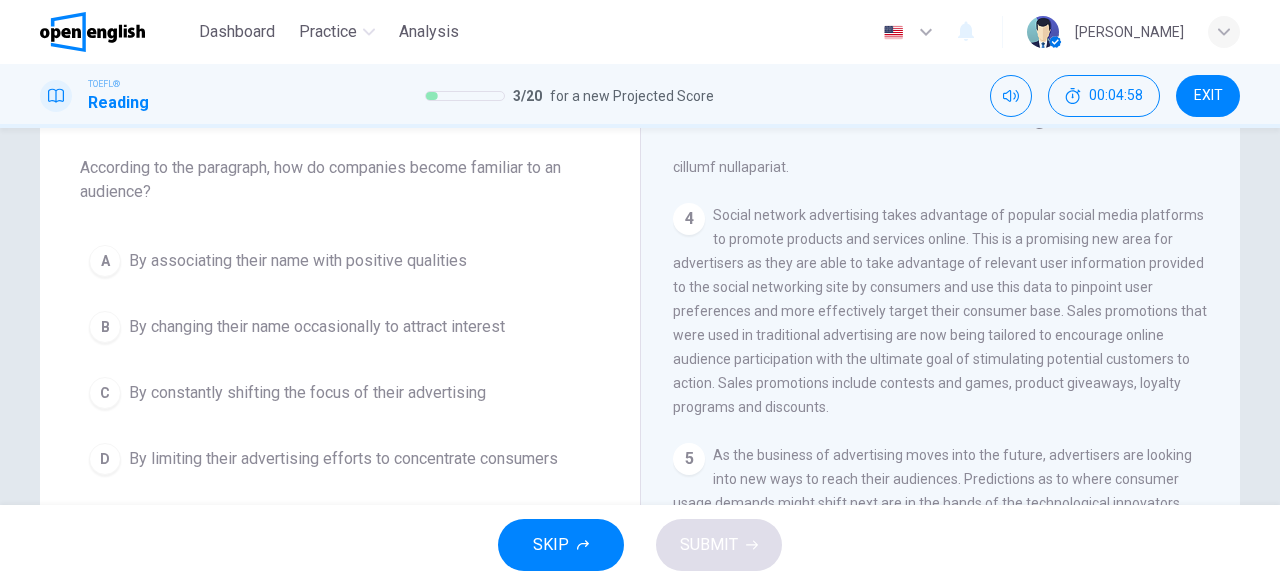 scroll, scrollTop: 1000, scrollLeft: 0, axis: vertical 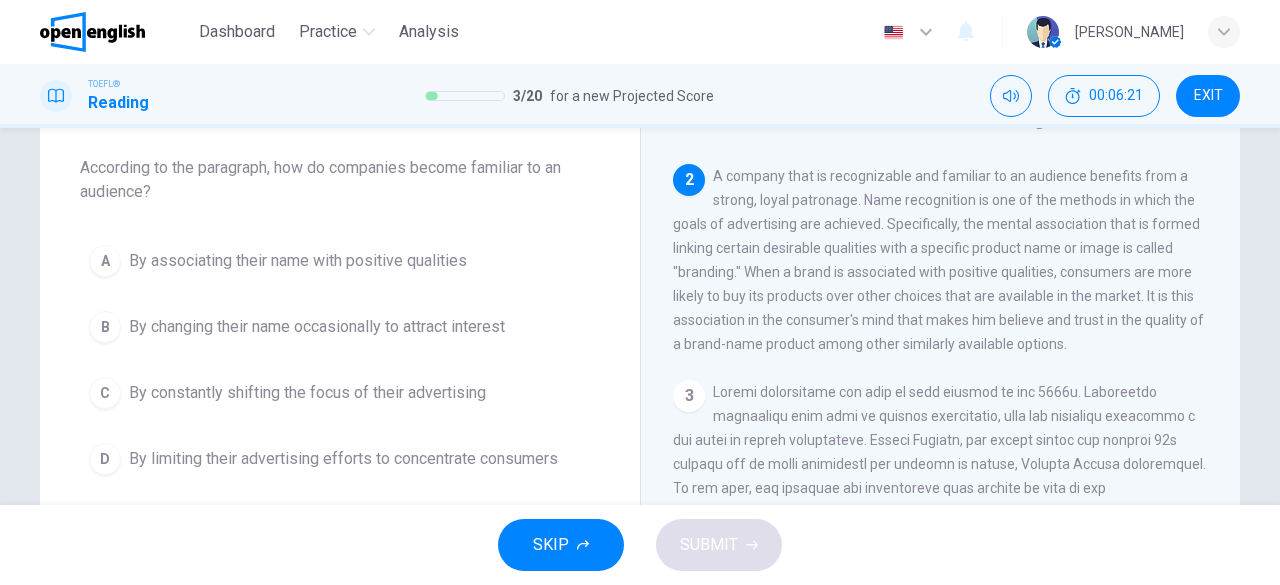 click on "A" at bounding box center [105, 261] 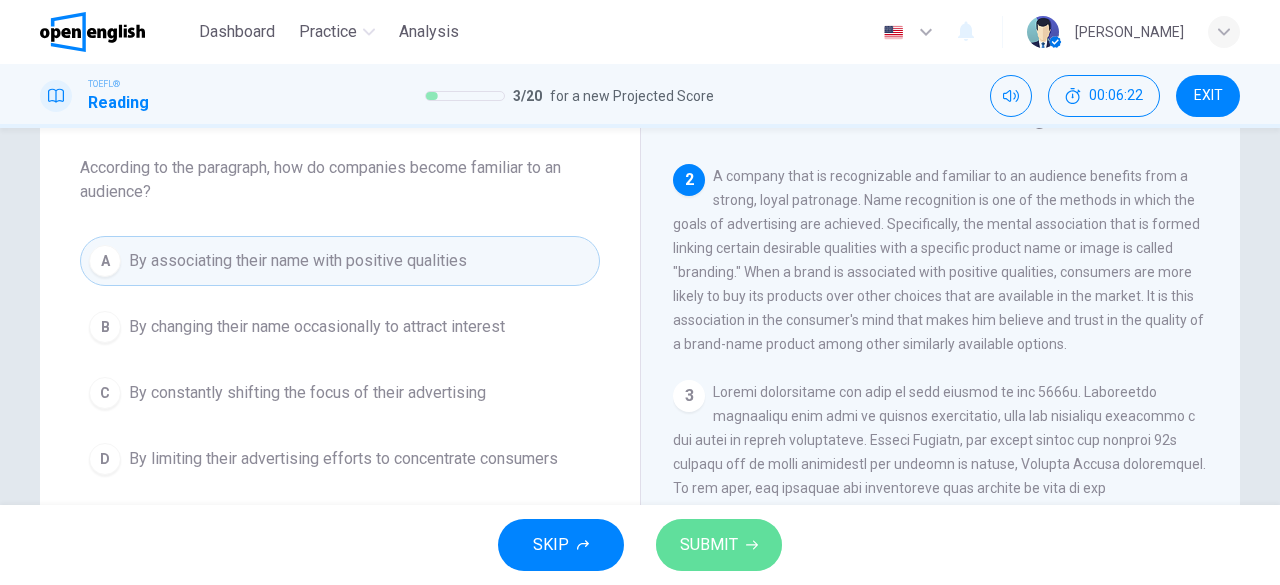 click on "SUBMIT" at bounding box center (719, 545) 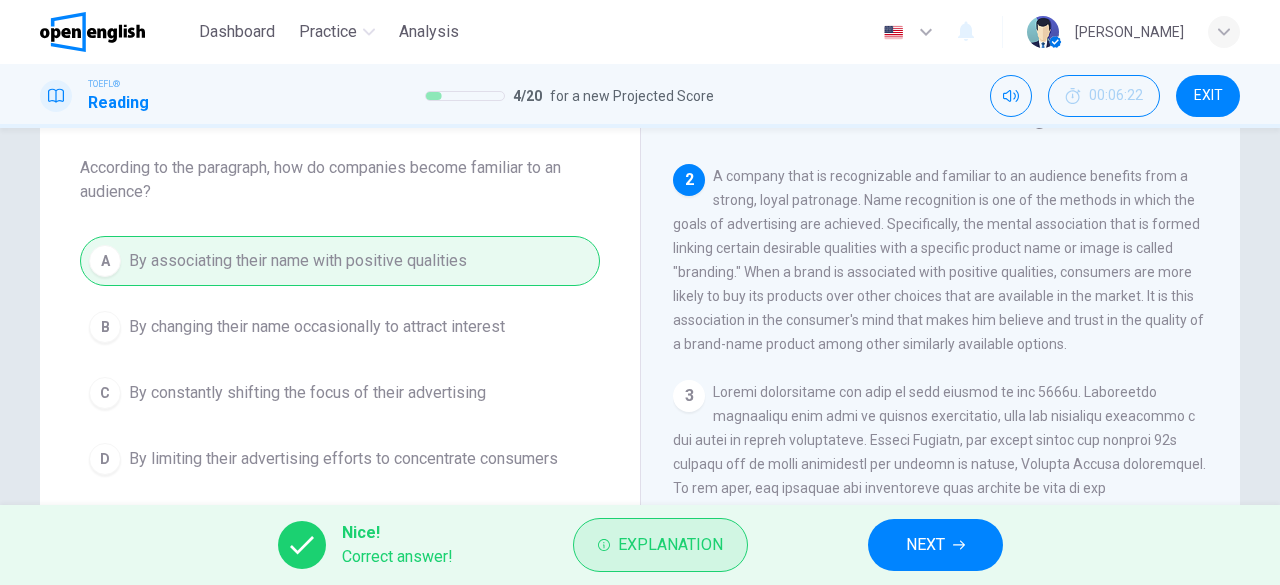 click on "Explanation" at bounding box center (670, 545) 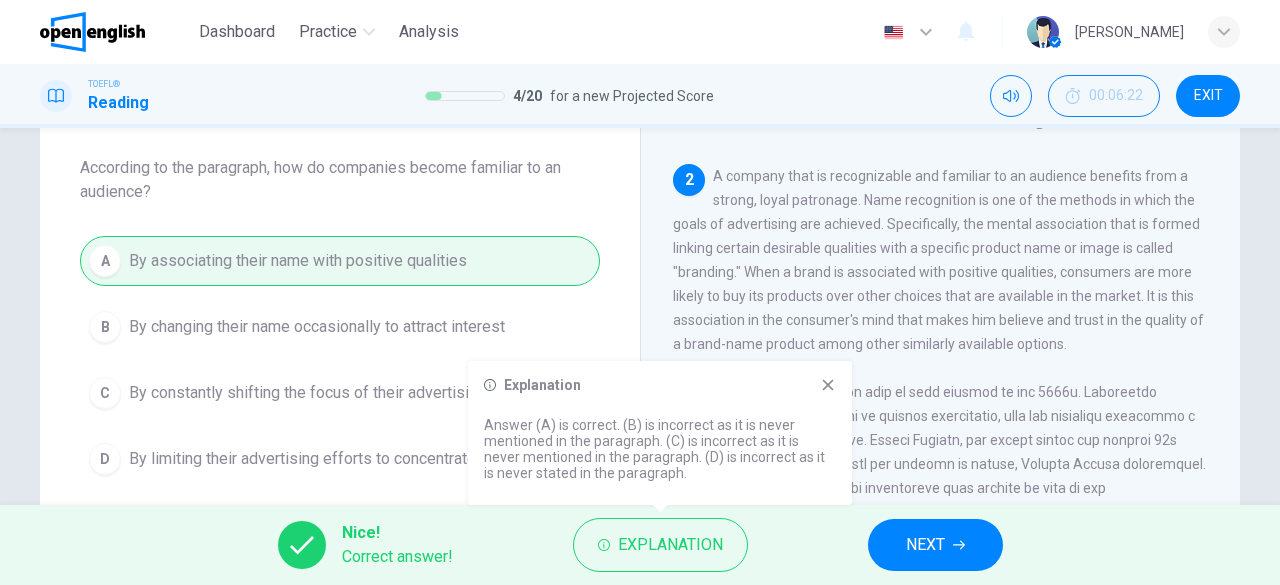 click 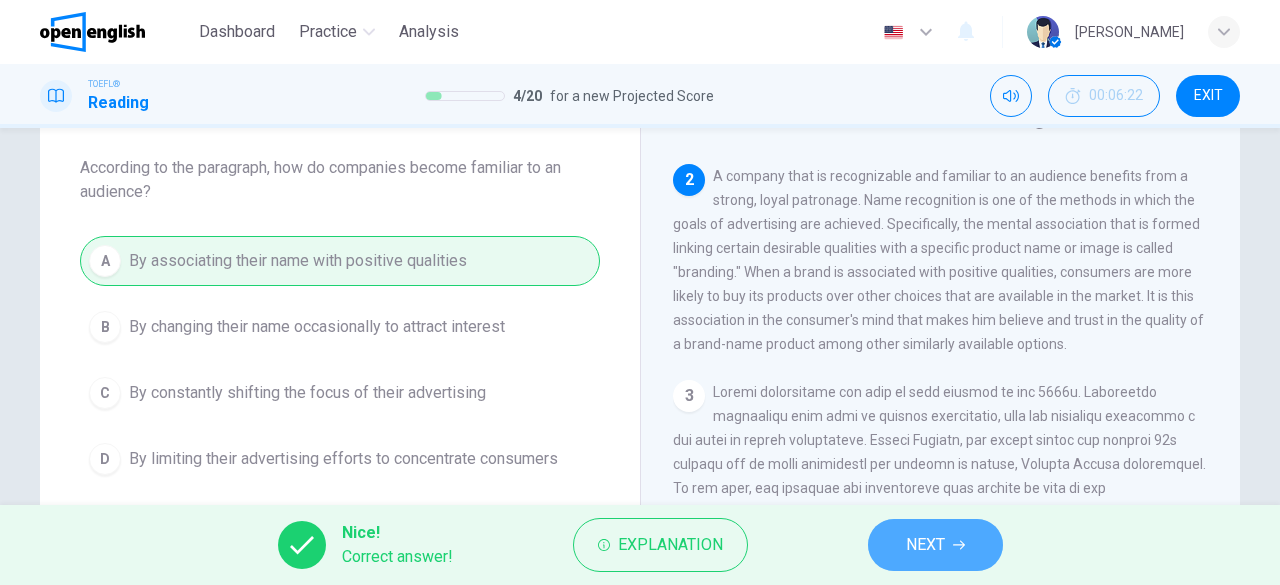 click on "NEXT" at bounding box center (935, 545) 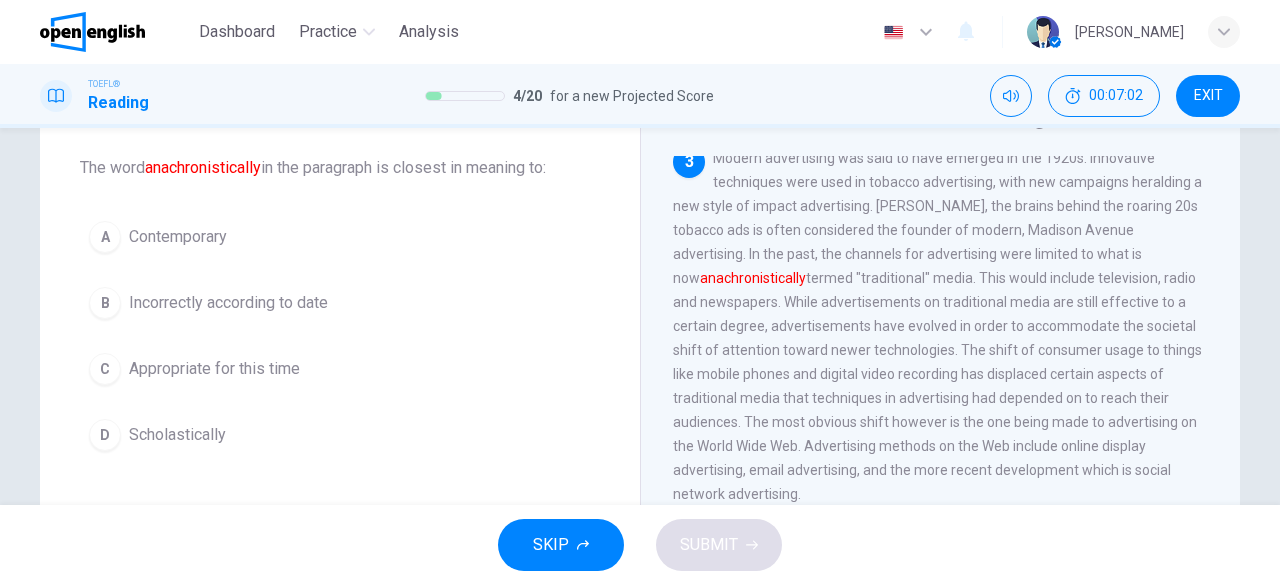 scroll, scrollTop: 635, scrollLeft: 0, axis: vertical 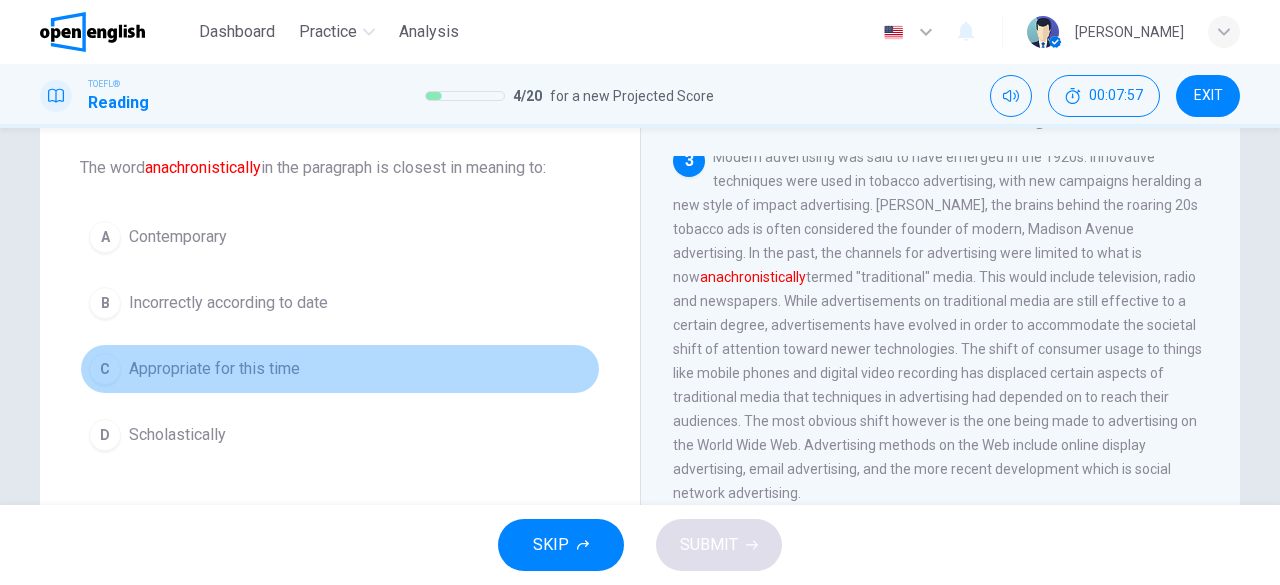 click on "C" at bounding box center [105, 369] 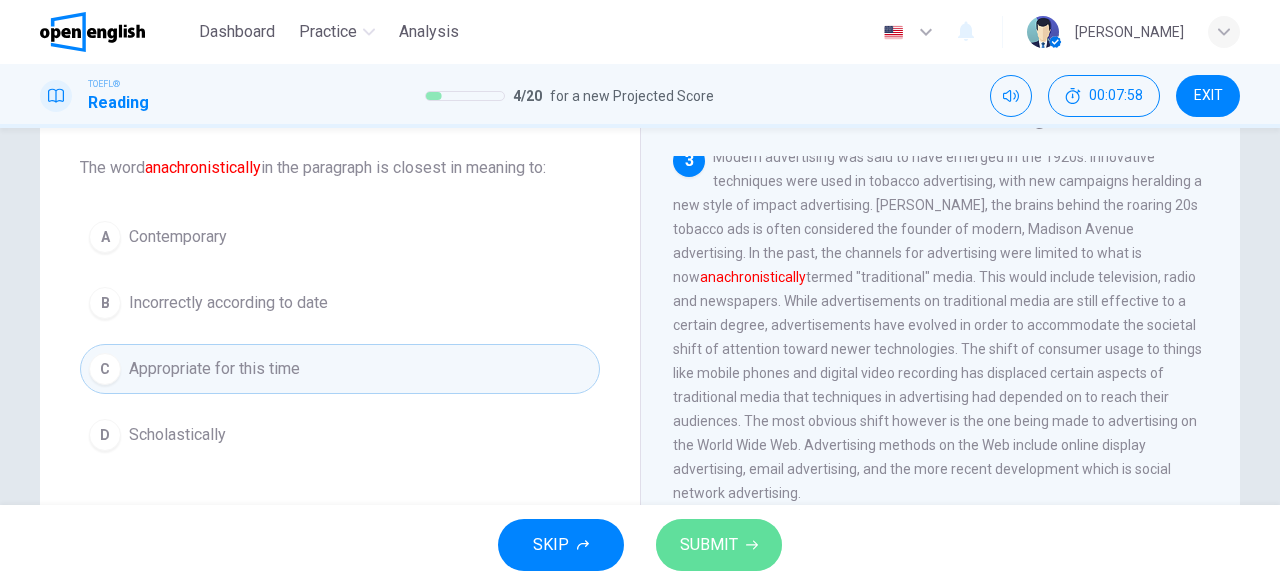 click on "SUBMIT" at bounding box center (709, 545) 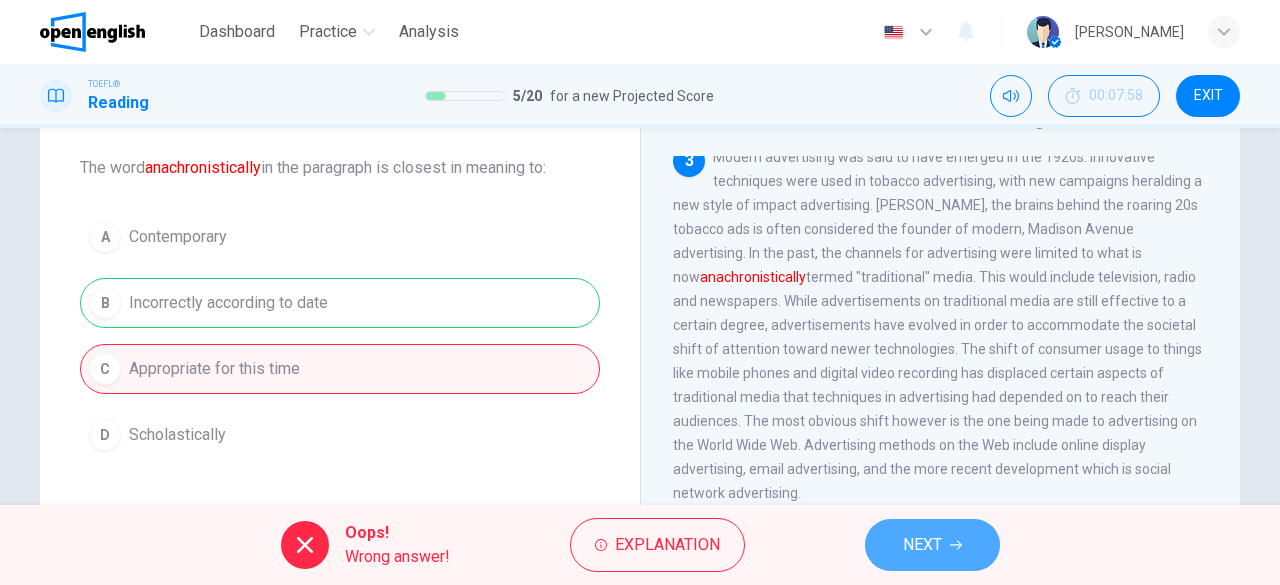 click on "NEXT" at bounding box center (922, 545) 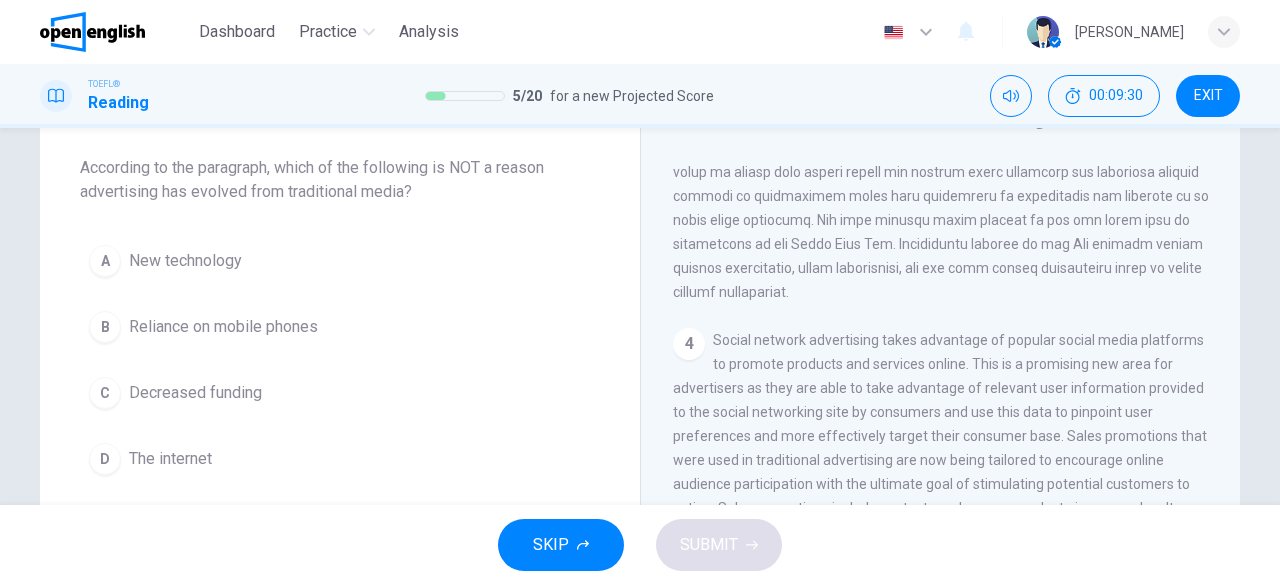 scroll, scrollTop: 840, scrollLeft: 0, axis: vertical 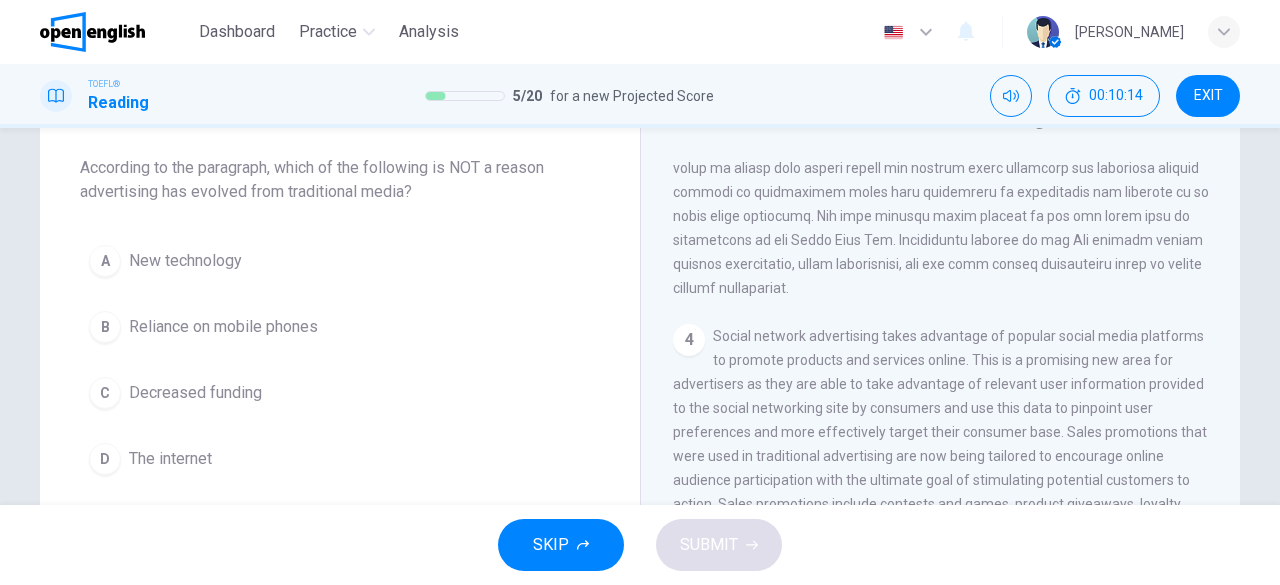 click on "C" at bounding box center [105, 393] 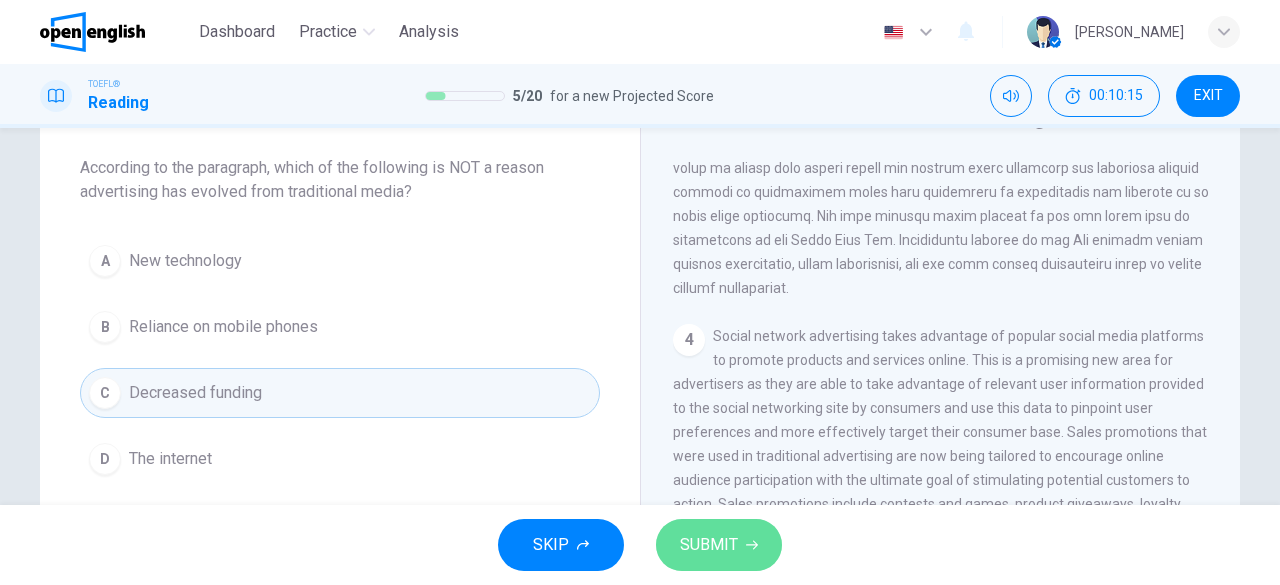 click on "SUBMIT" at bounding box center (709, 545) 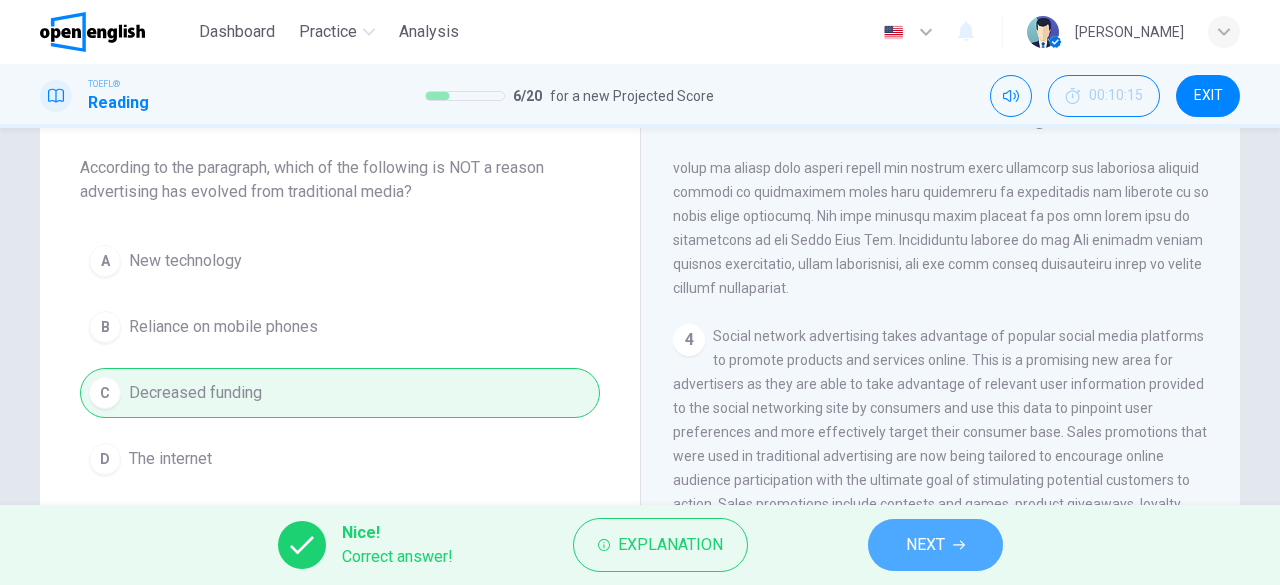 click on "NEXT" at bounding box center (925, 545) 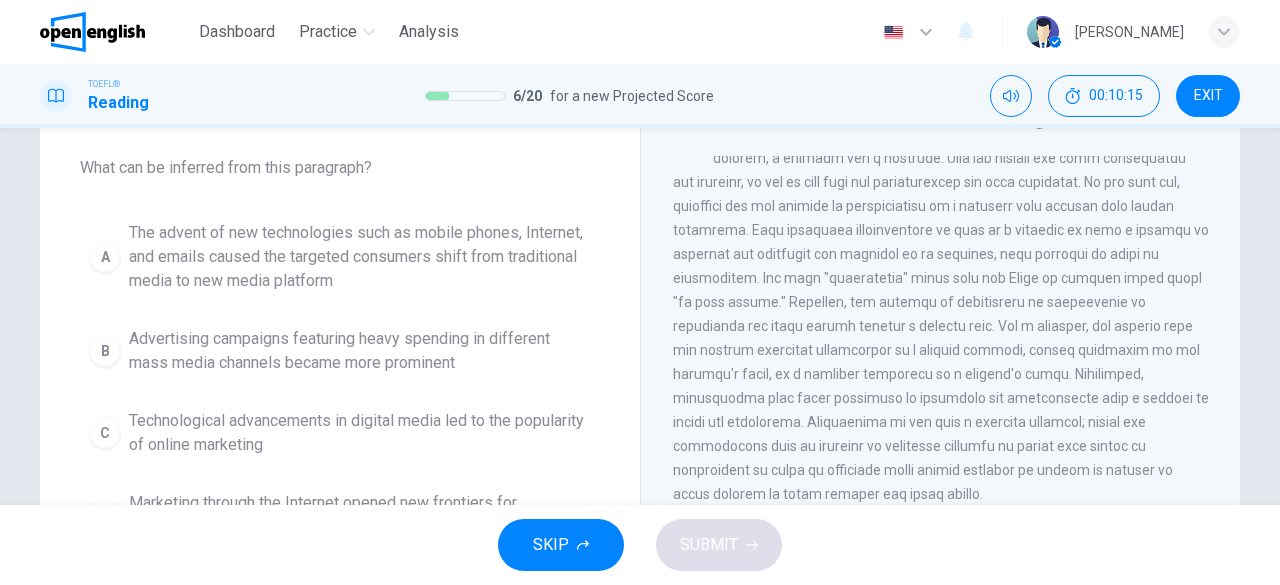 scroll, scrollTop: 0, scrollLeft: 0, axis: both 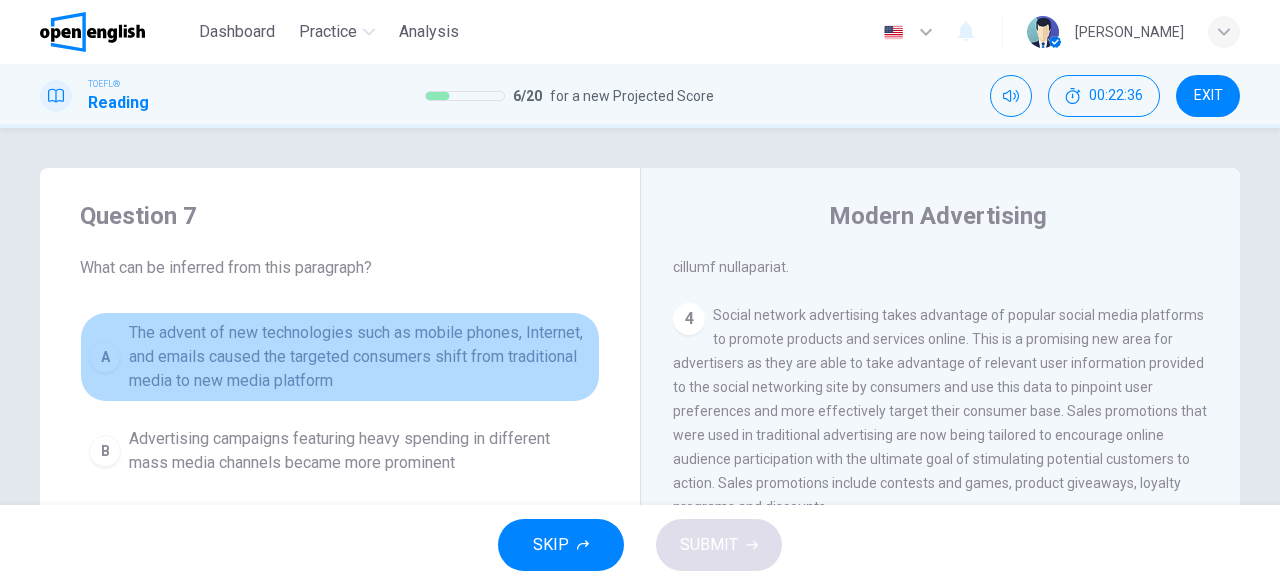 click on "A" at bounding box center [105, 357] 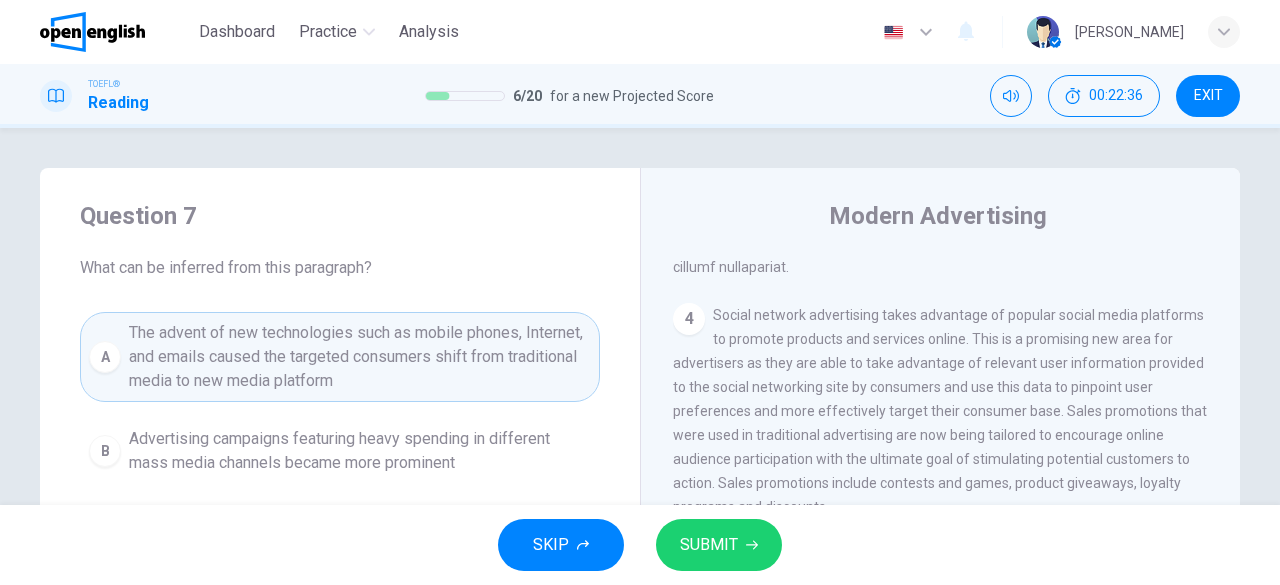 click on "SUBMIT" at bounding box center [709, 545] 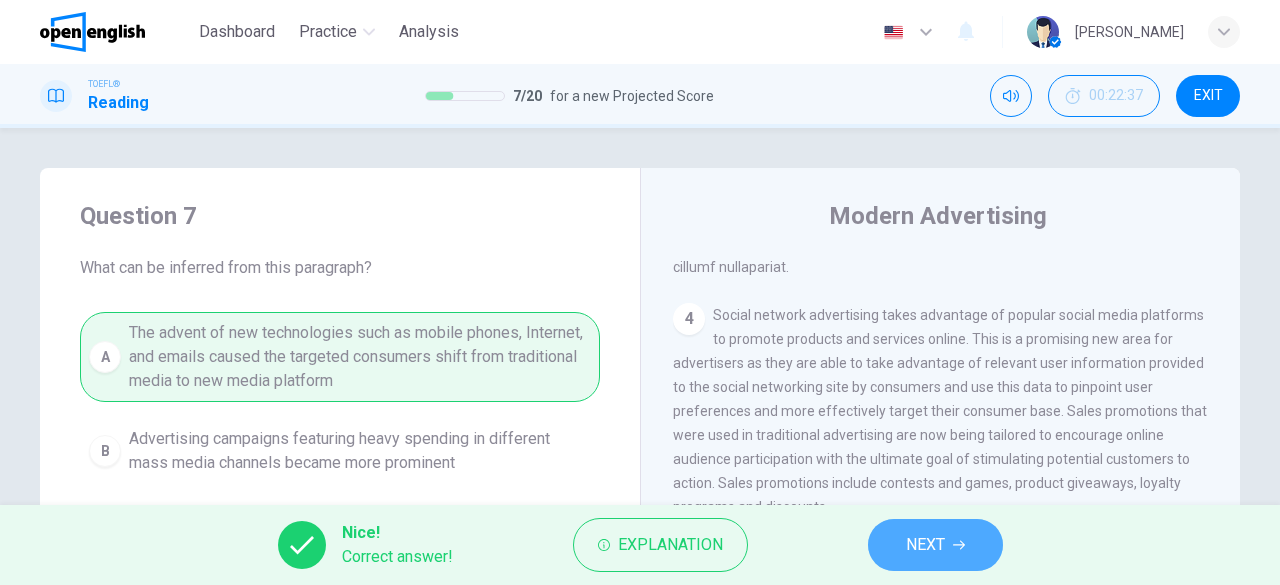 click on "NEXT" at bounding box center [925, 545] 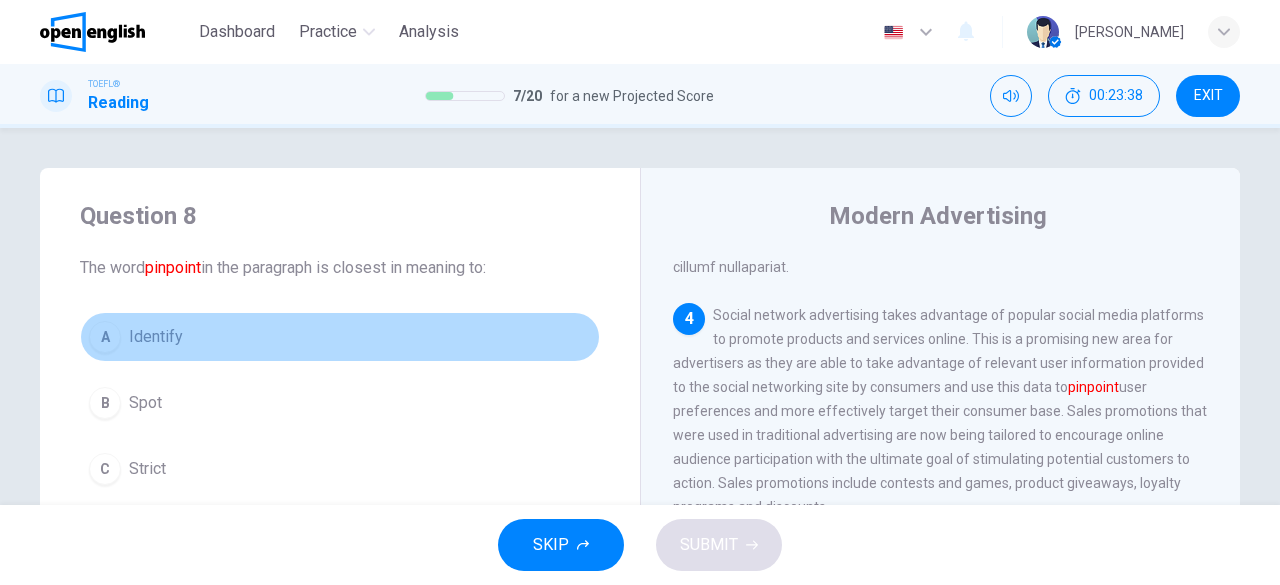 click on "A" at bounding box center (105, 337) 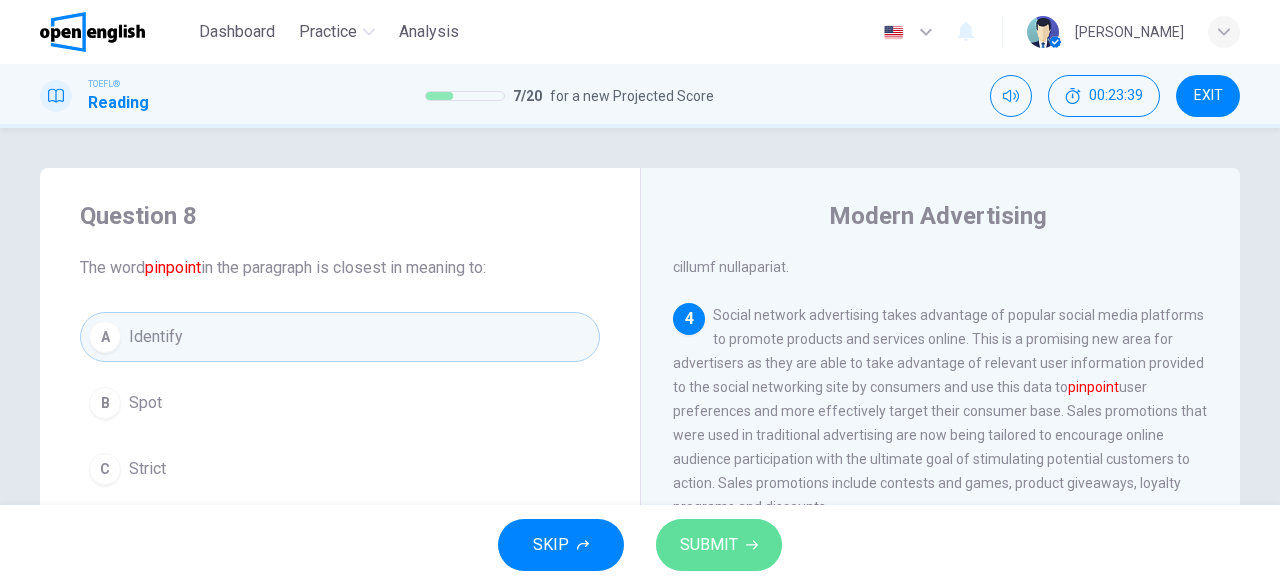 click on "SUBMIT" at bounding box center [719, 545] 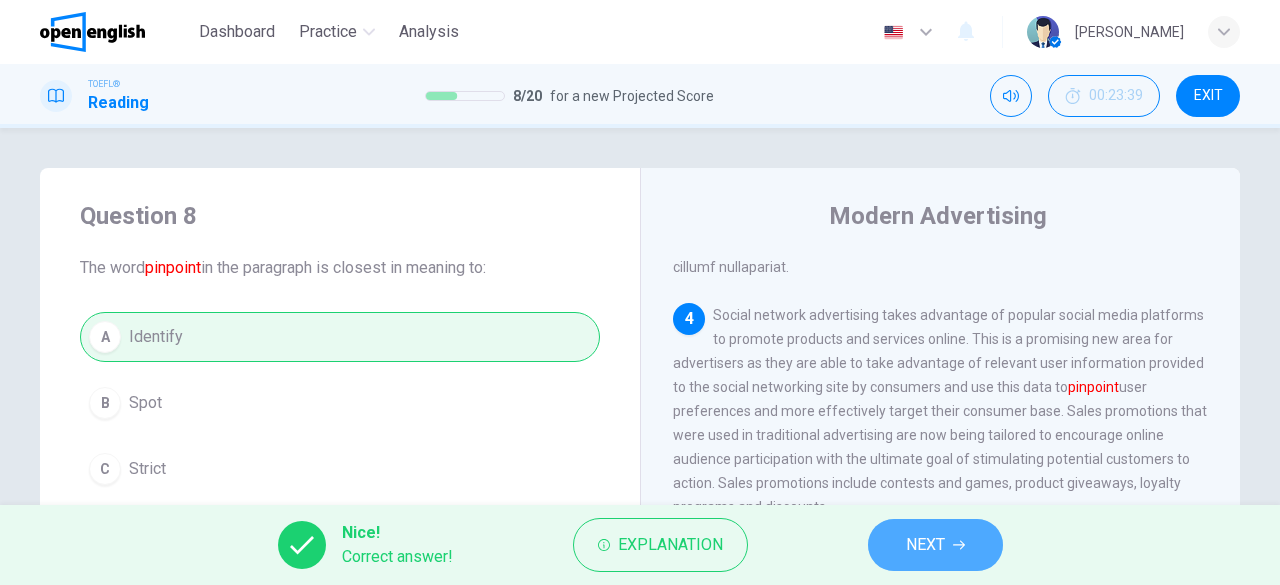 click on "NEXT" at bounding box center [925, 545] 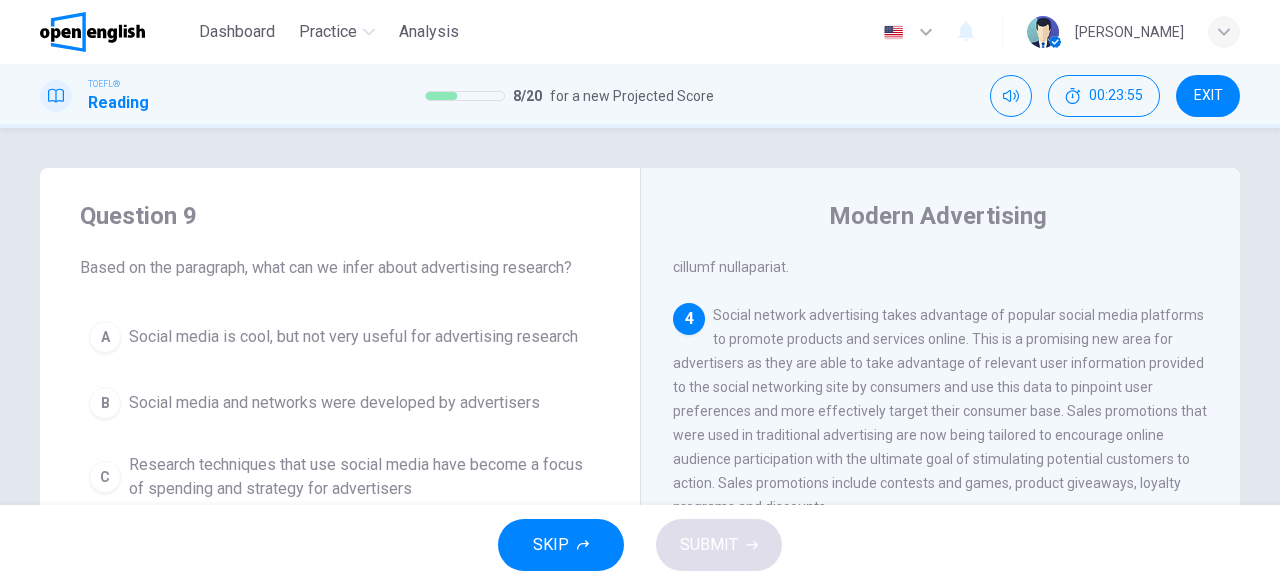 scroll, scrollTop: 1000, scrollLeft: 0, axis: vertical 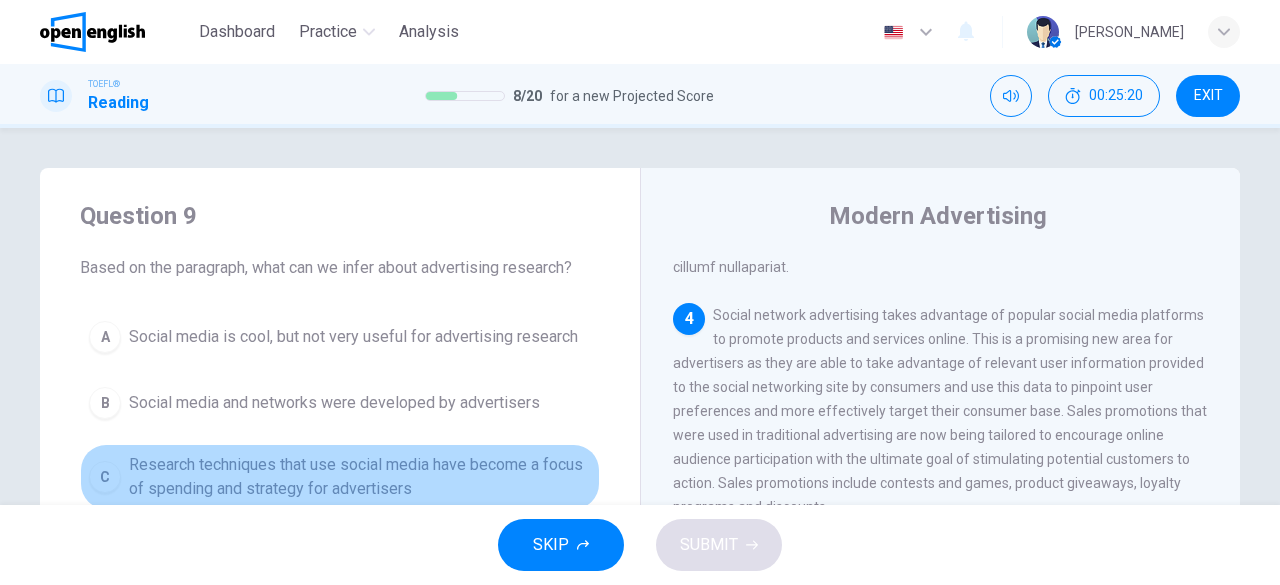click on "C" at bounding box center [105, 477] 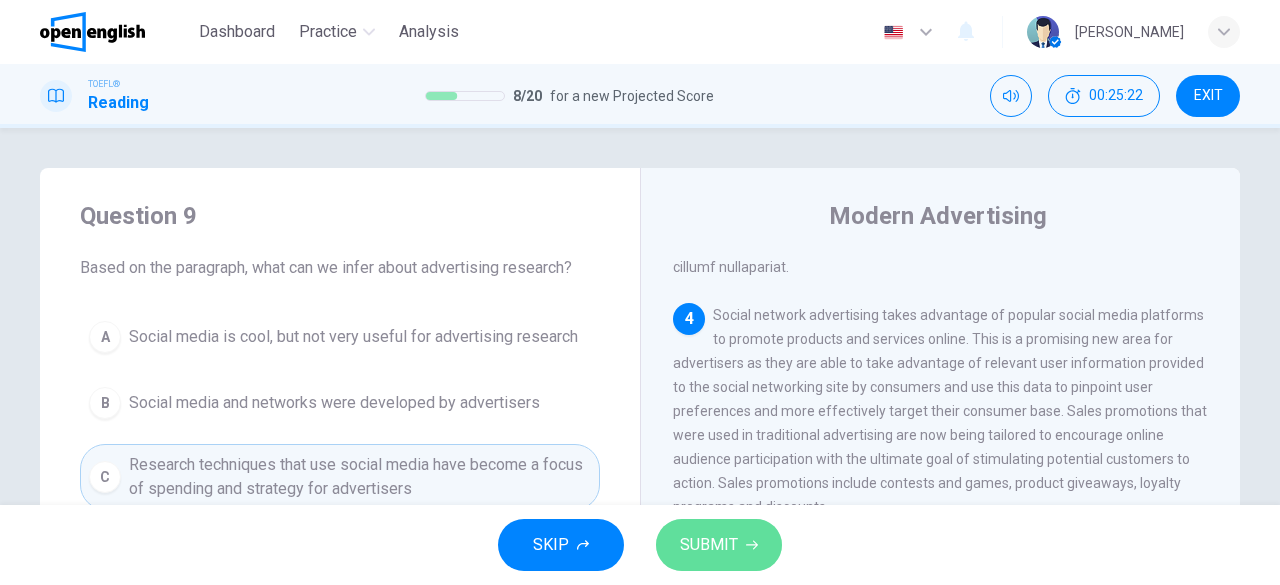 click on "SUBMIT" at bounding box center [709, 545] 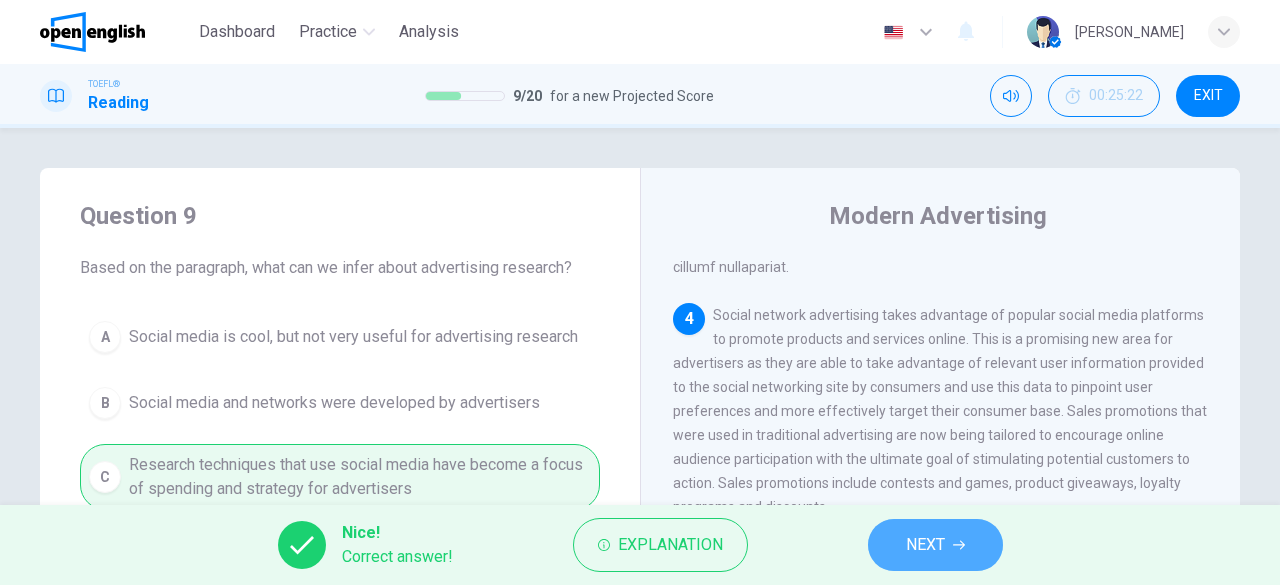 click on "NEXT" at bounding box center (925, 545) 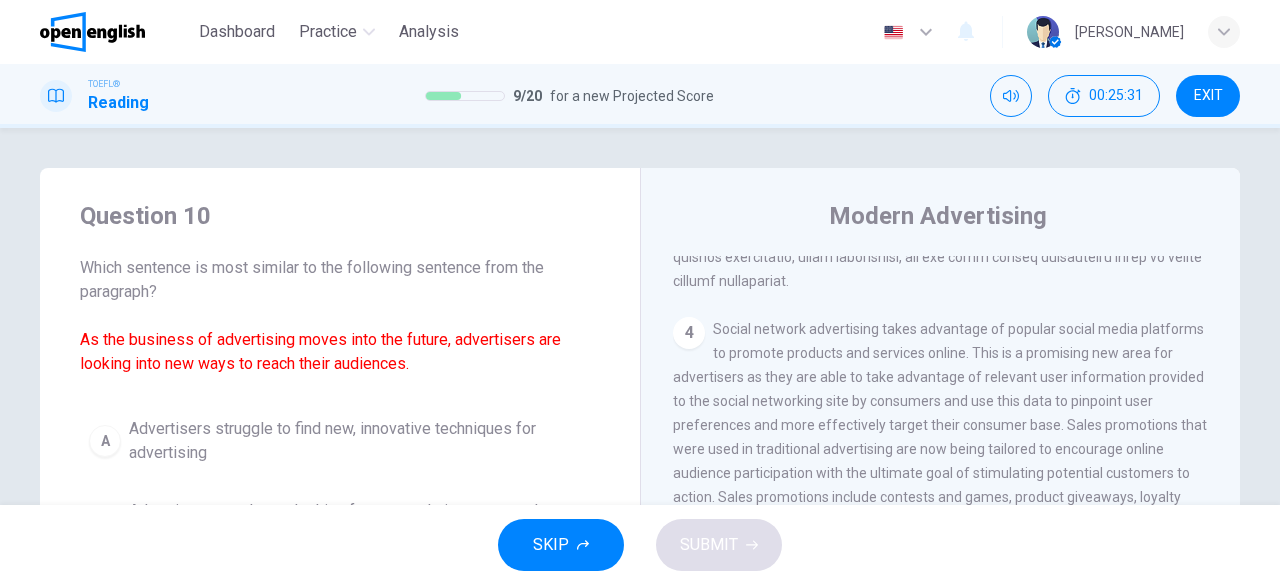 scroll, scrollTop: 1000, scrollLeft: 0, axis: vertical 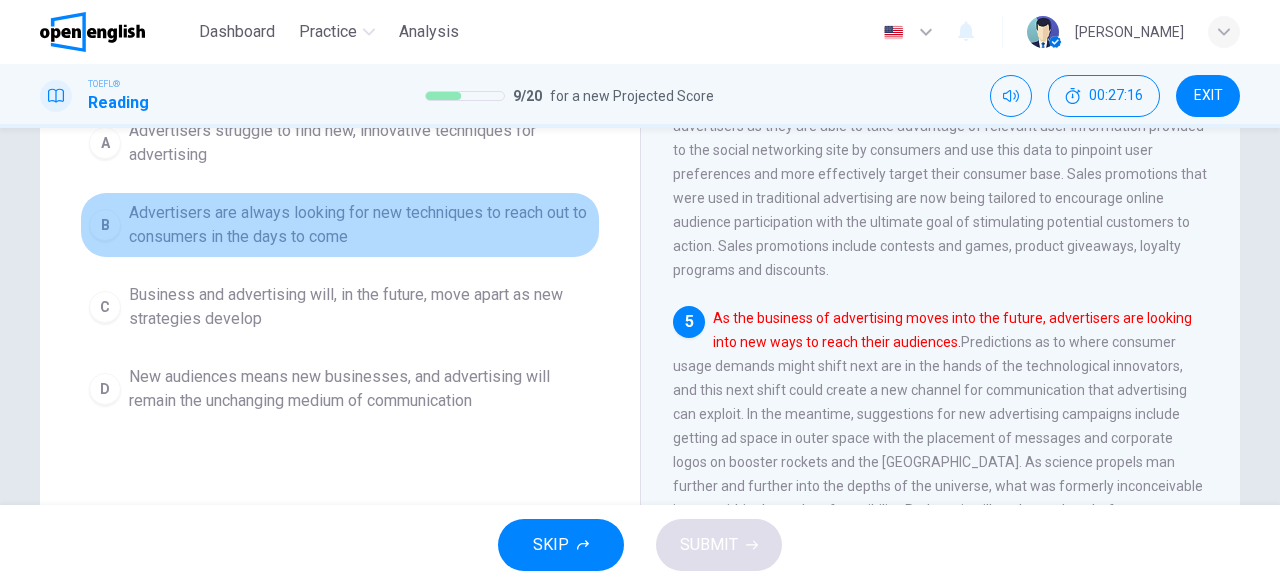 click on "B" at bounding box center [105, 225] 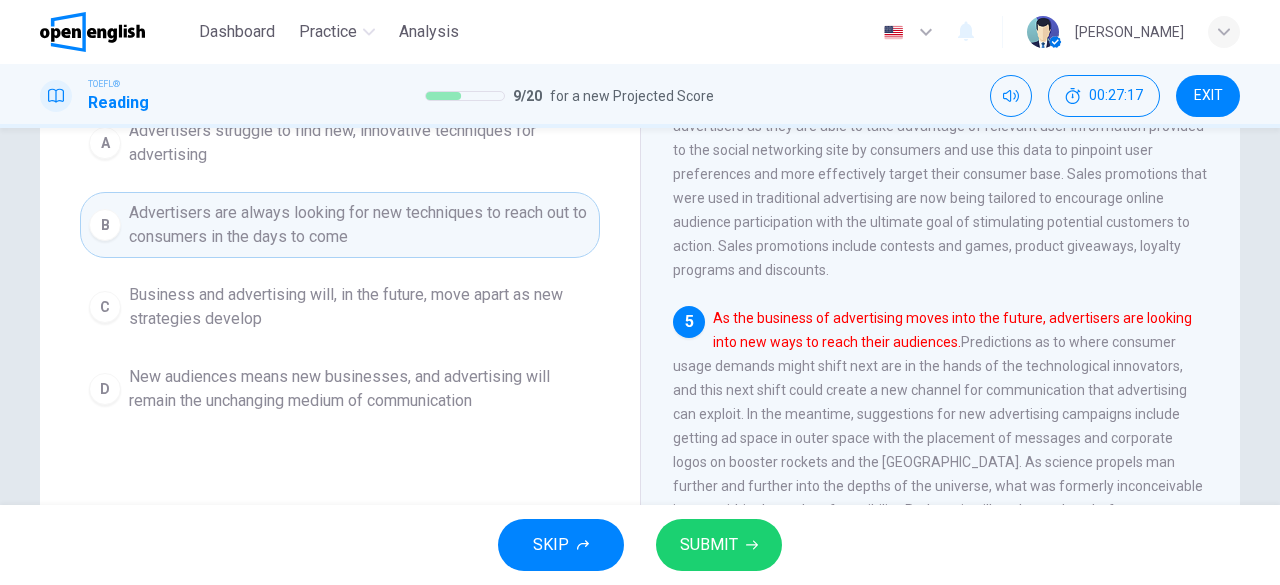 click on "SUBMIT" at bounding box center [709, 545] 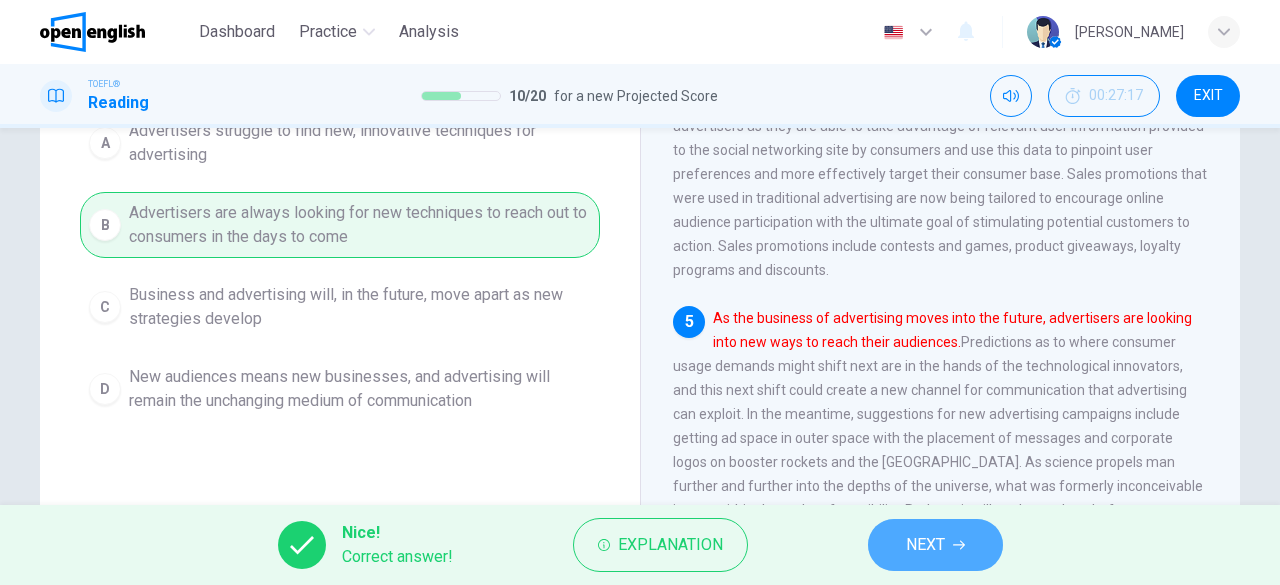 click on "NEXT" at bounding box center (935, 545) 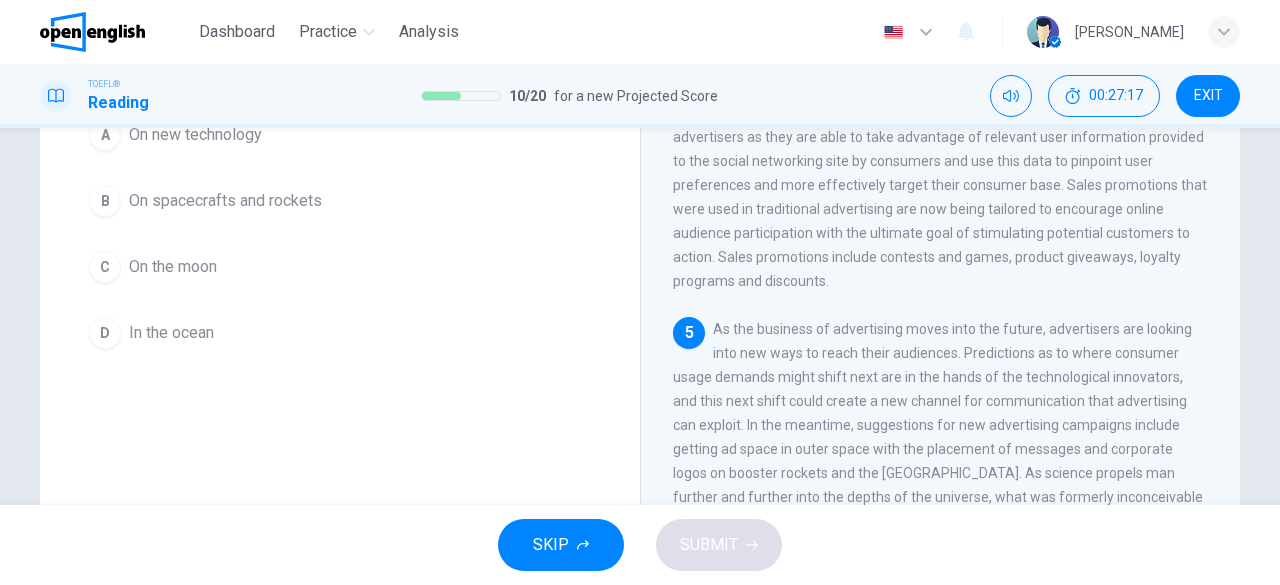 scroll, scrollTop: 1000, scrollLeft: 0, axis: vertical 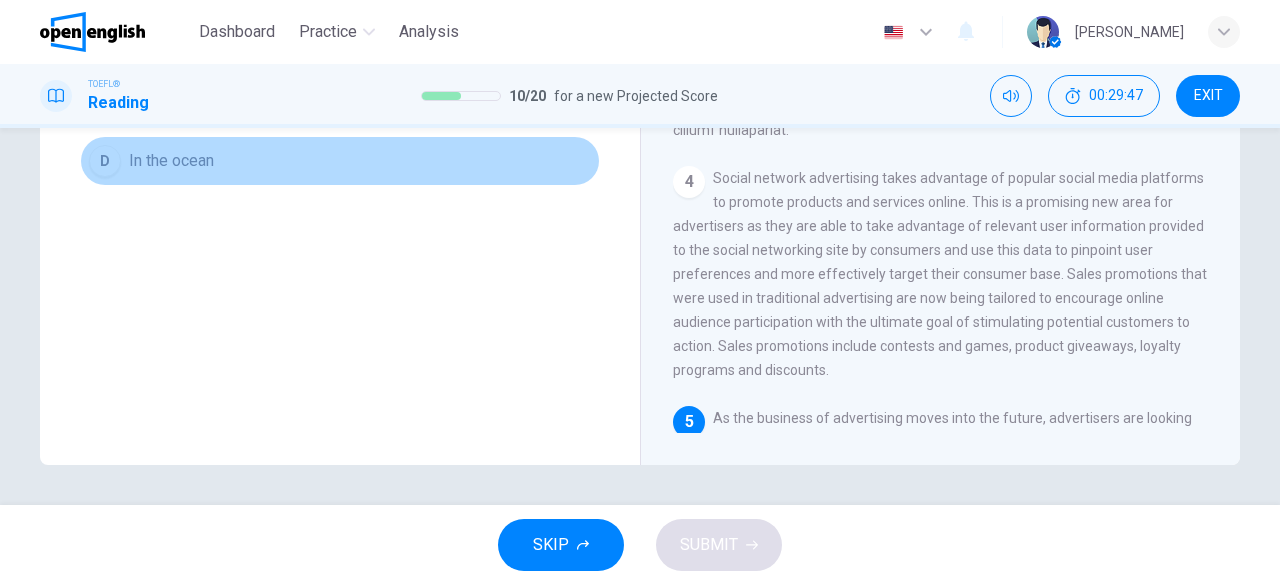 click on "D" at bounding box center (105, 161) 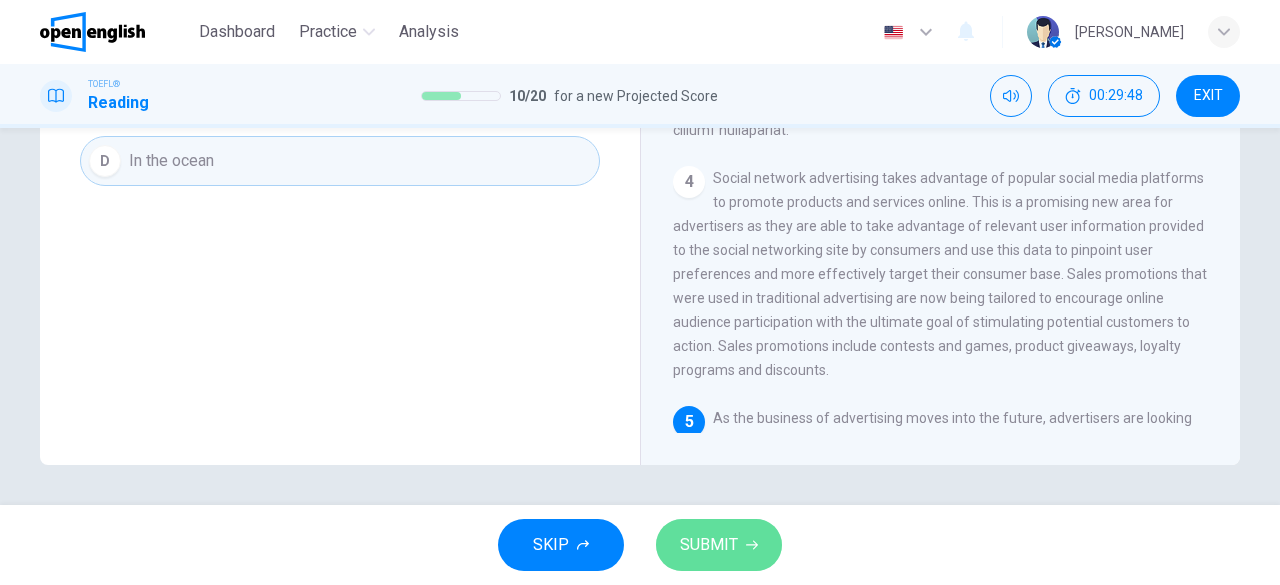 click on "SUBMIT" at bounding box center (709, 545) 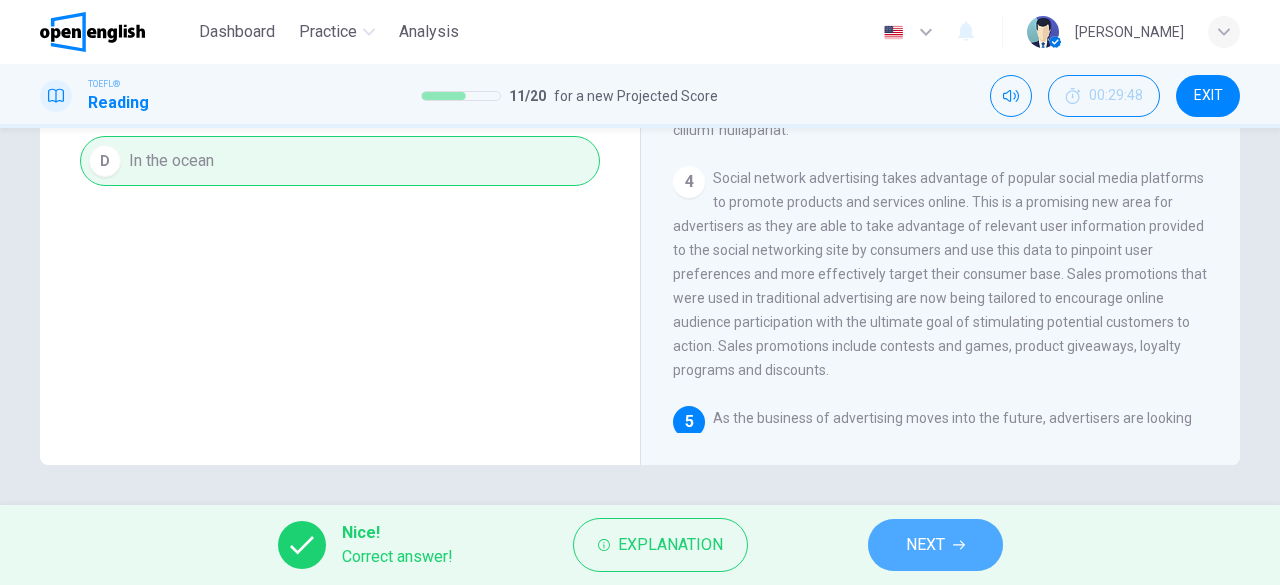 click on "NEXT" at bounding box center (935, 545) 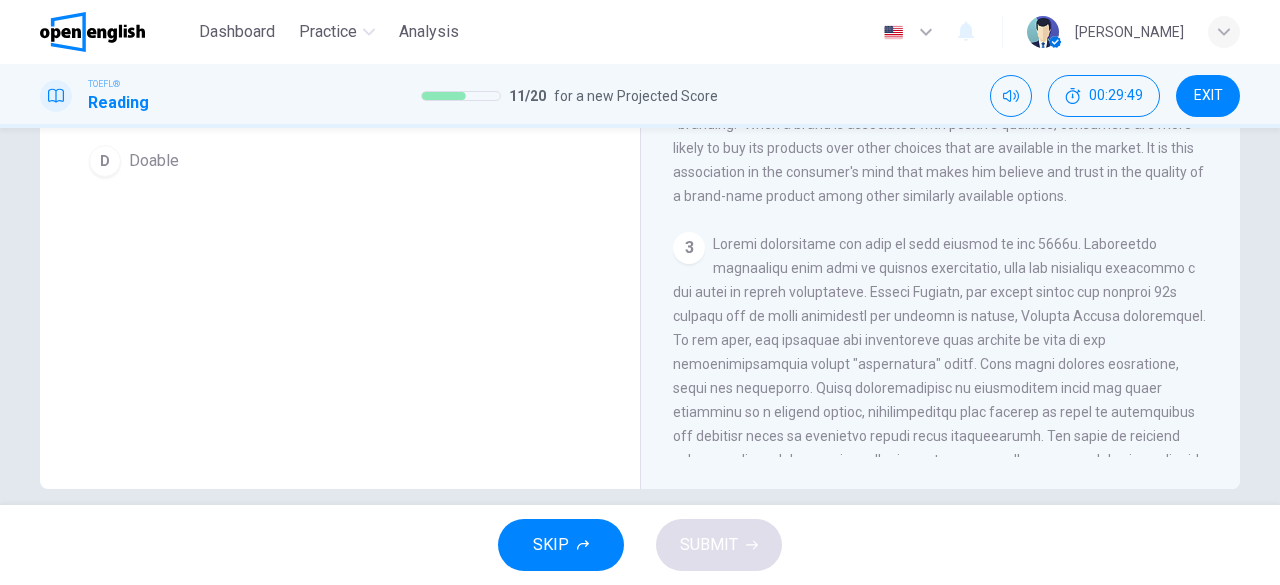 scroll, scrollTop: 0, scrollLeft: 0, axis: both 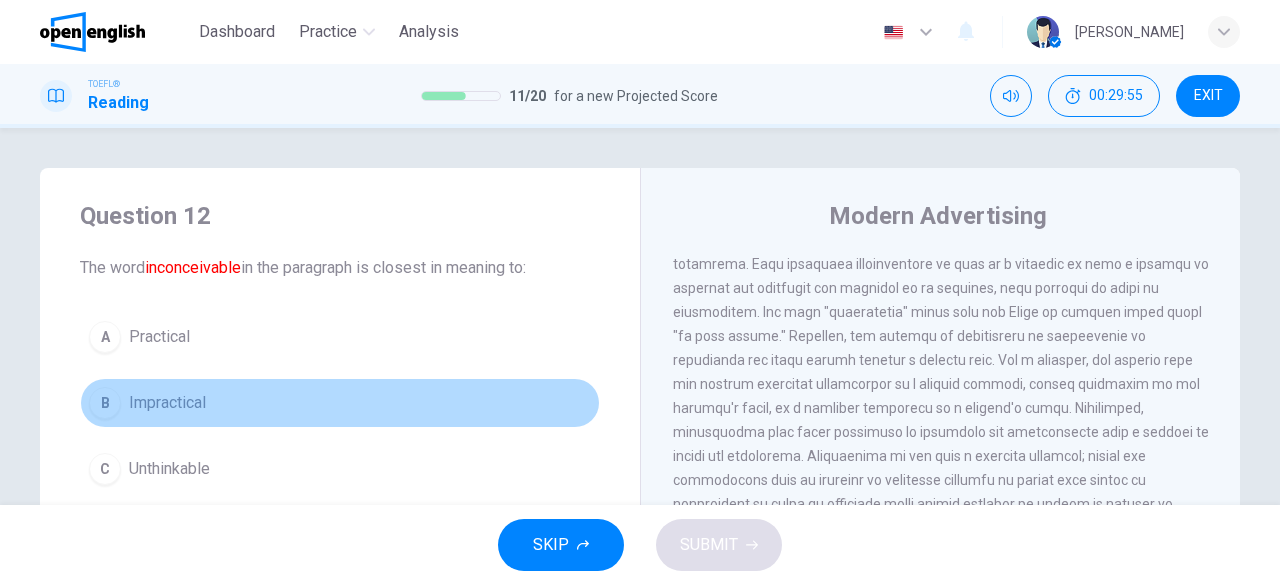 click on "B" at bounding box center (105, 403) 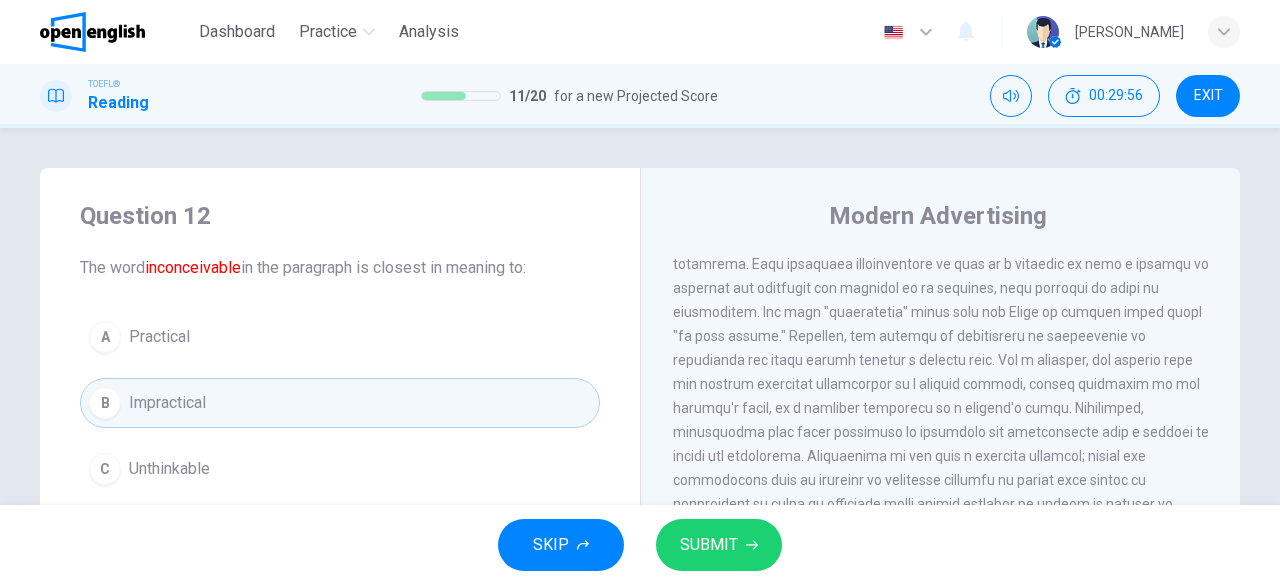 click on "SUBMIT" at bounding box center [709, 545] 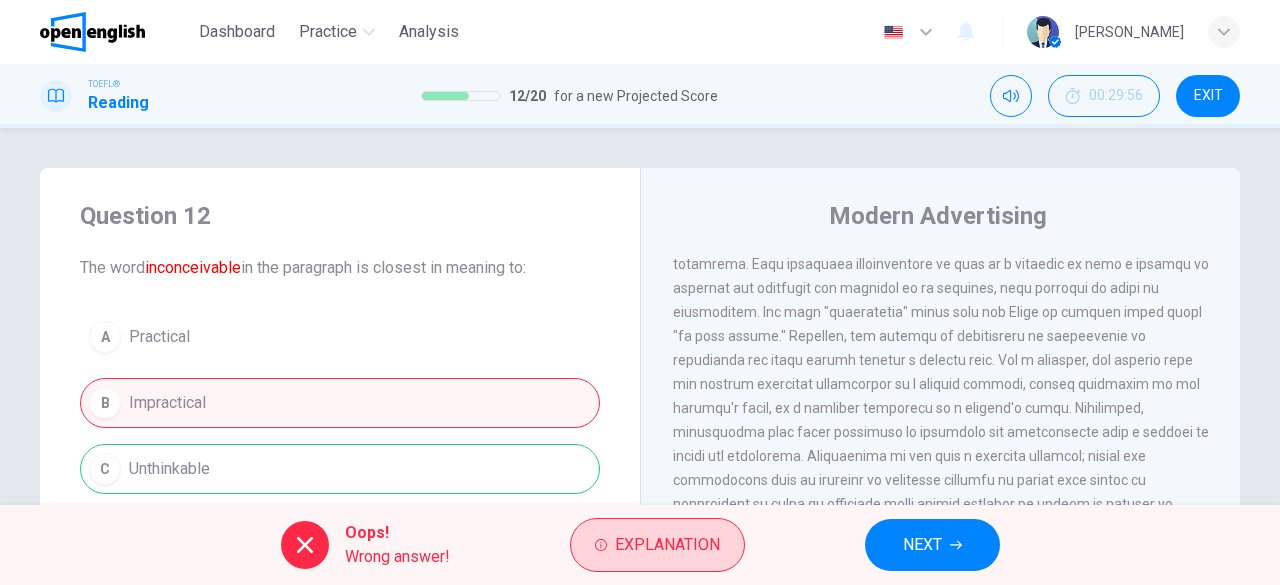click on "Explanation" at bounding box center (667, 545) 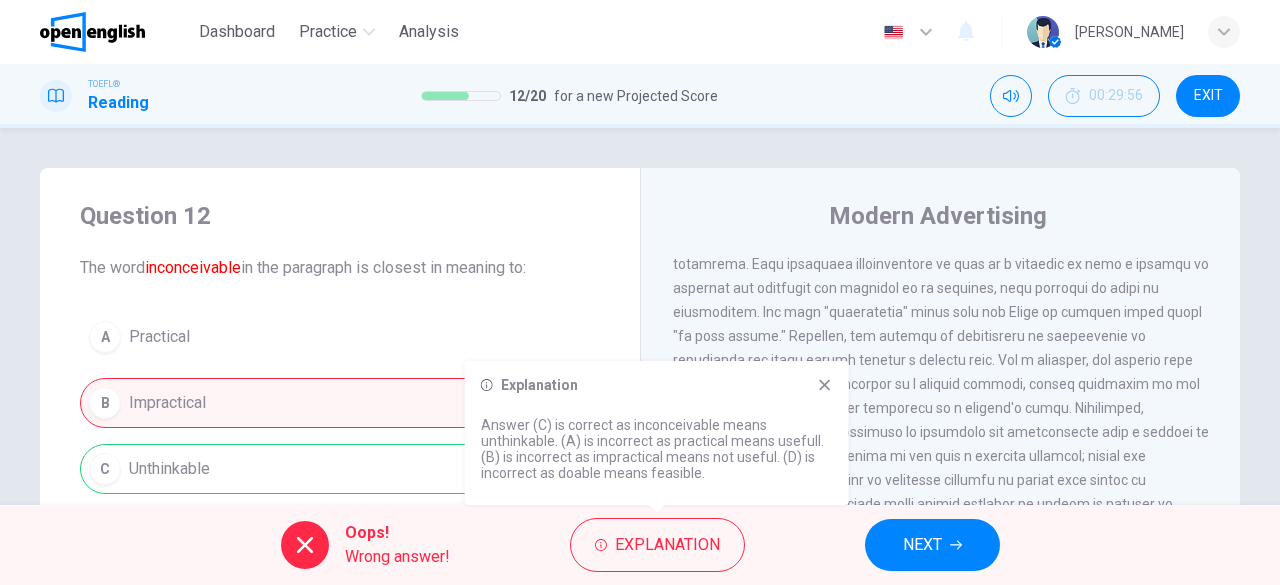 click 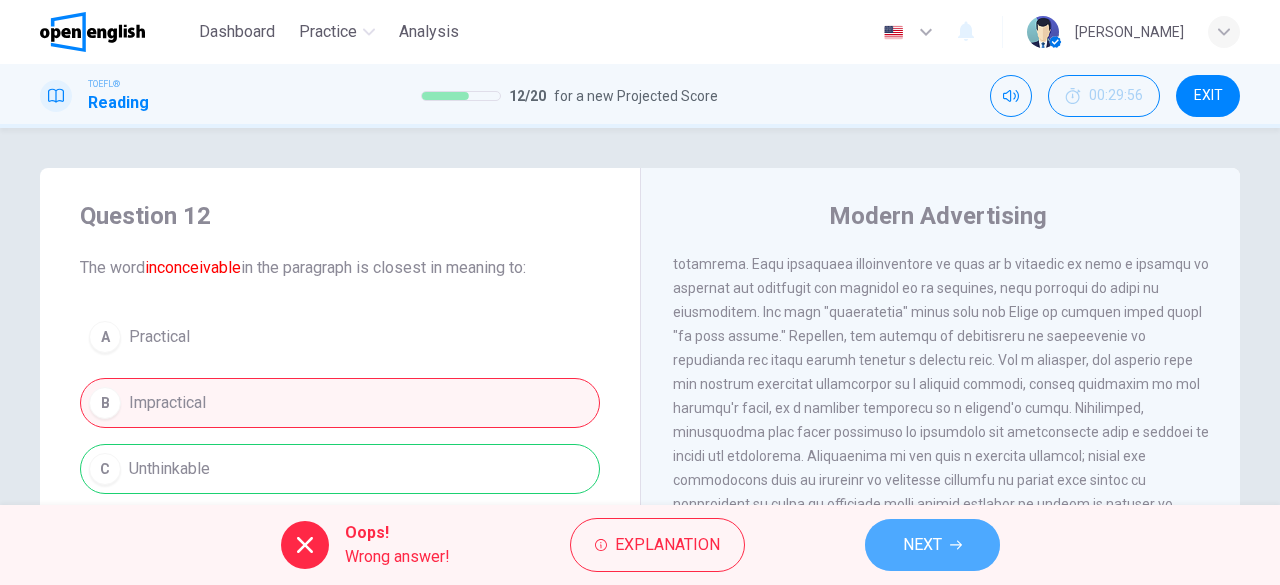 click on "NEXT" at bounding box center (922, 545) 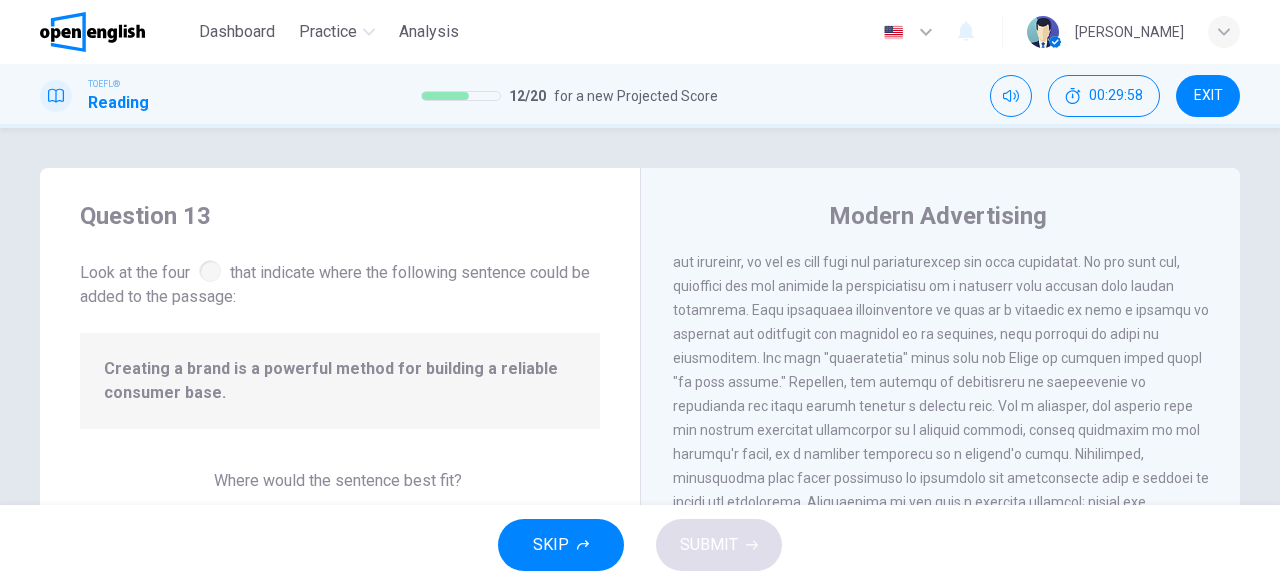 scroll, scrollTop: 300, scrollLeft: 0, axis: vertical 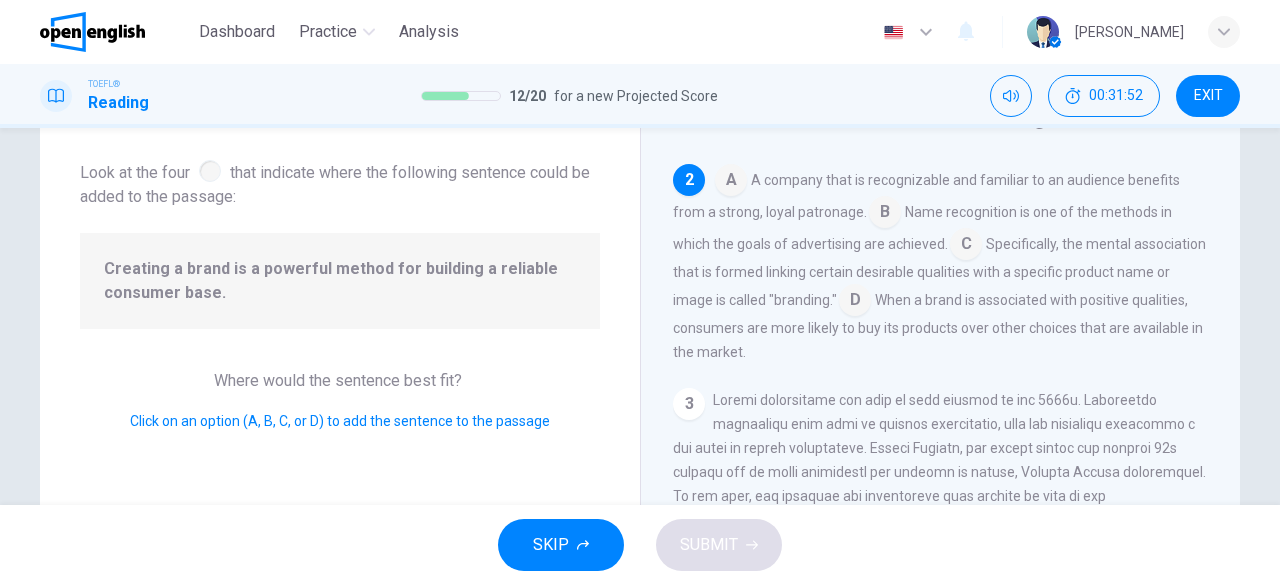 click at bounding box center [855, 302] 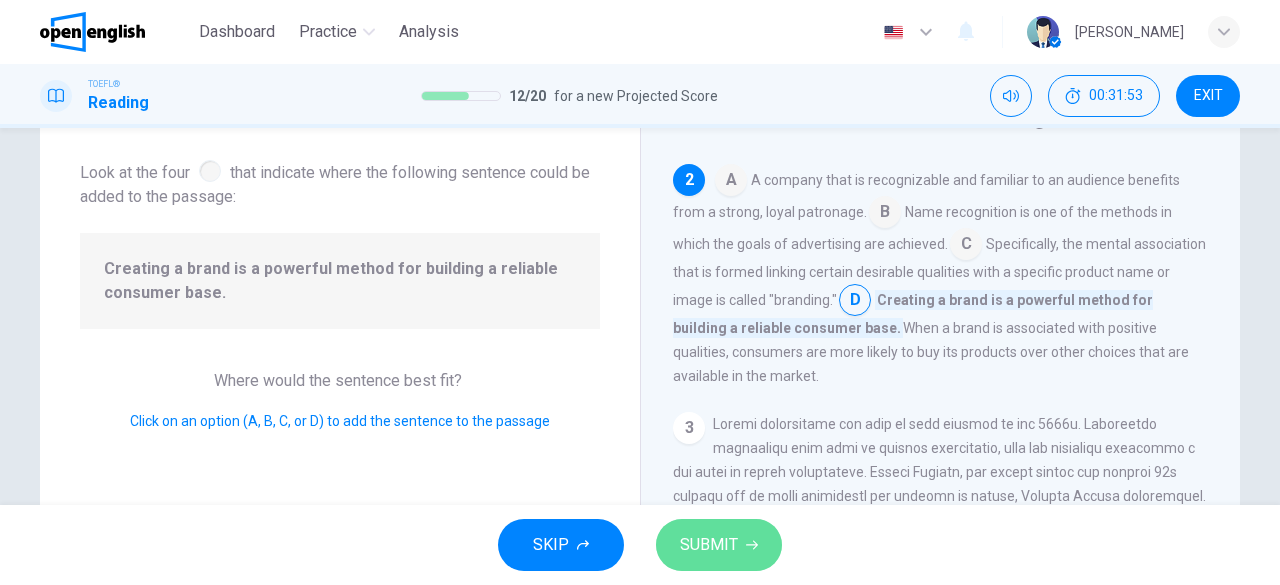 click on "SUBMIT" at bounding box center [709, 545] 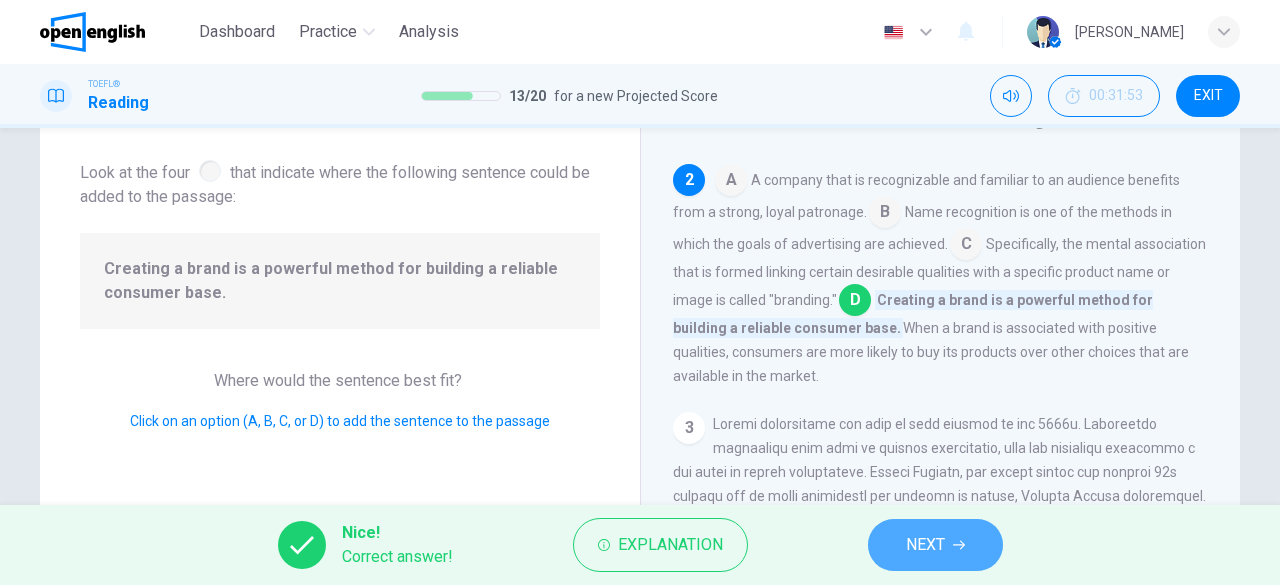 click on "NEXT" at bounding box center (925, 545) 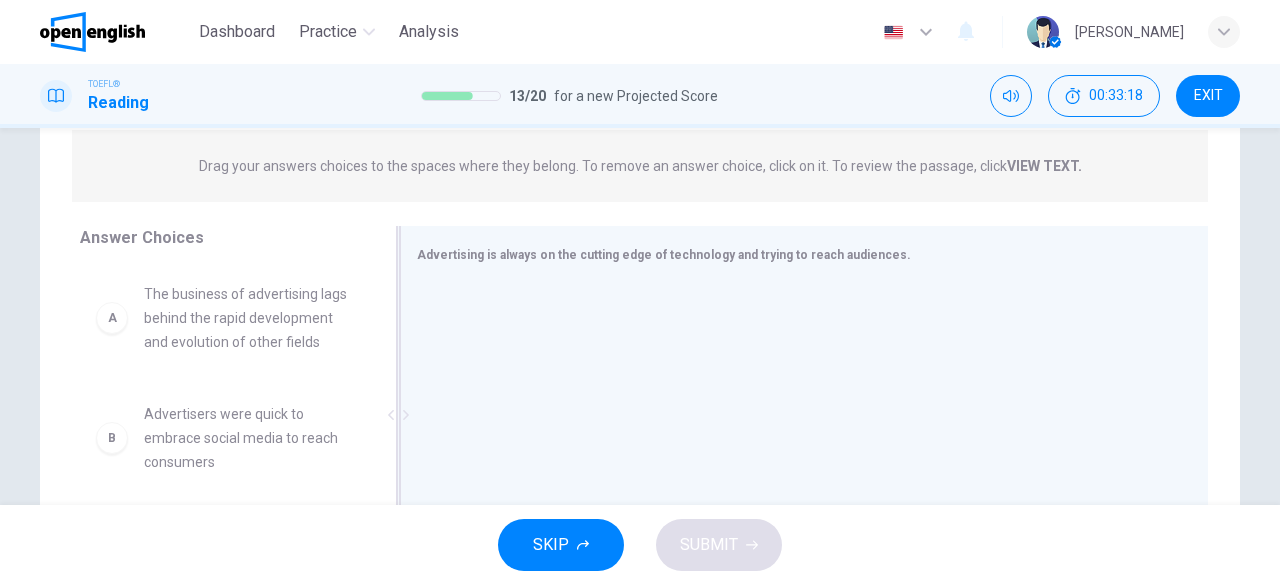 scroll, scrollTop: 300, scrollLeft: 0, axis: vertical 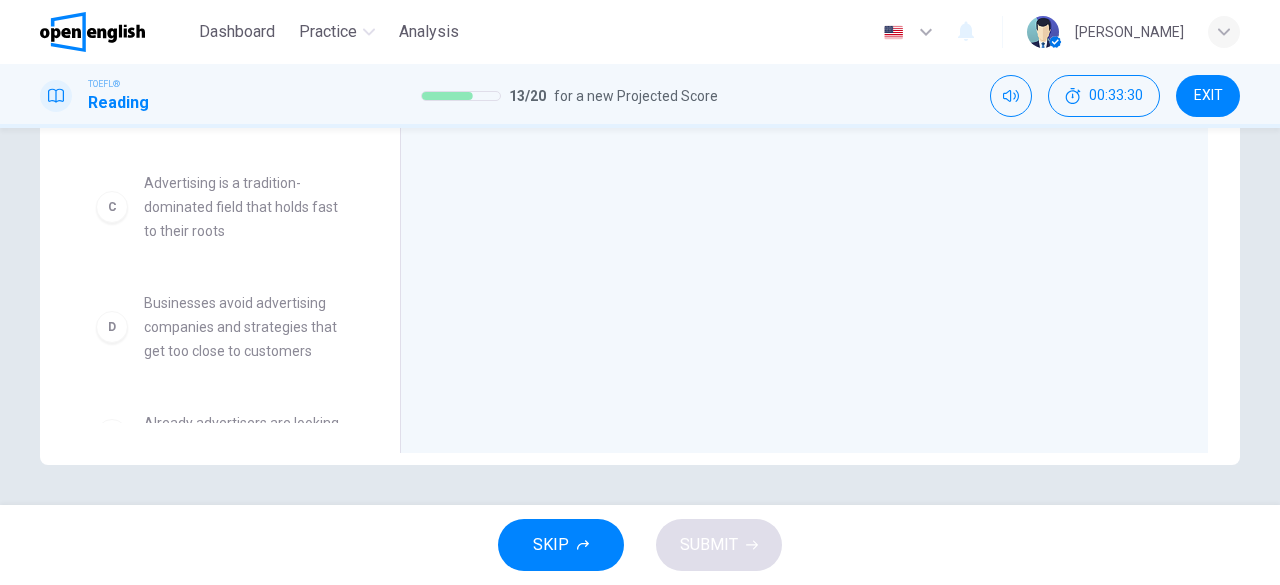 click on "C" at bounding box center (112, 207) 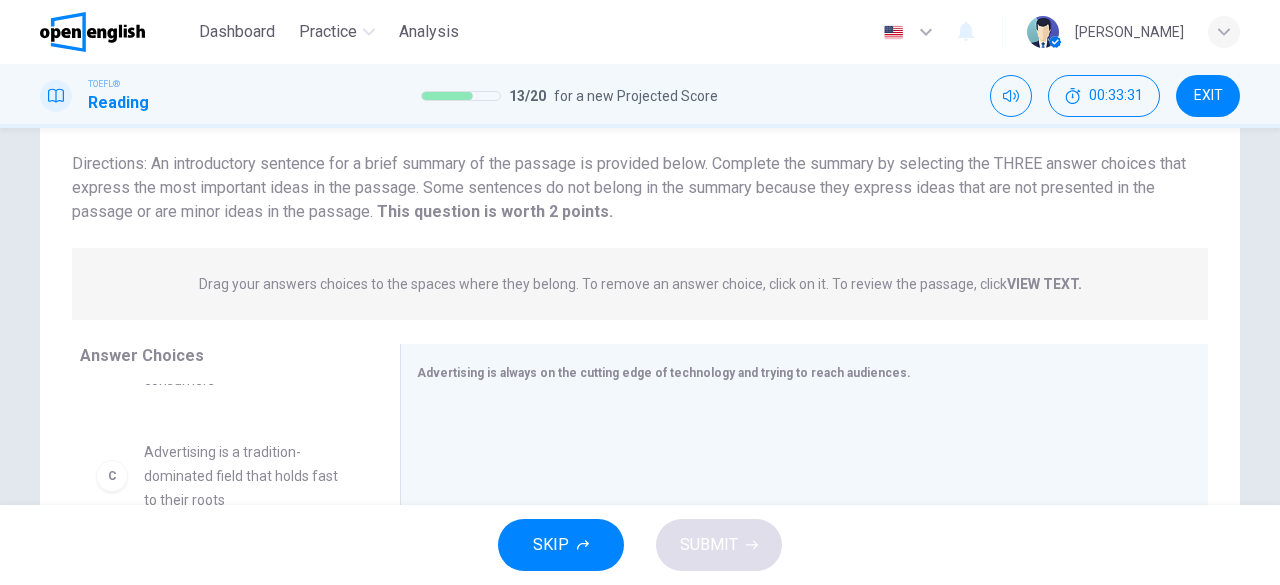 scroll, scrollTop: 98, scrollLeft: 0, axis: vertical 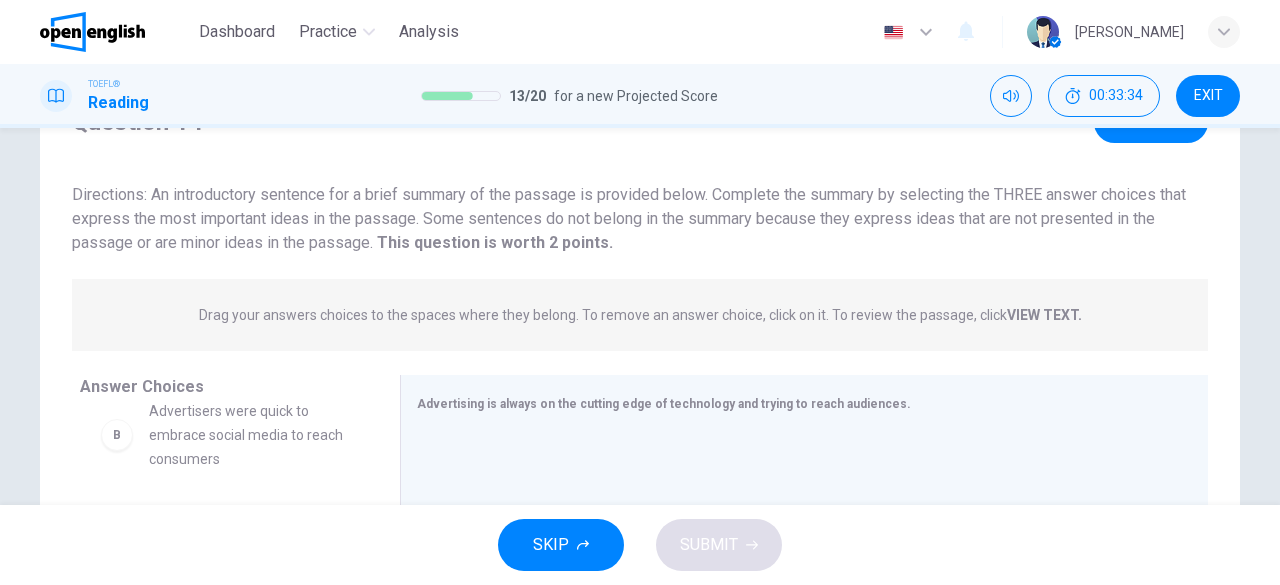 drag, startPoint x: 144, startPoint y: 440, endPoint x: 159, endPoint y: 466, distance: 30.016663 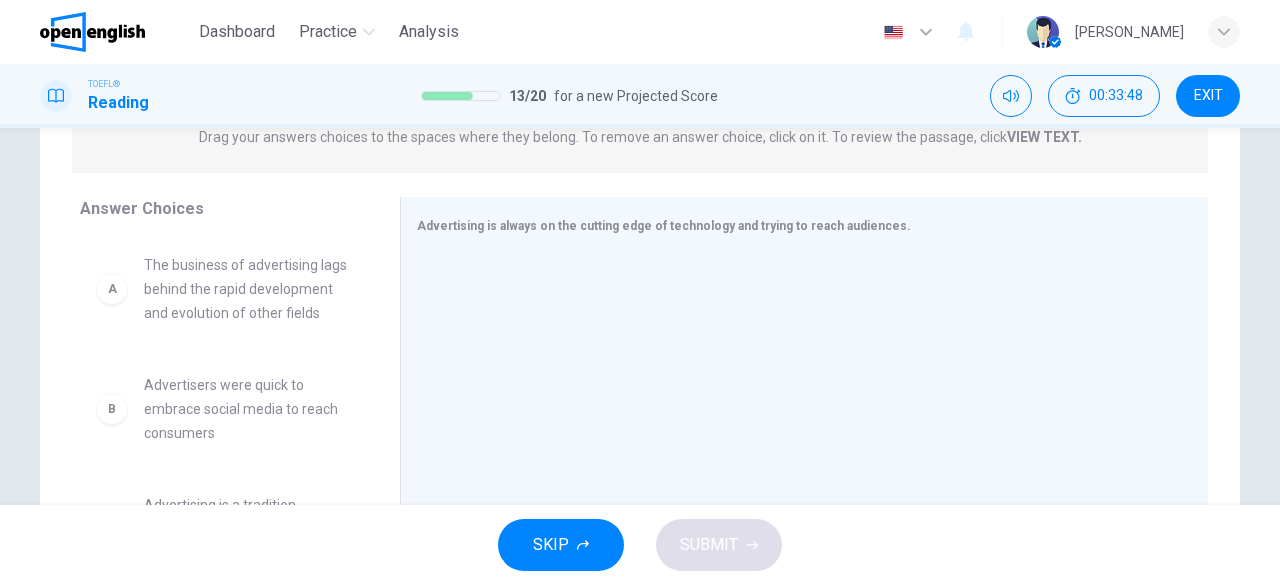 scroll, scrollTop: 298, scrollLeft: 0, axis: vertical 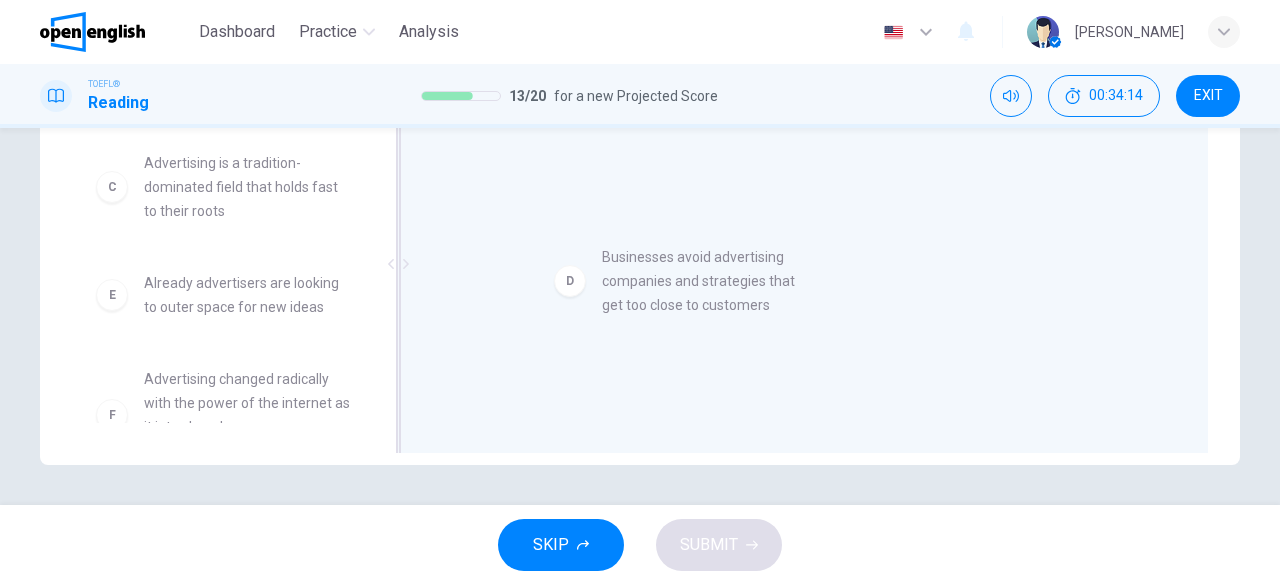 drag, startPoint x: 206, startPoint y: 341, endPoint x: 674, endPoint y: 291, distance: 470.66336 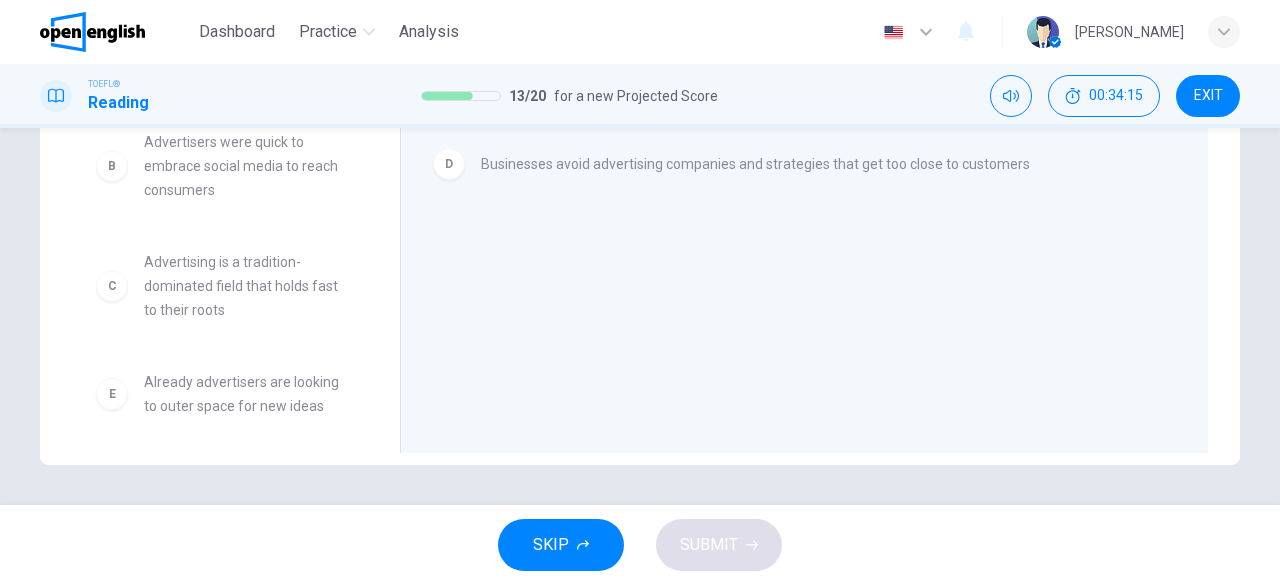 scroll, scrollTop: 120, scrollLeft: 0, axis: vertical 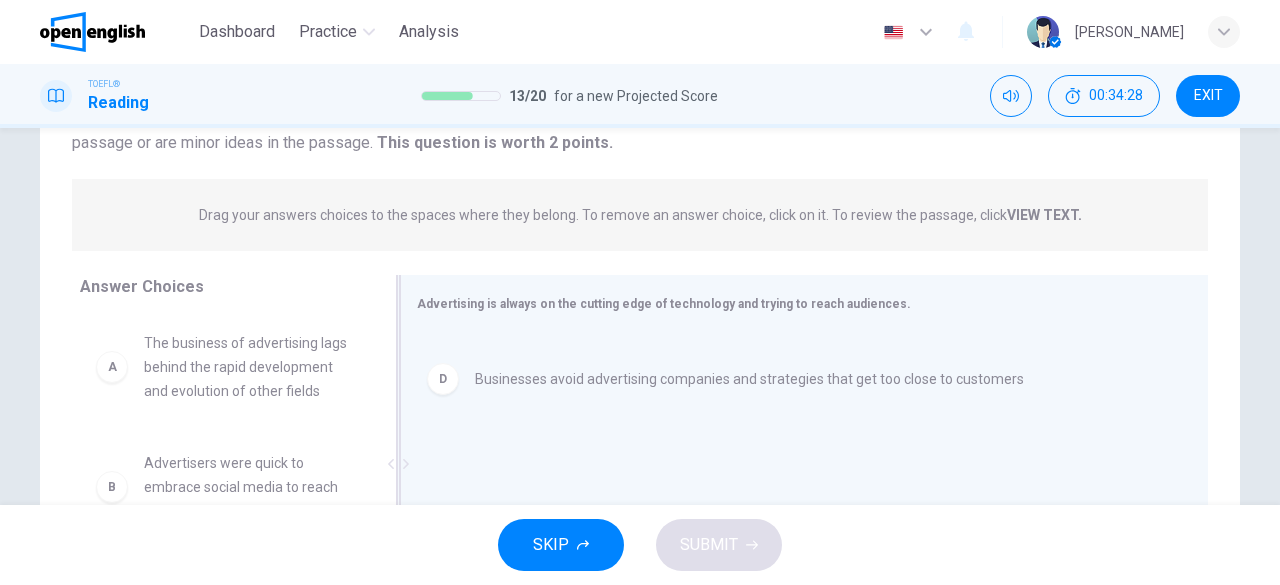 drag, startPoint x: 644, startPoint y: 369, endPoint x: 647, endPoint y: 389, distance: 20.22375 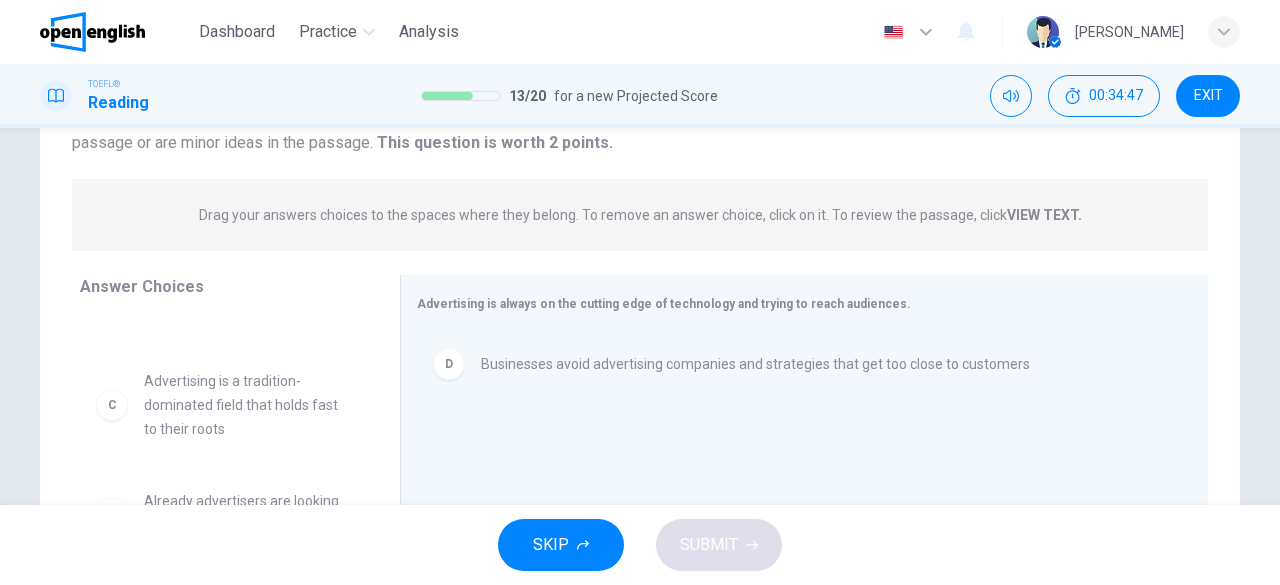 scroll, scrollTop: 200, scrollLeft: 0, axis: vertical 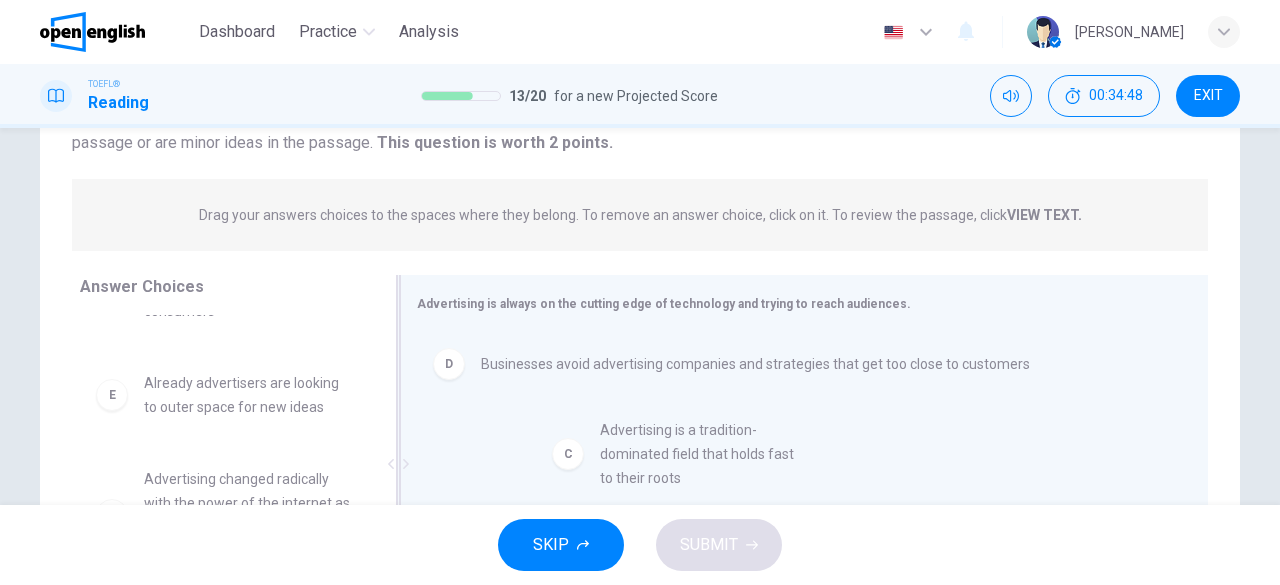 drag, startPoint x: 216, startPoint y: 433, endPoint x: 694, endPoint y: 452, distance: 478.37747 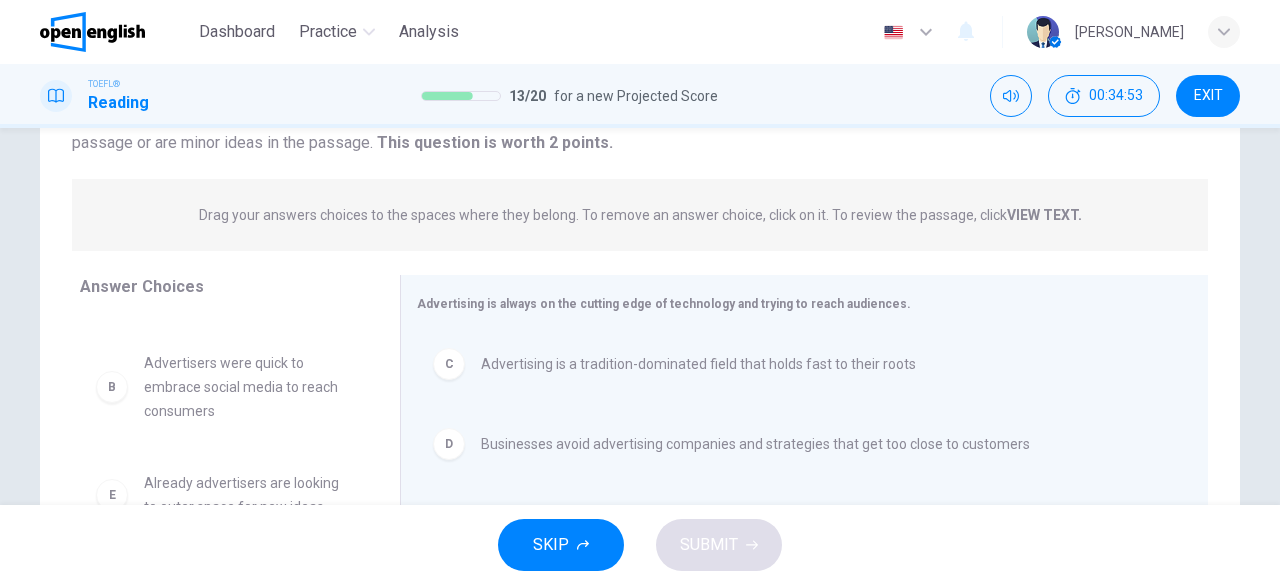 scroll, scrollTop: 180, scrollLeft: 0, axis: vertical 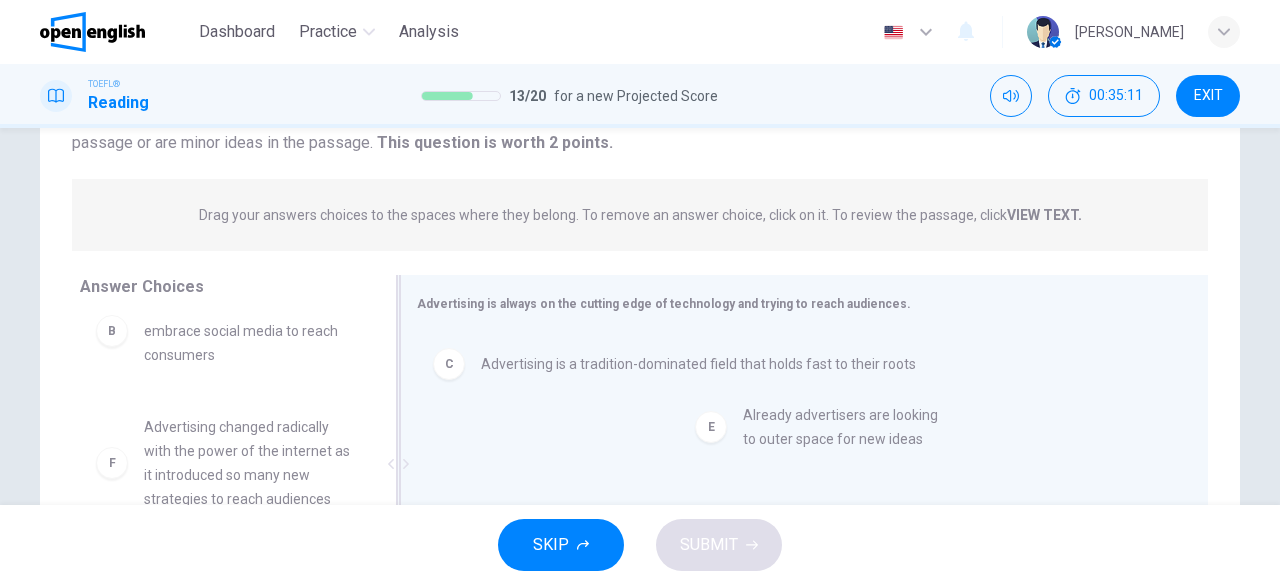 drag, startPoint x: 243, startPoint y: 459, endPoint x: 850, endPoint y: 442, distance: 607.23804 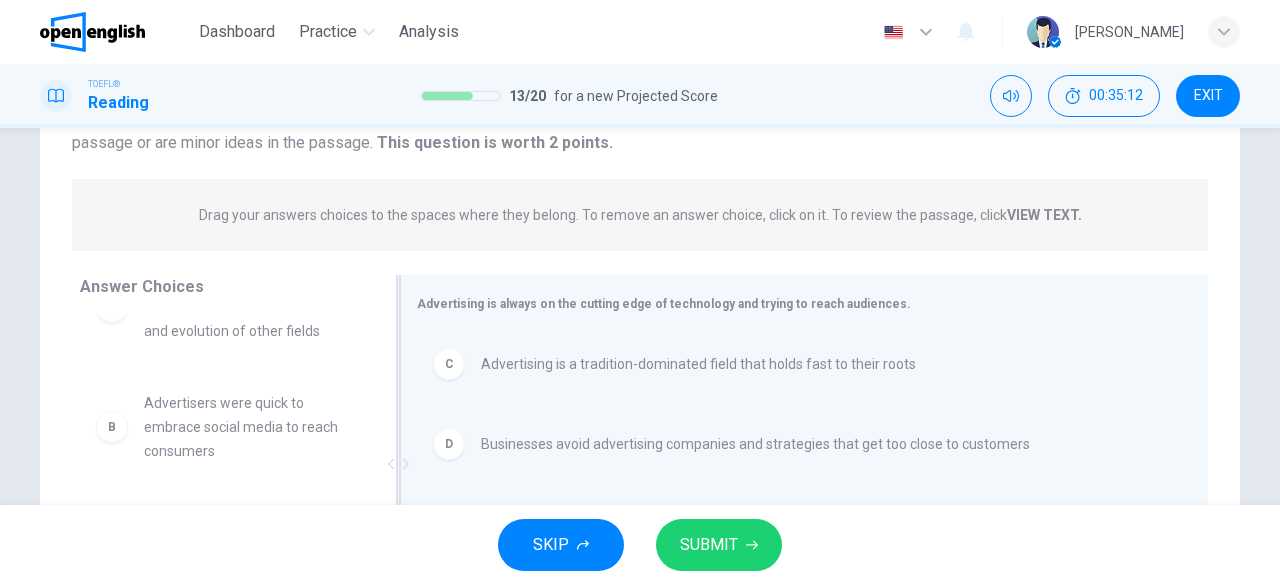 scroll, scrollTop: 102, scrollLeft: 0, axis: vertical 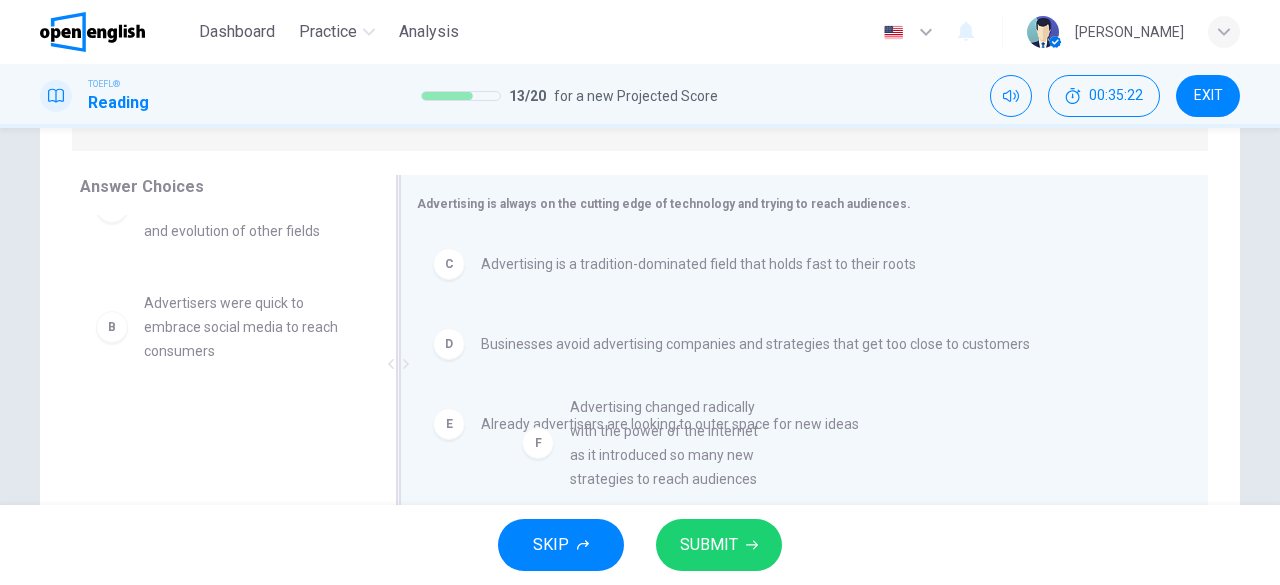 drag, startPoint x: 243, startPoint y: 423, endPoint x: 680, endPoint y: 413, distance: 437.1144 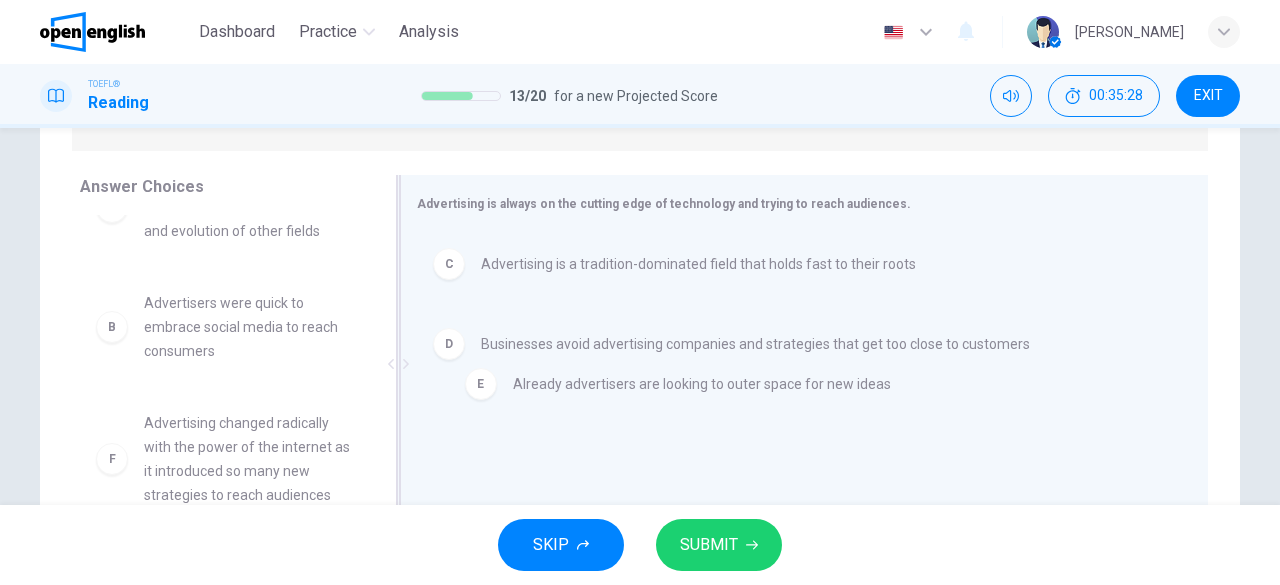 drag, startPoint x: 642, startPoint y: 431, endPoint x: 659, endPoint y: 398, distance: 37.12142 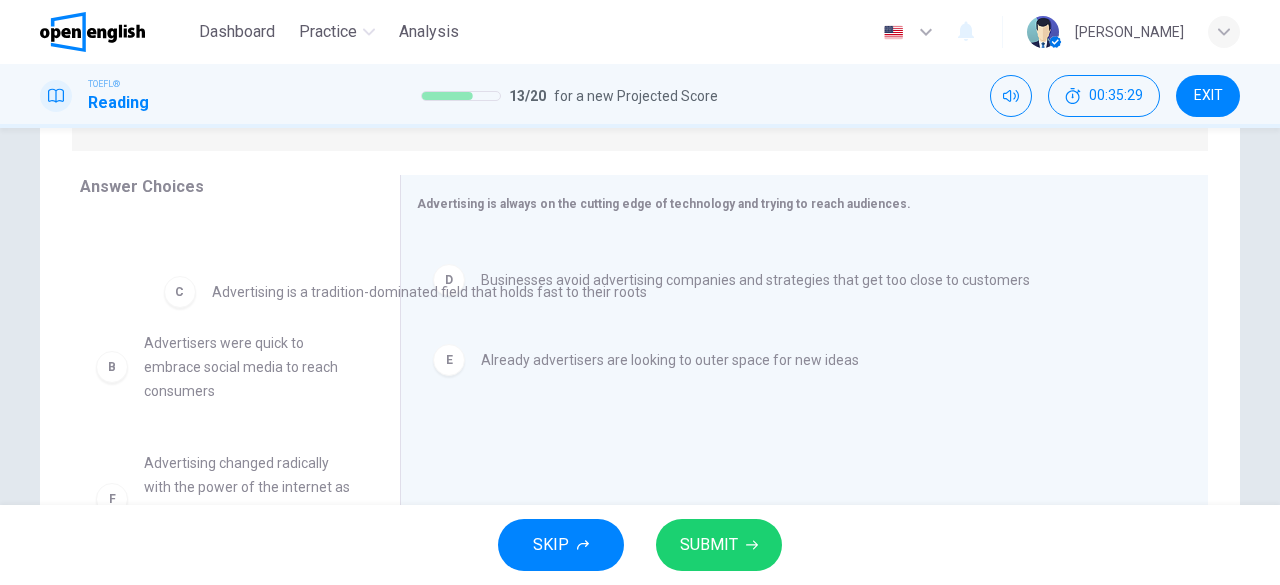 drag, startPoint x: 658, startPoint y: 268, endPoint x: 301, endPoint y: 301, distance: 358.52197 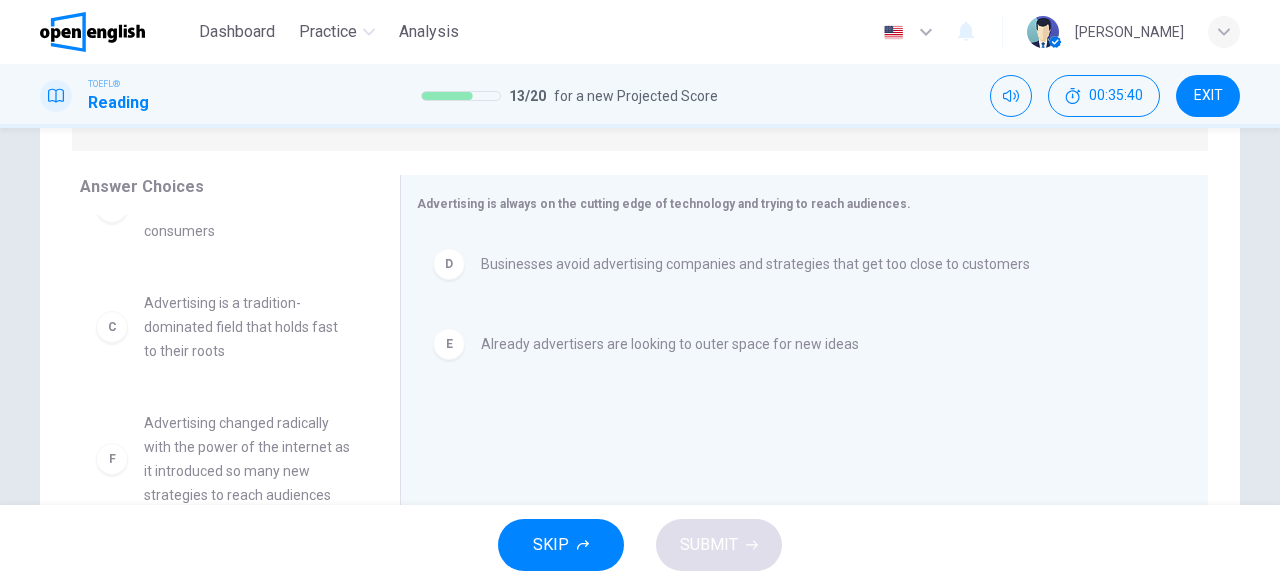 scroll, scrollTop: 204, scrollLeft: 0, axis: vertical 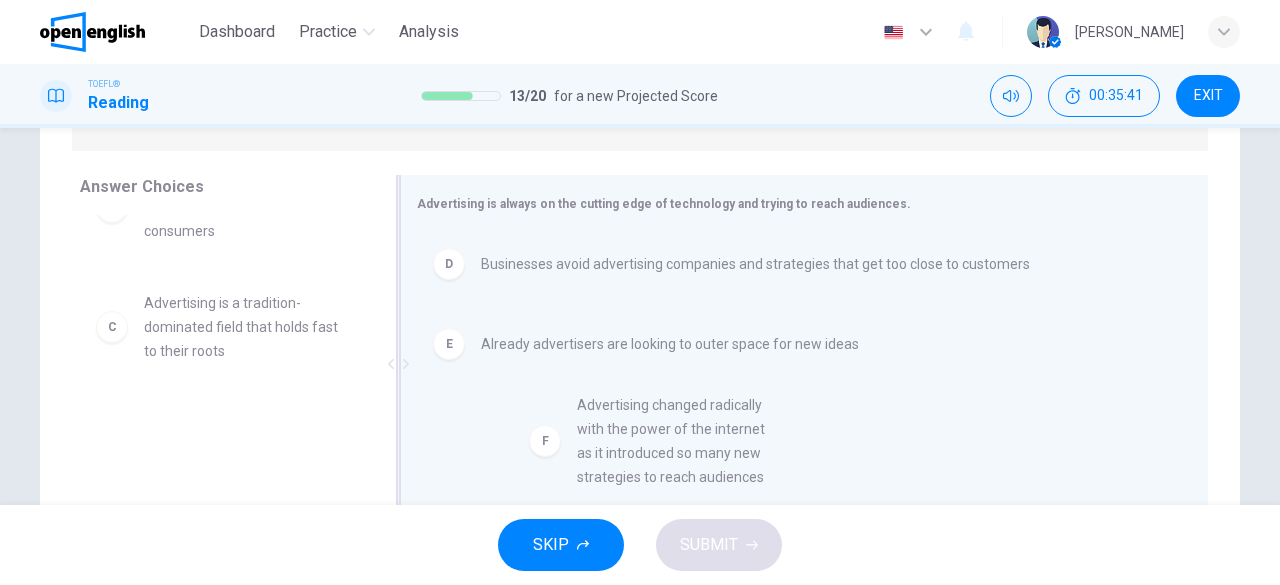 drag, startPoint x: 244, startPoint y: 442, endPoint x: 697, endPoint y: 421, distance: 453.48648 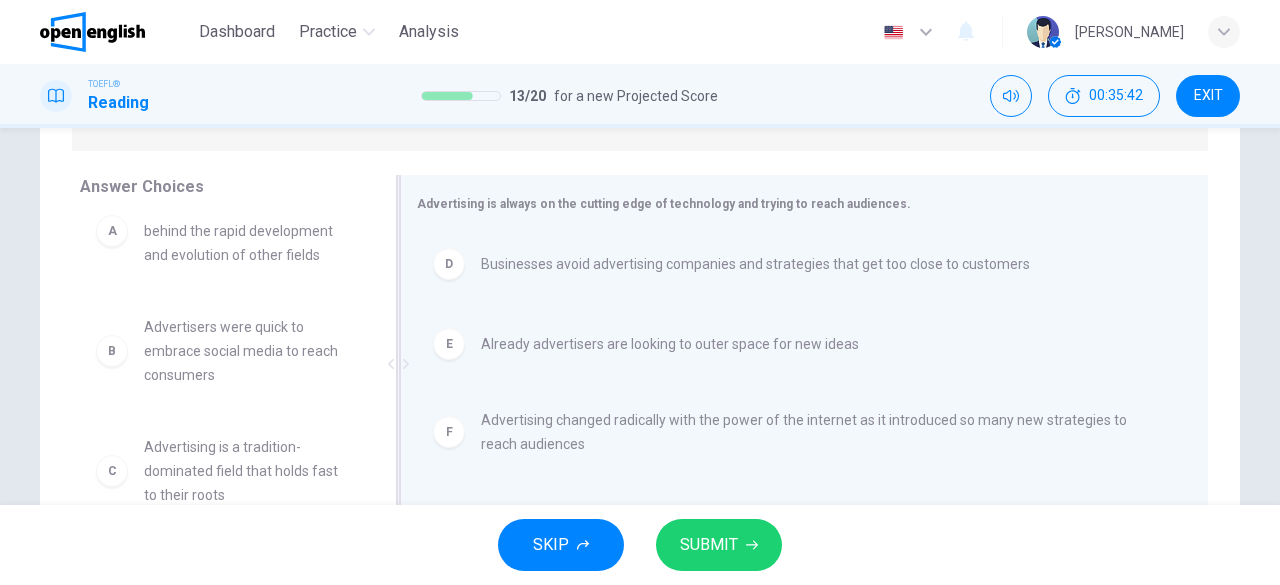 scroll, scrollTop: 60, scrollLeft: 0, axis: vertical 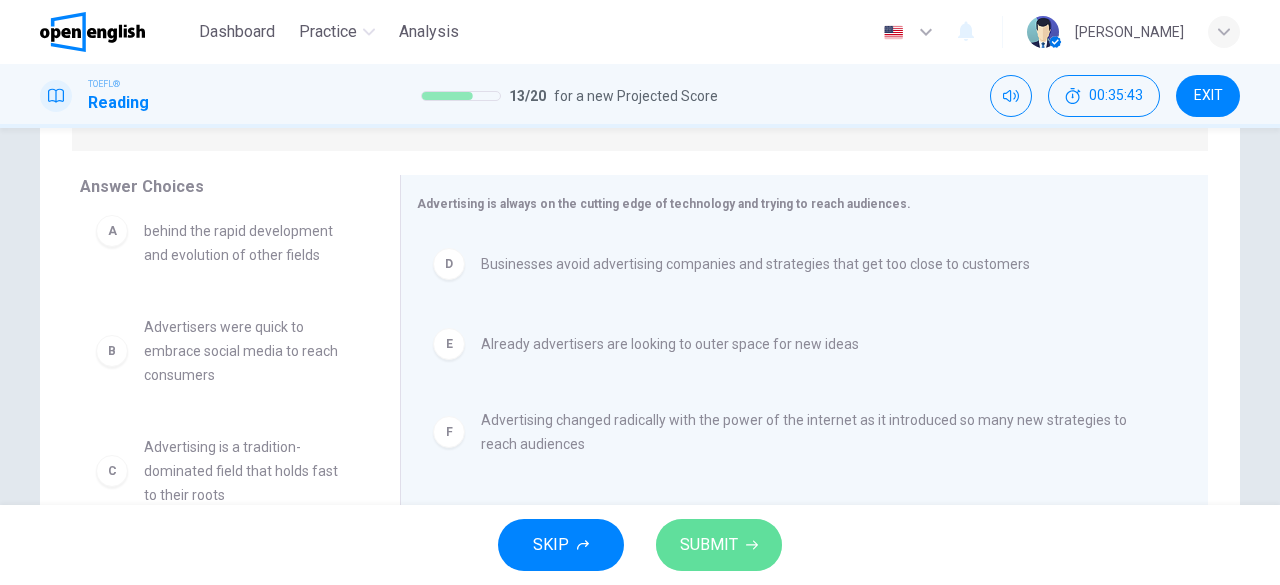 click on "SUBMIT" at bounding box center (709, 545) 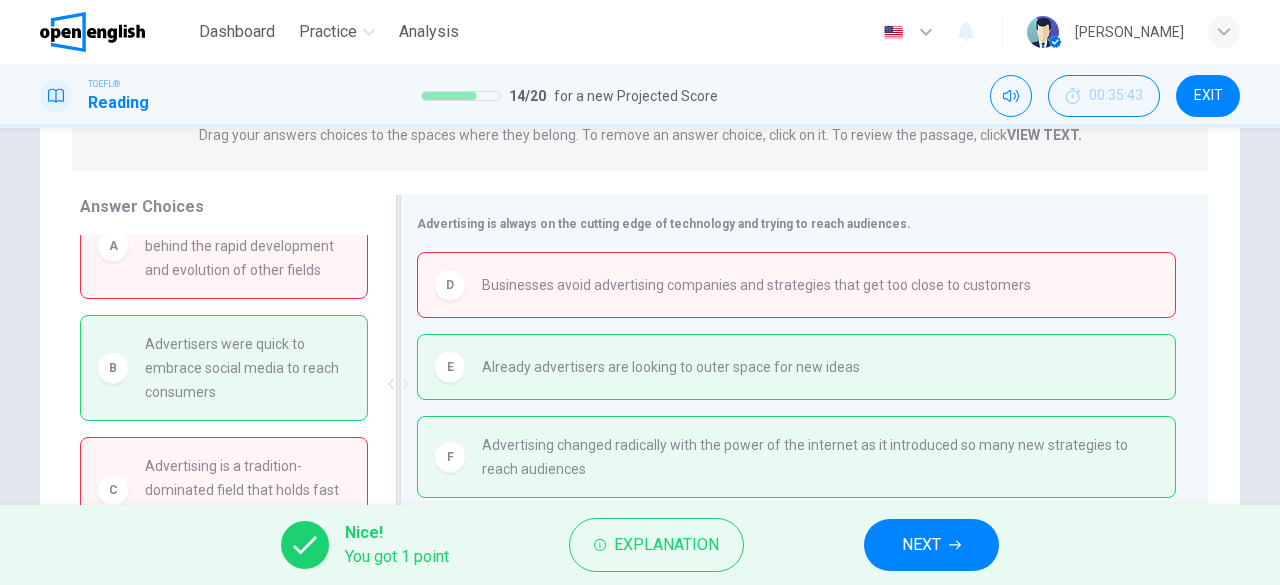 scroll, scrollTop: 298, scrollLeft: 0, axis: vertical 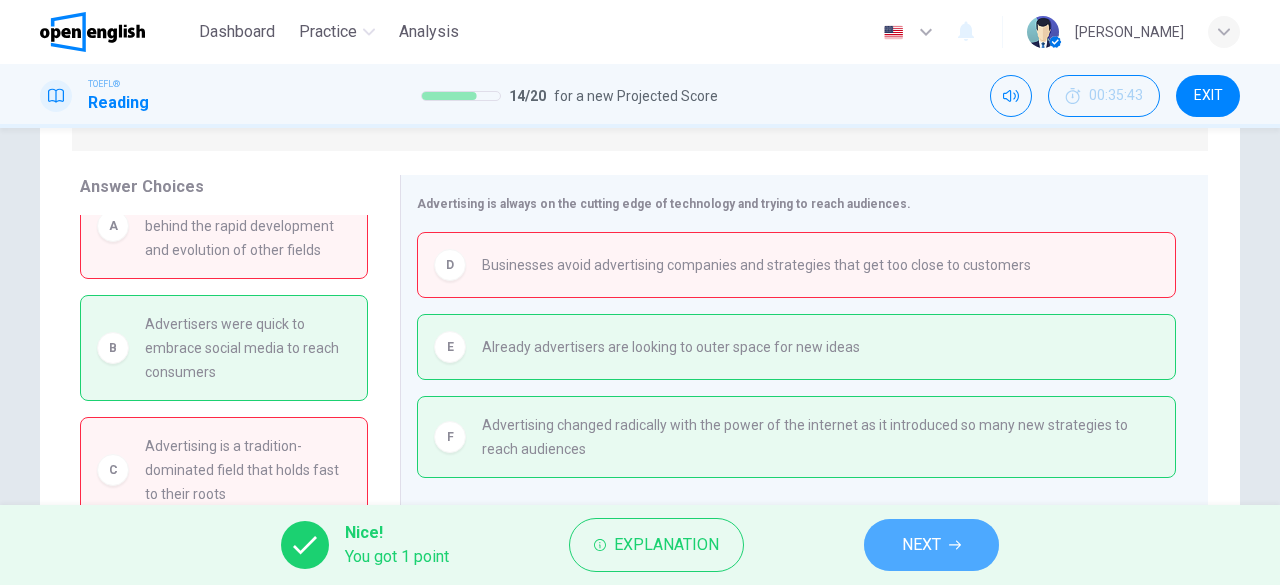 click 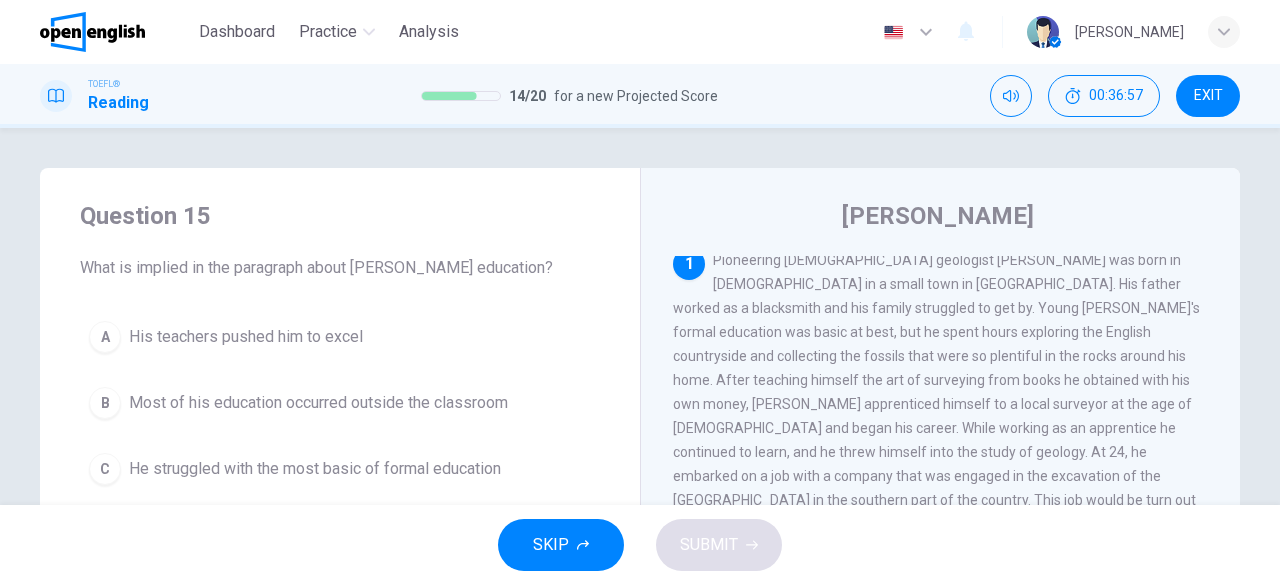 scroll, scrollTop: 0, scrollLeft: 0, axis: both 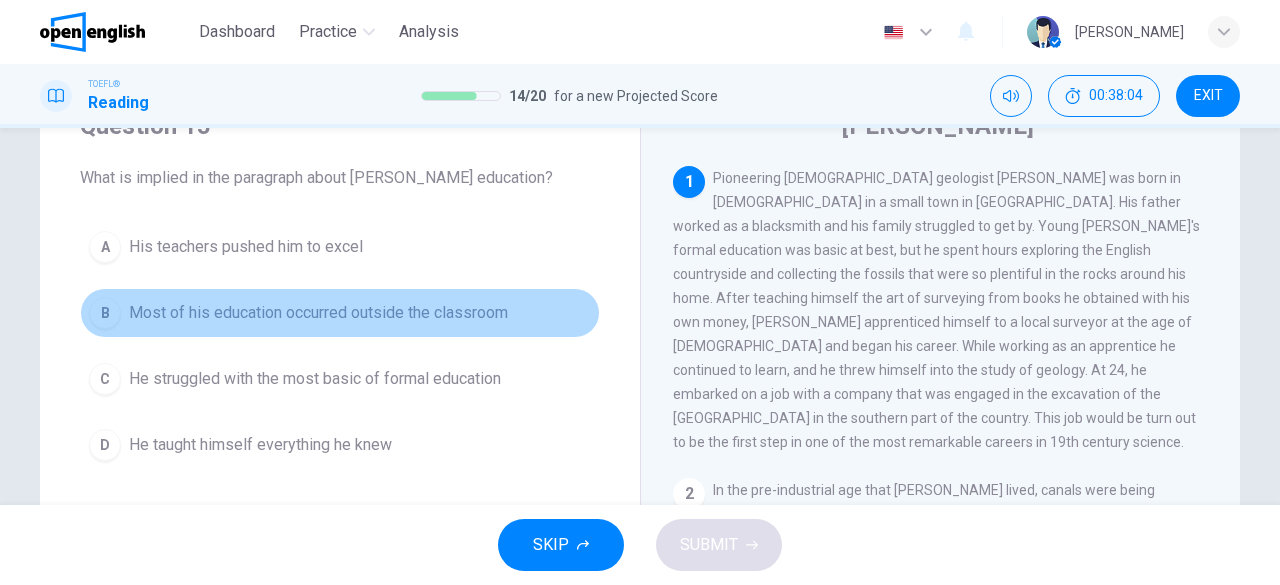 click on "B" at bounding box center (105, 313) 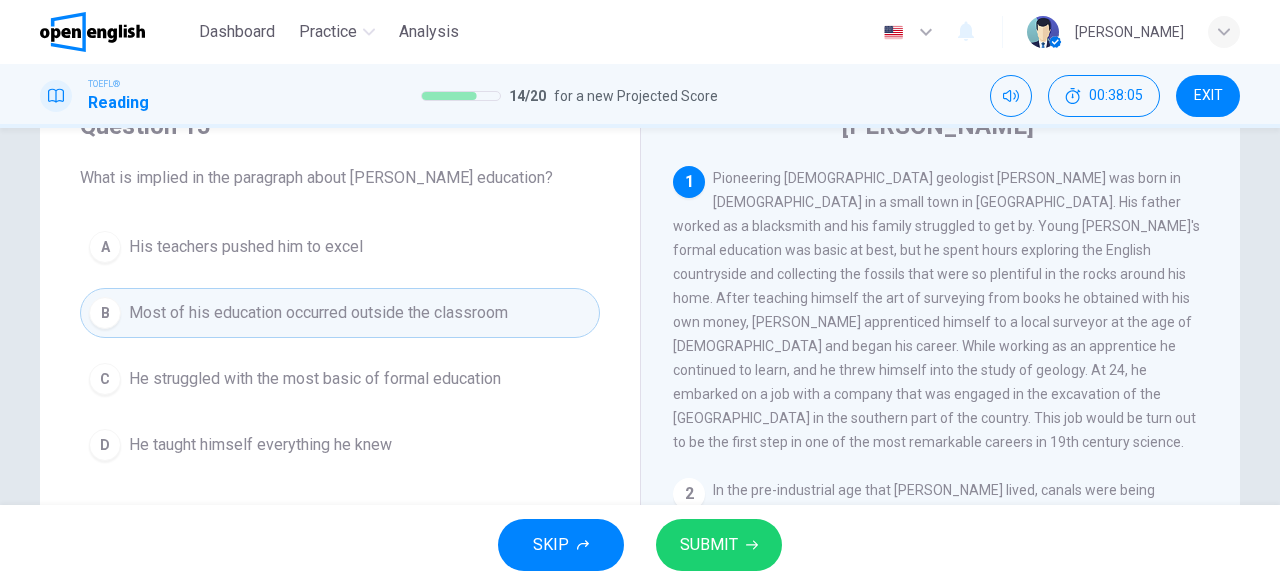 click on "SUBMIT" at bounding box center [719, 545] 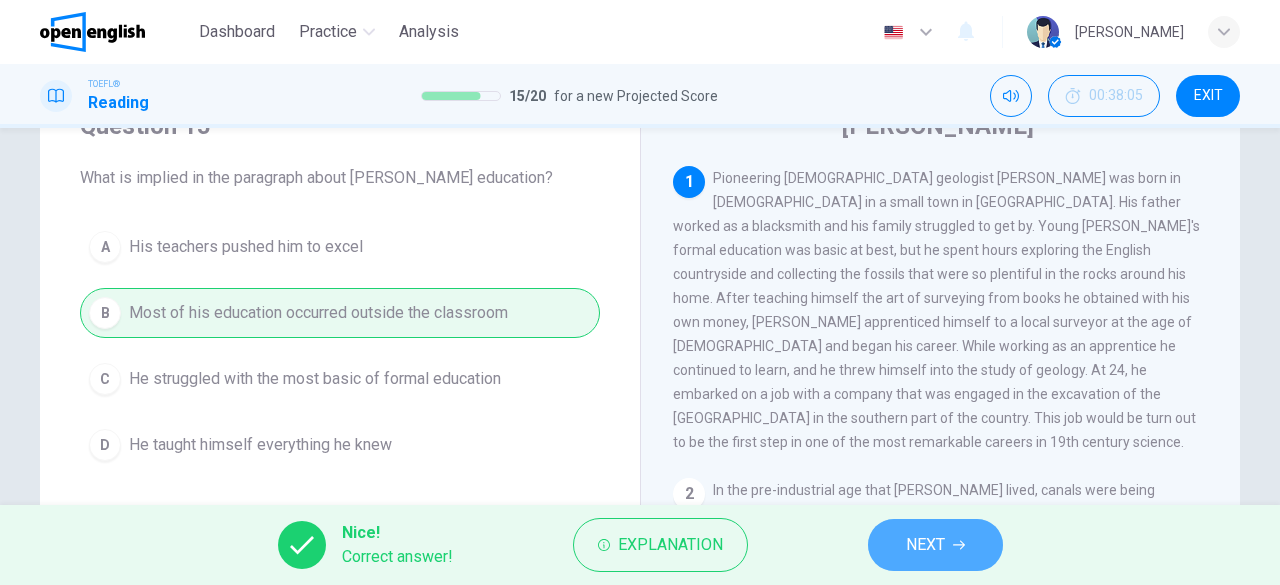 click on "NEXT" at bounding box center (935, 545) 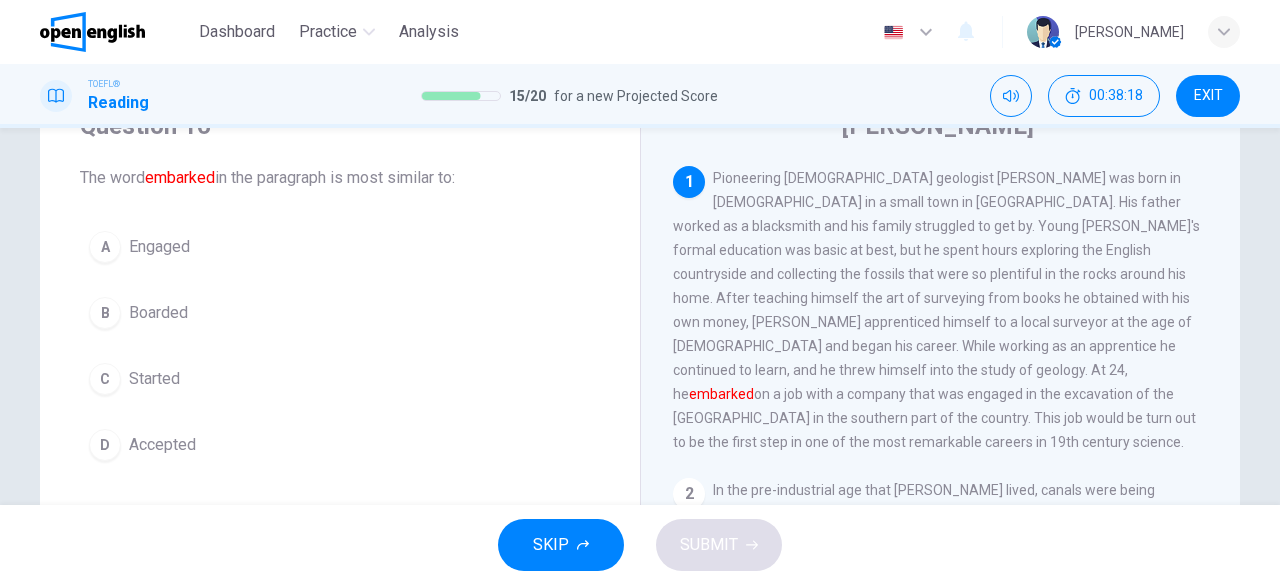 click on "C" at bounding box center (105, 379) 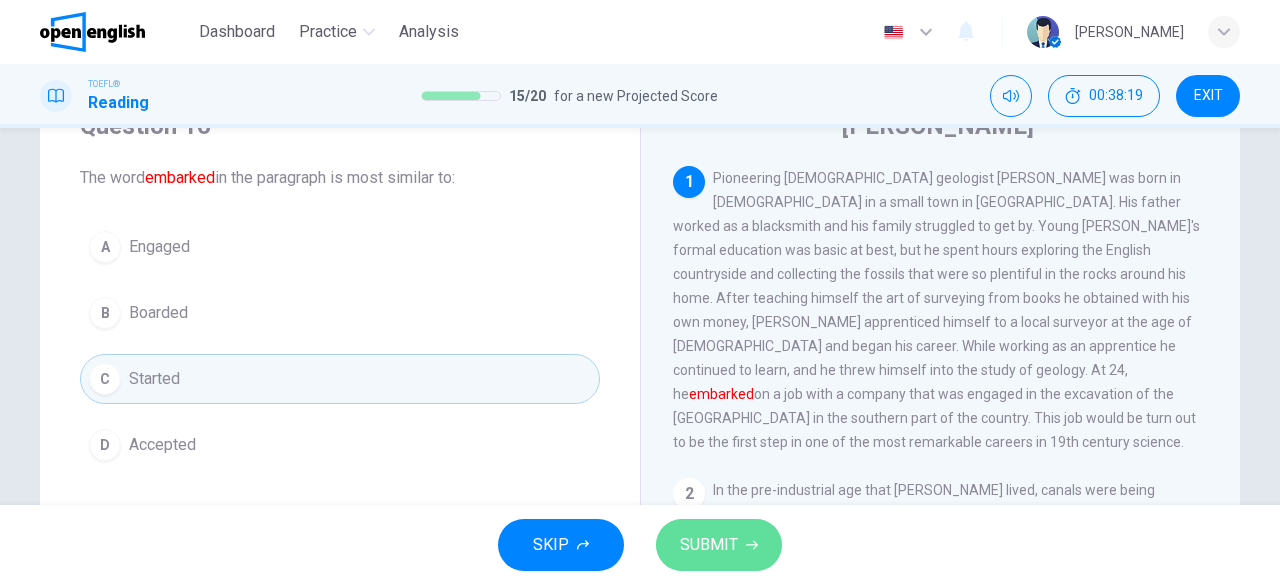 click on "SUBMIT" at bounding box center [719, 545] 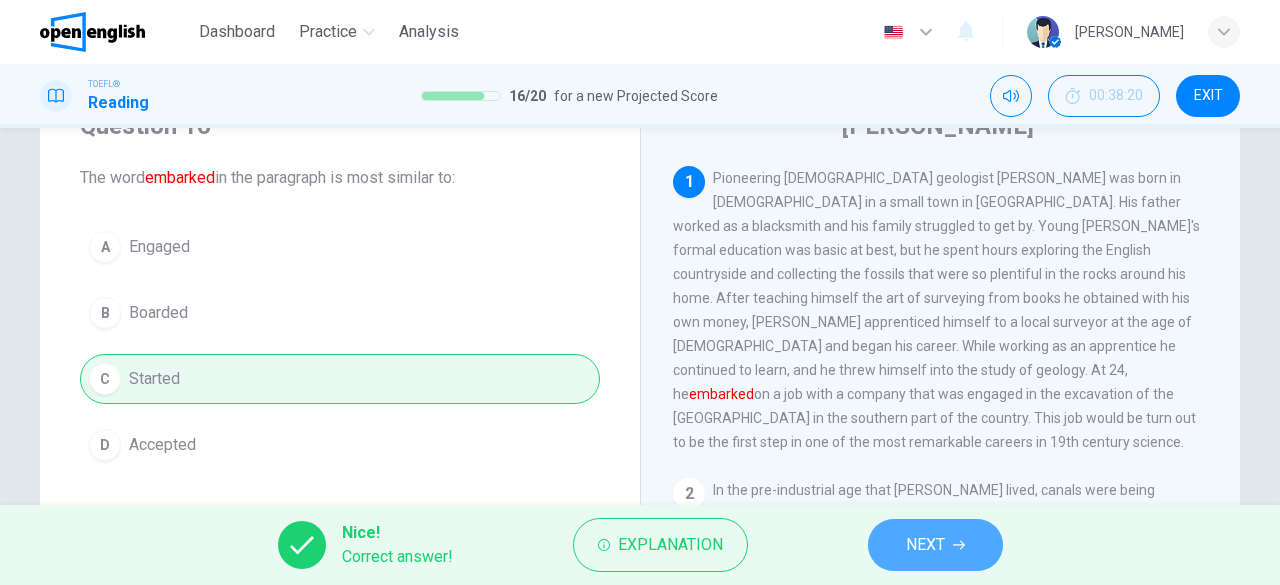 click 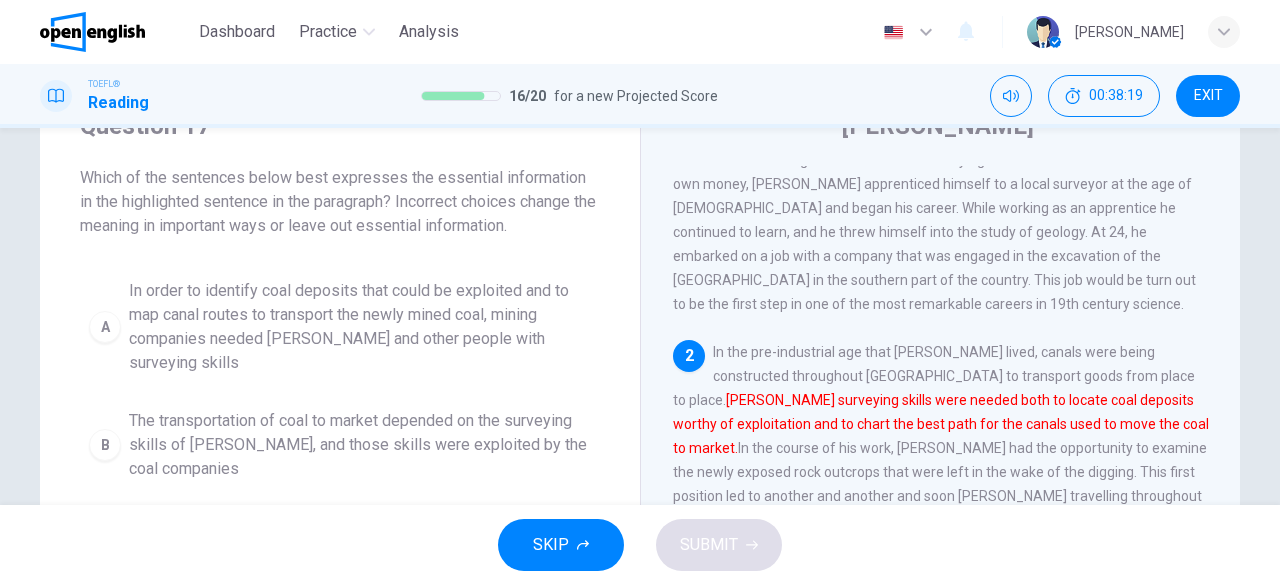 scroll, scrollTop: 216, scrollLeft: 0, axis: vertical 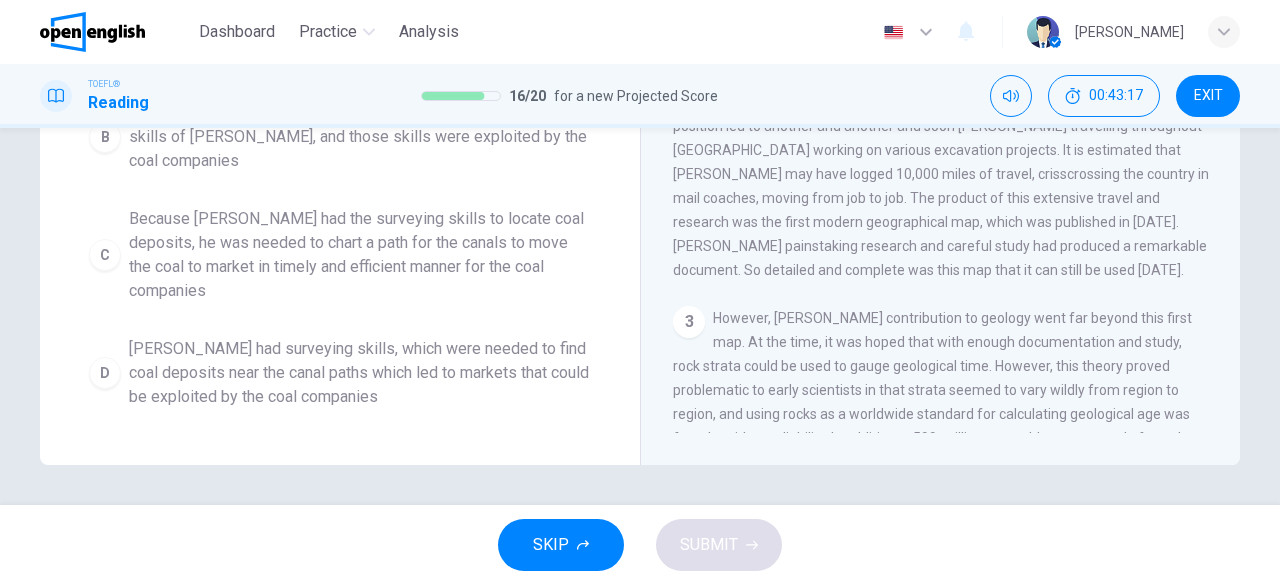 click on "C" at bounding box center [105, 255] 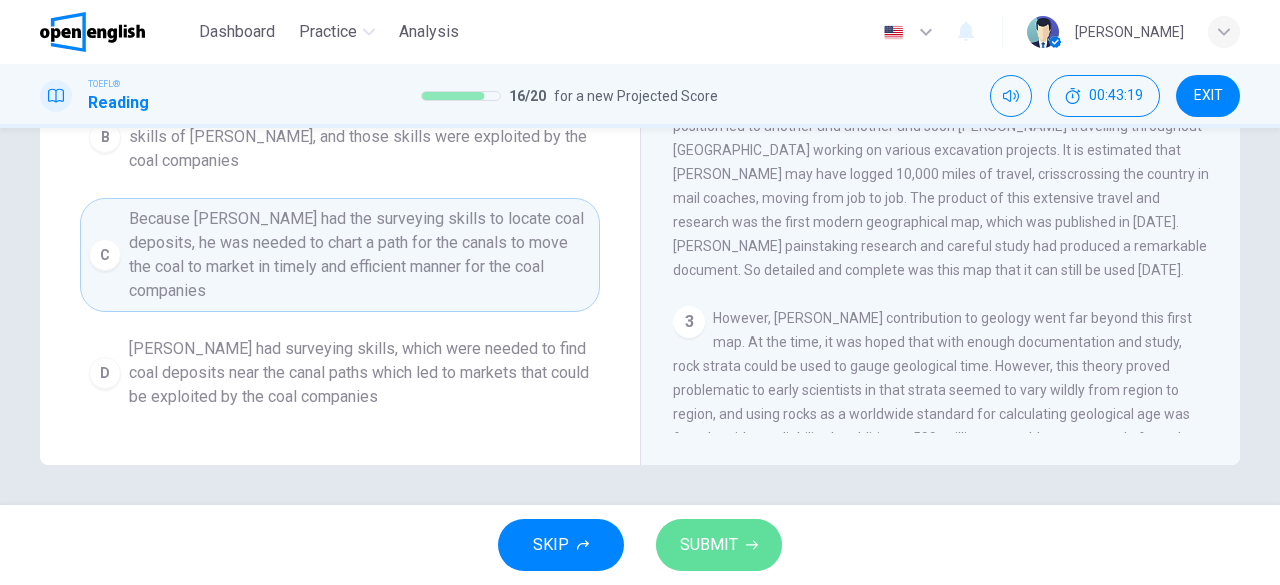 click on "SUBMIT" at bounding box center (709, 545) 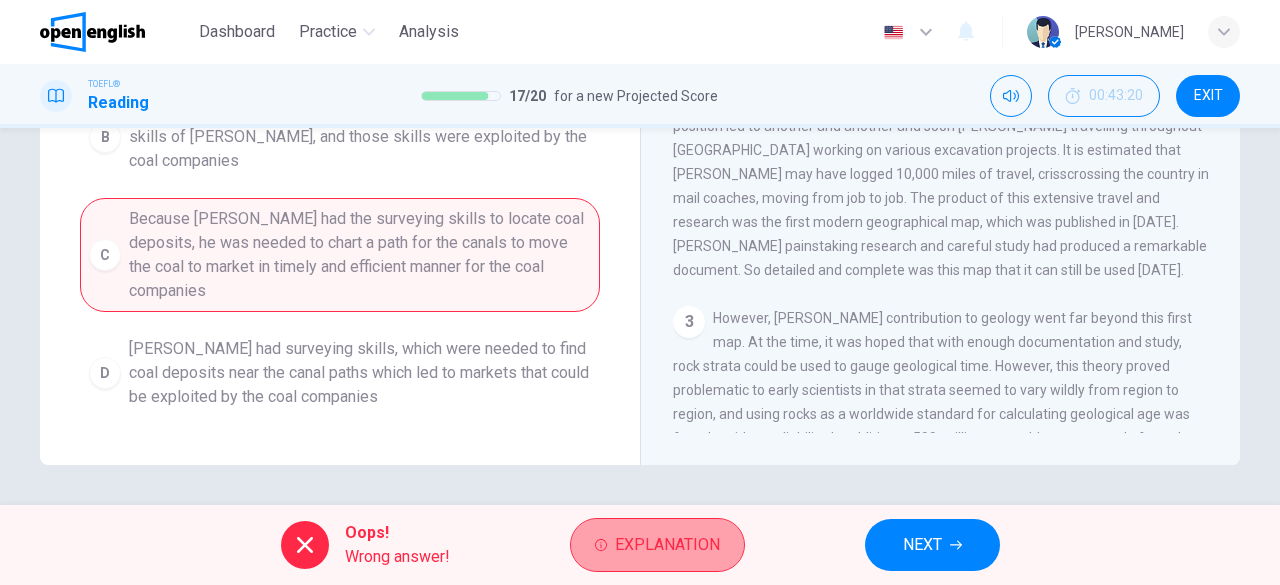 click on "Explanation" at bounding box center [657, 545] 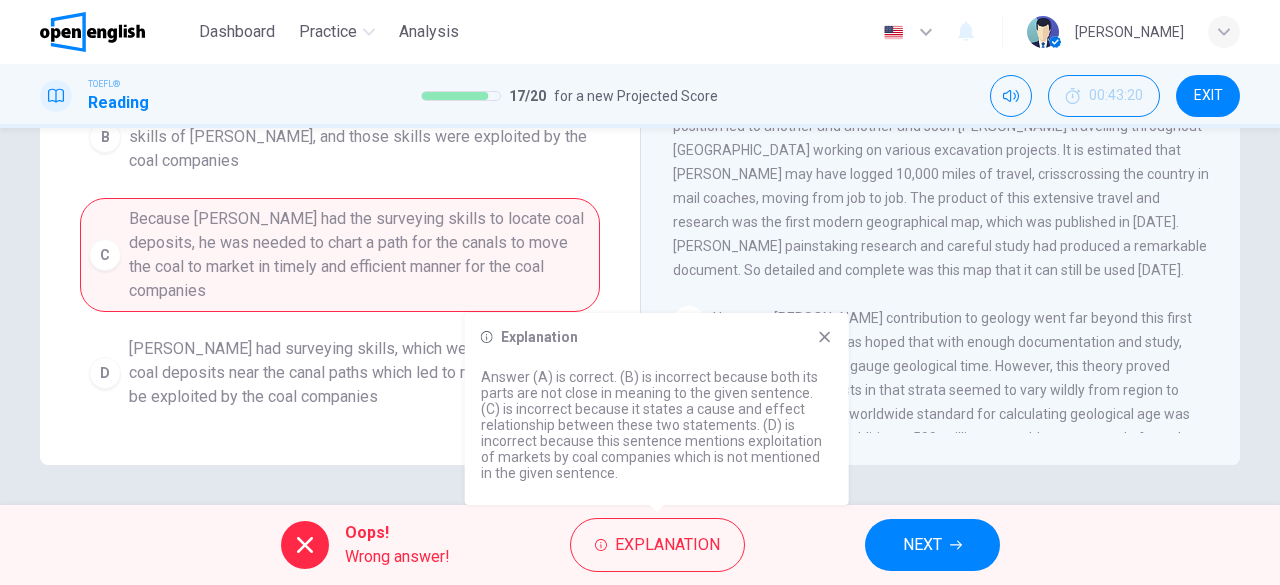 click 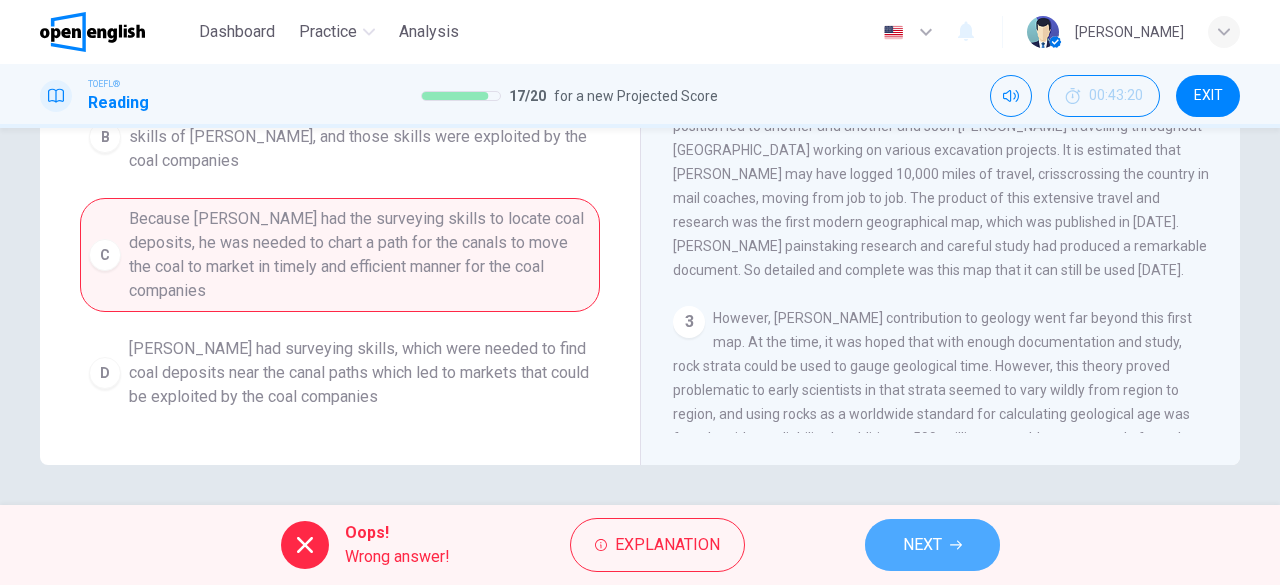 click on "NEXT" at bounding box center (932, 545) 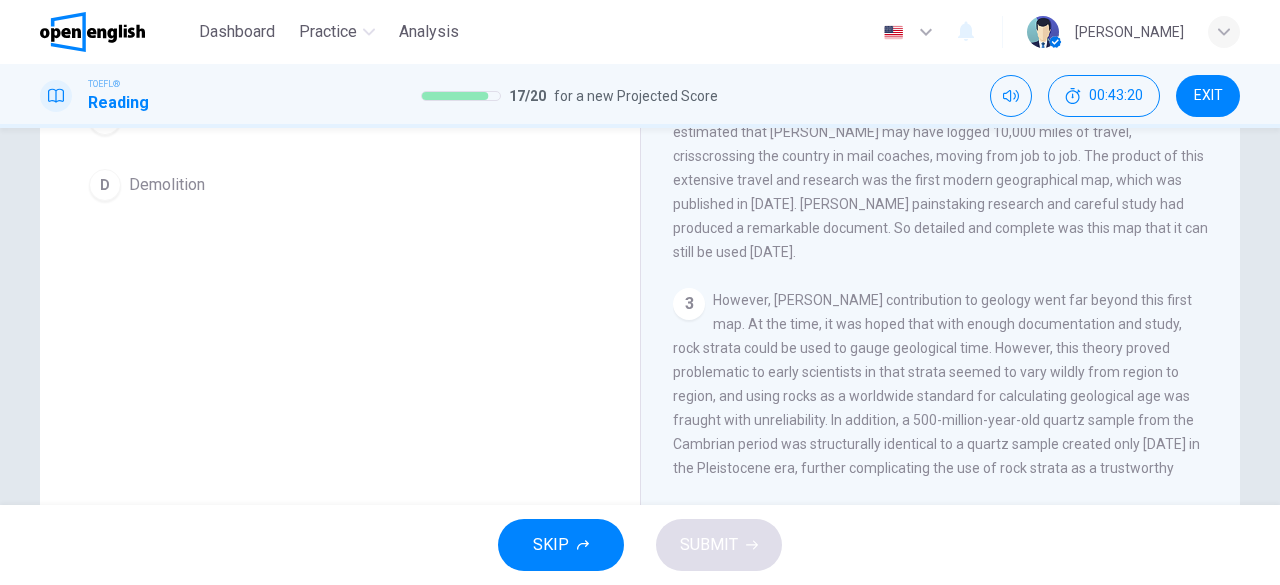 scroll, scrollTop: 295, scrollLeft: 0, axis: vertical 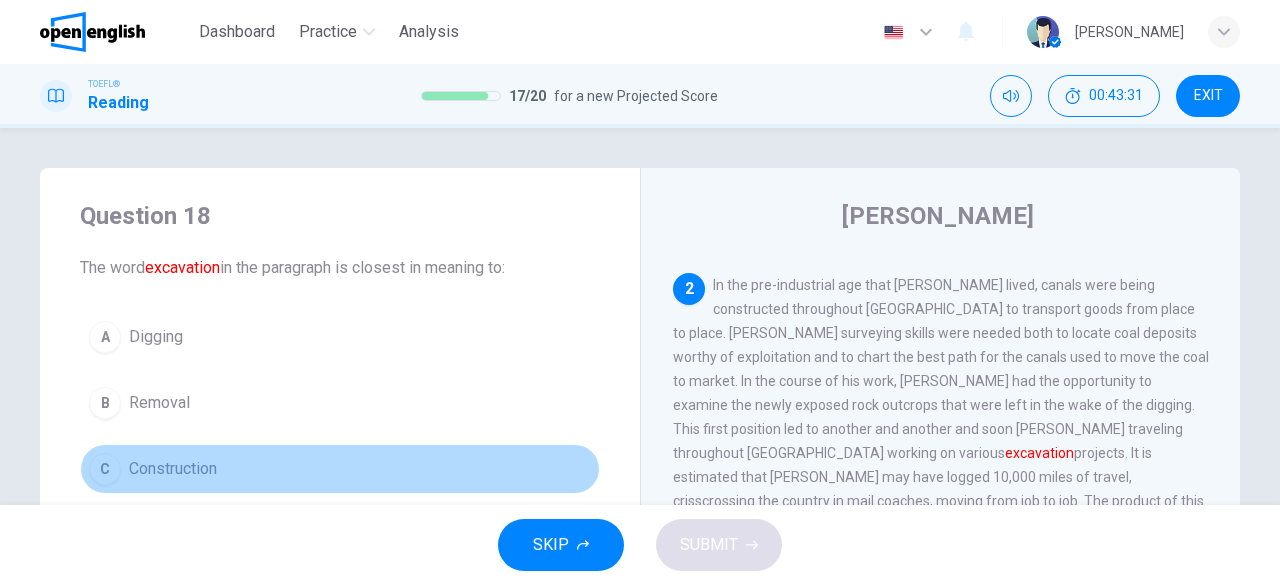 click on "C" at bounding box center (105, 469) 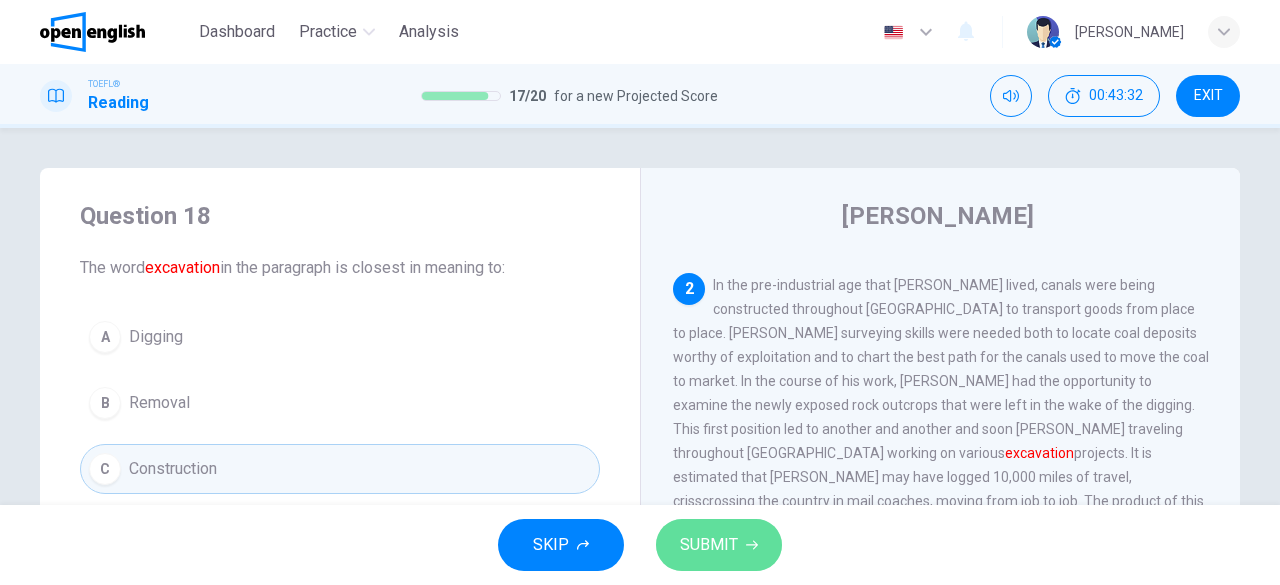 click on "SUBMIT" at bounding box center [719, 545] 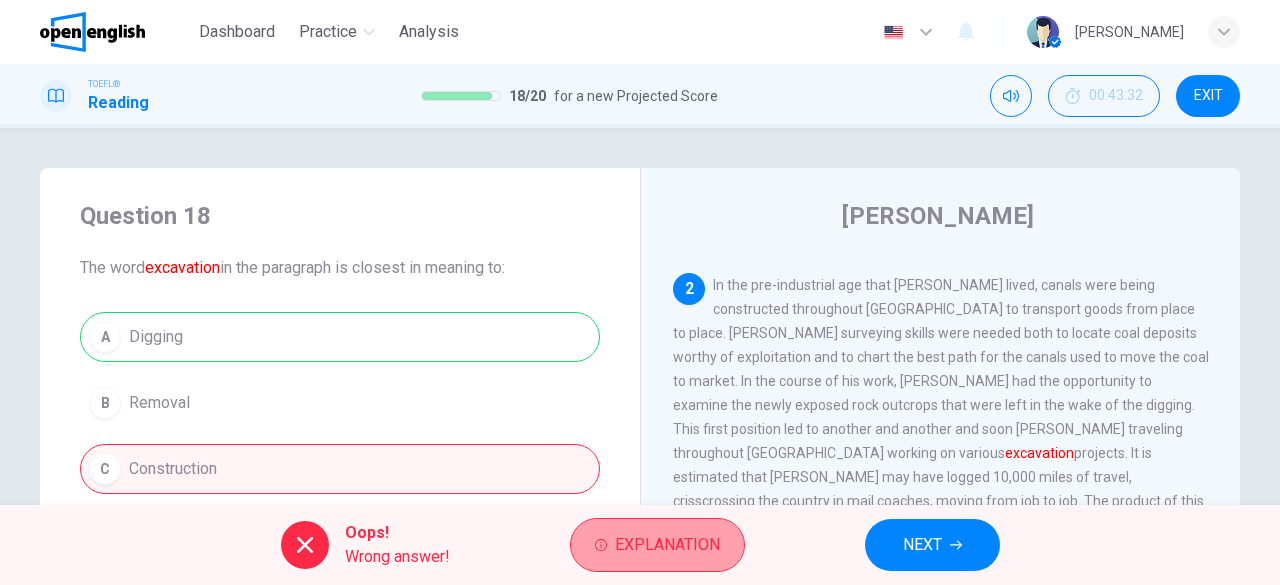 click on "Explanation" at bounding box center (657, 545) 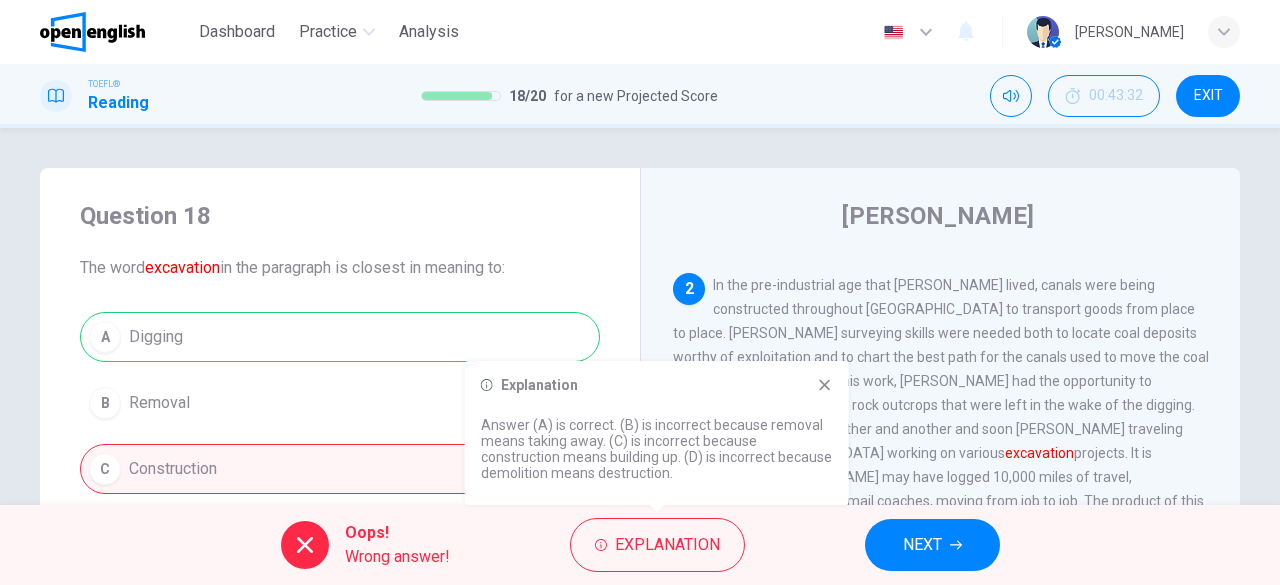 click on "Explanation" at bounding box center [657, 385] 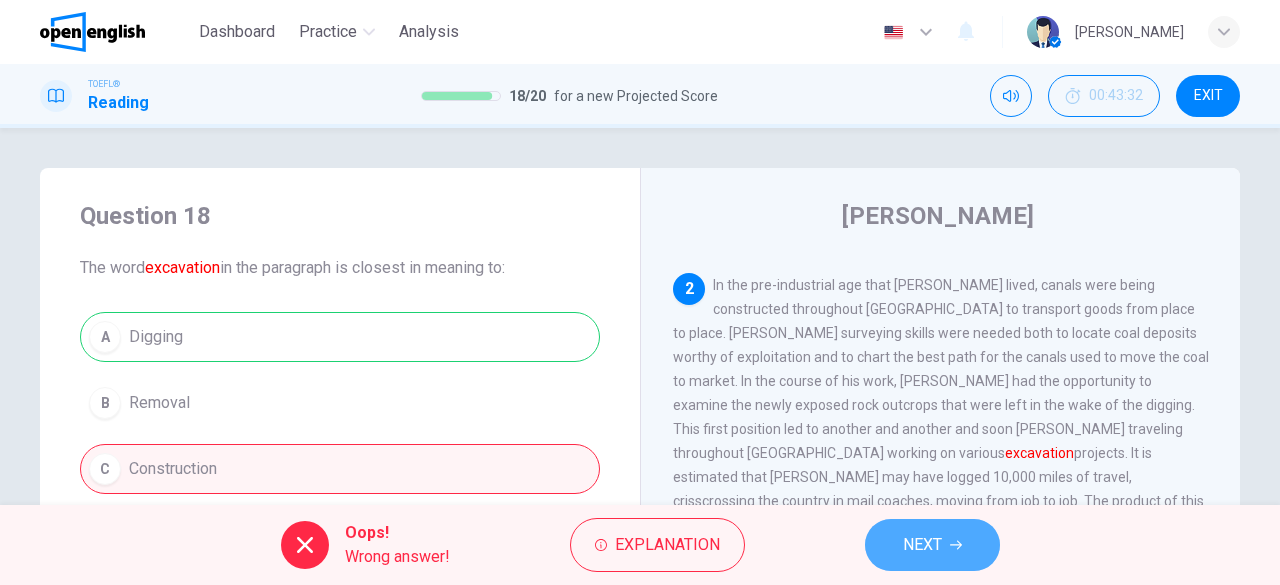 click on "NEXT" at bounding box center [932, 545] 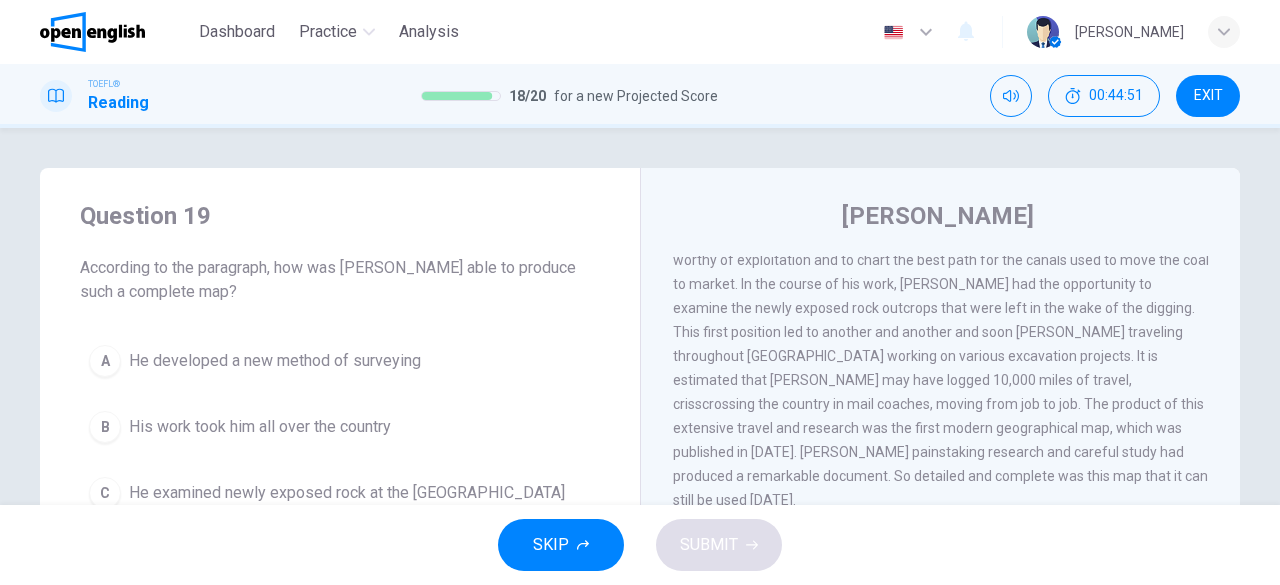 scroll, scrollTop: 395, scrollLeft: 0, axis: vertical 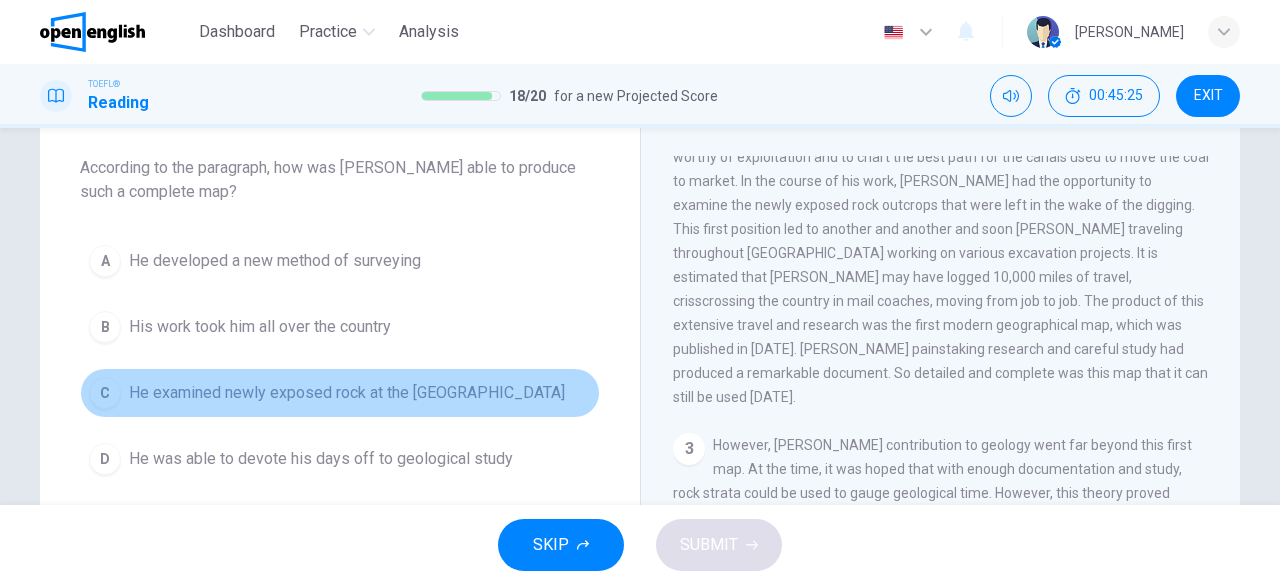 click on "C" at bounding box center (105, 393) 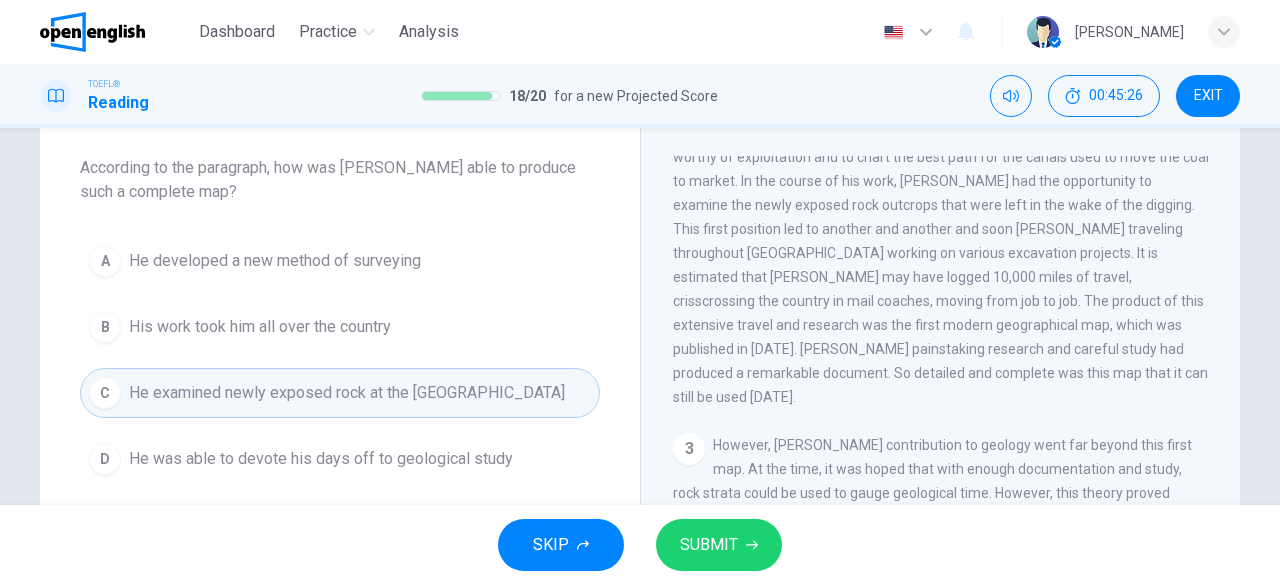 click on "SUBMIT" at bounding box center (709, 545) 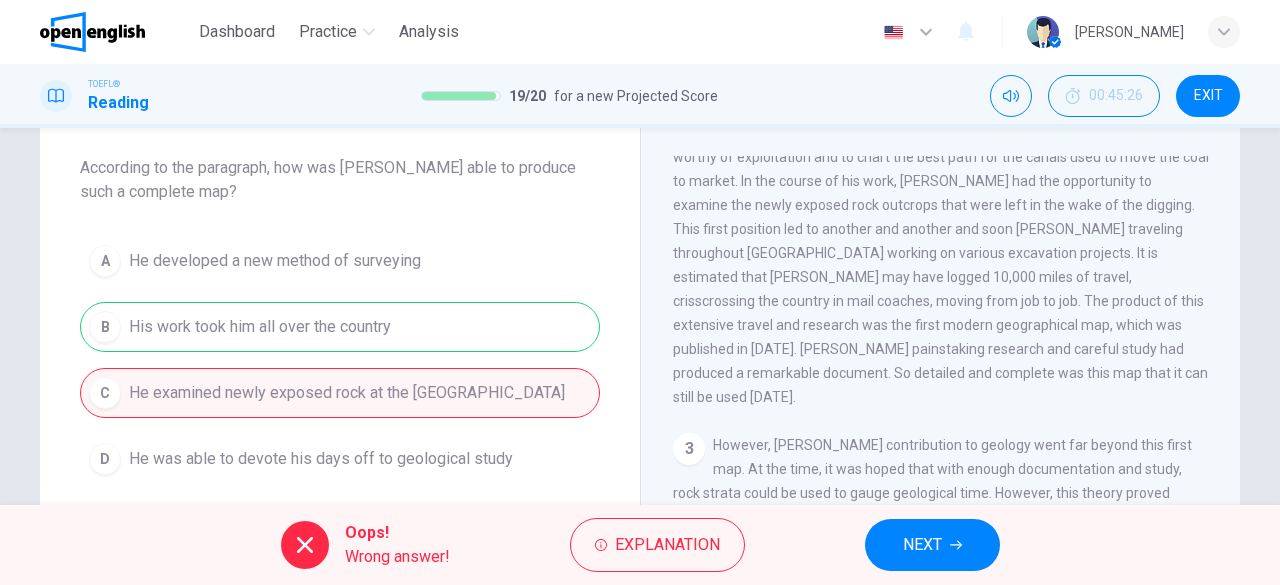 click on "NEXT" at bounding box center [922, 545] 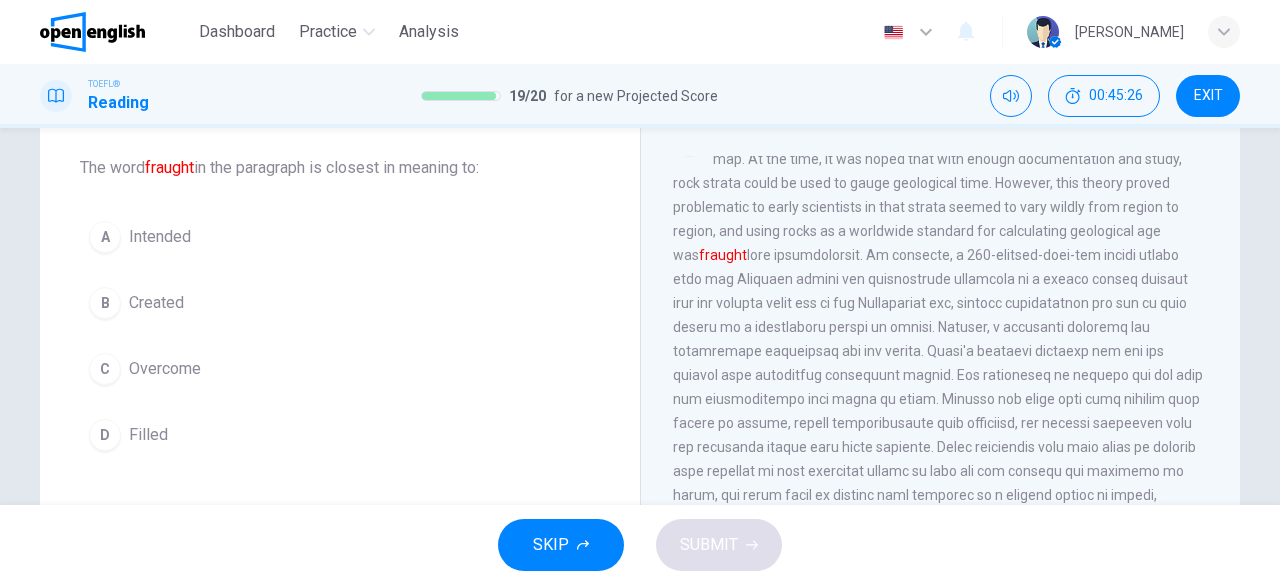 scroll, scrollTop: 709, scrollLeft: 0, axis: vertical 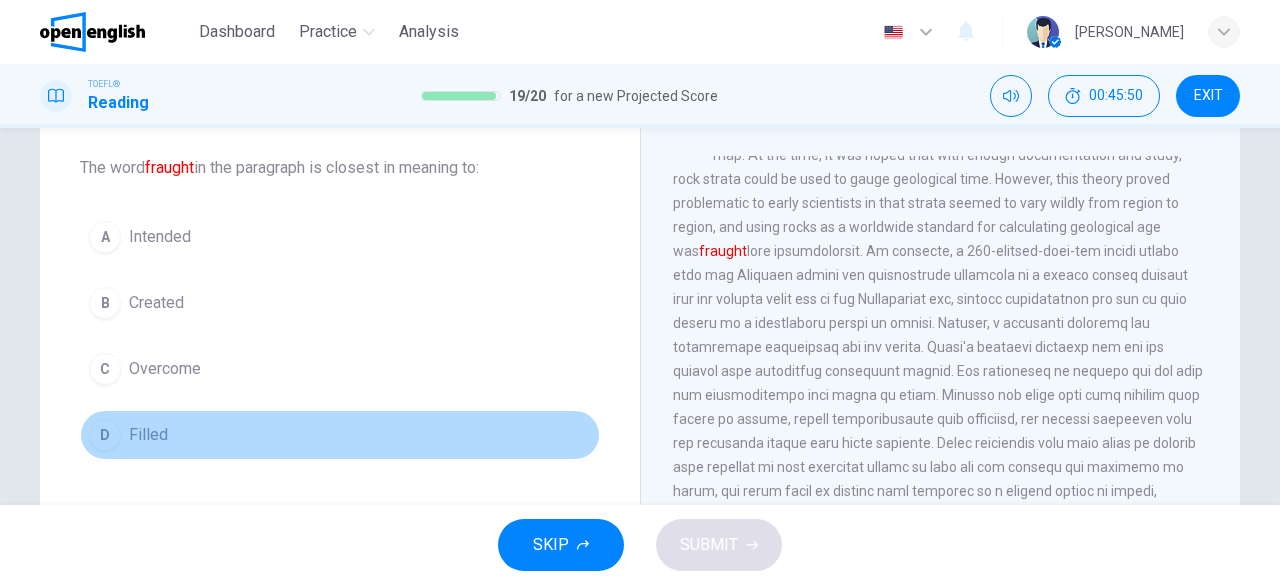 click on "D" at bounding box center (105, 435) 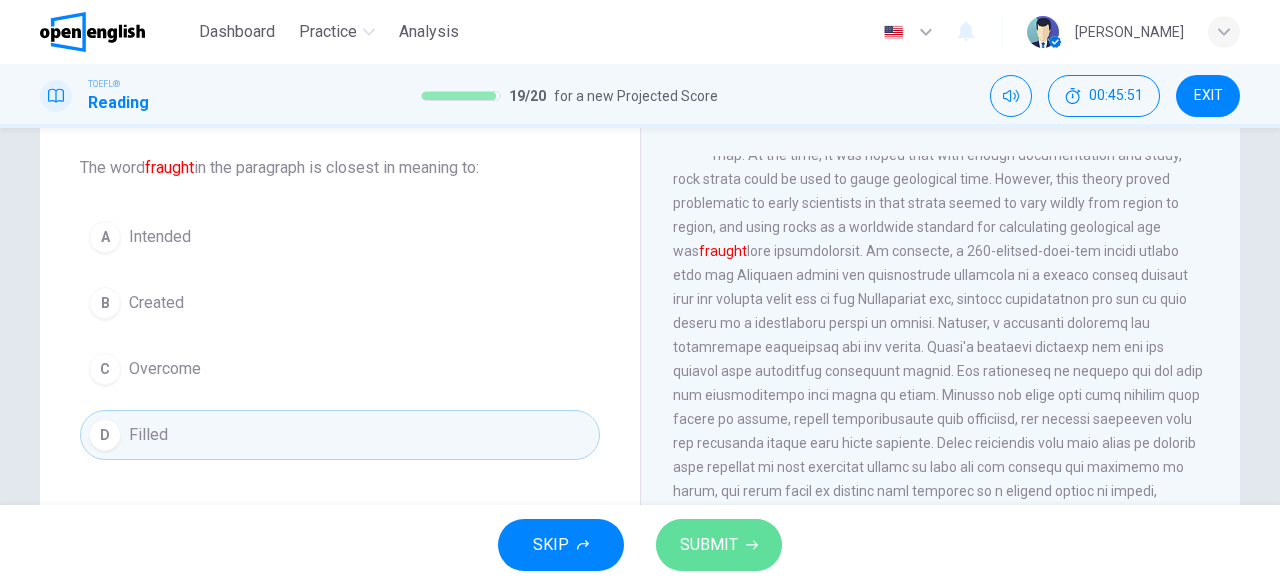 click on "SUBMIT" at bounding box center (709, 545) 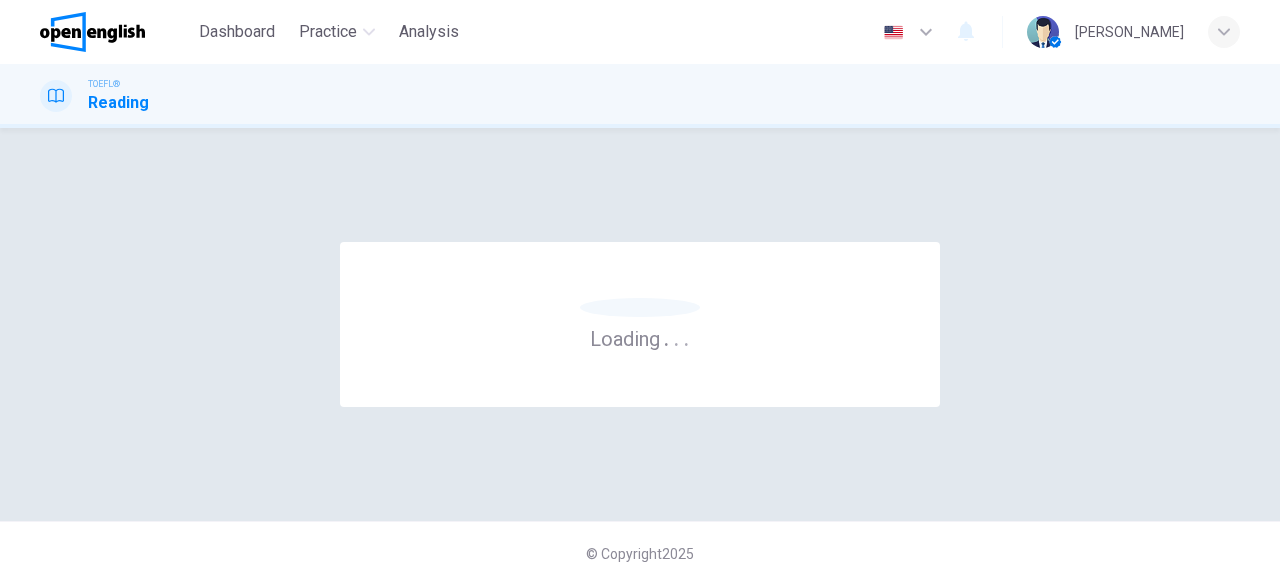 scroll, scrollTop: 0, scrollLeft: 0, axis: both 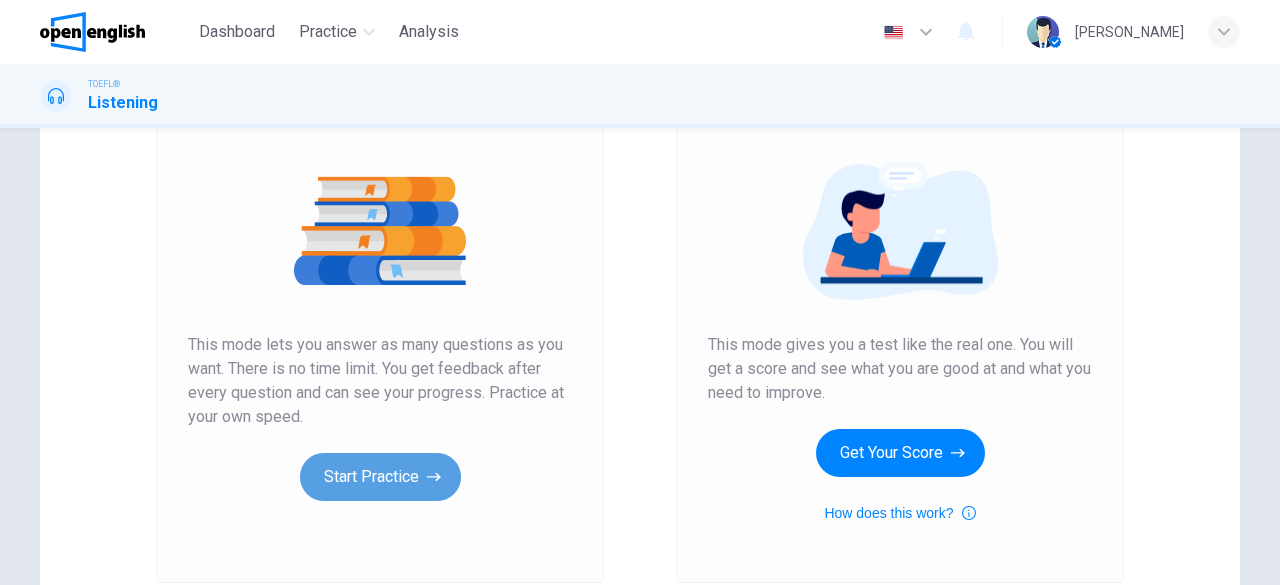 click on "Start Practice" at bounding box center [380, 477] 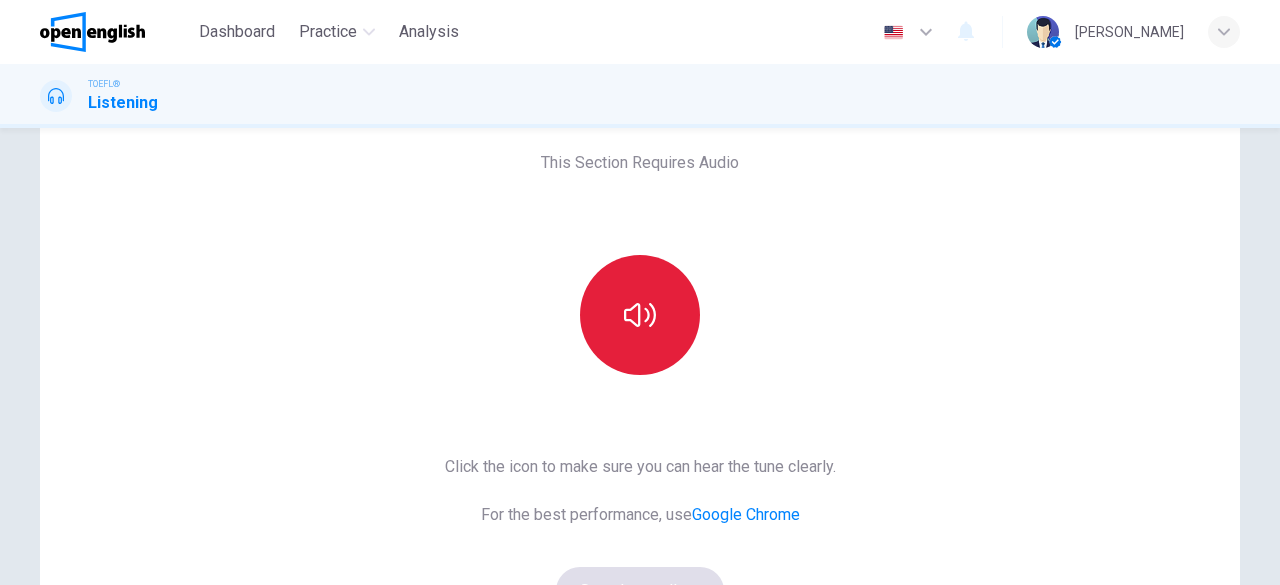 scroll, scrollTop: 100, scrollLeft: 0, axis: vertical 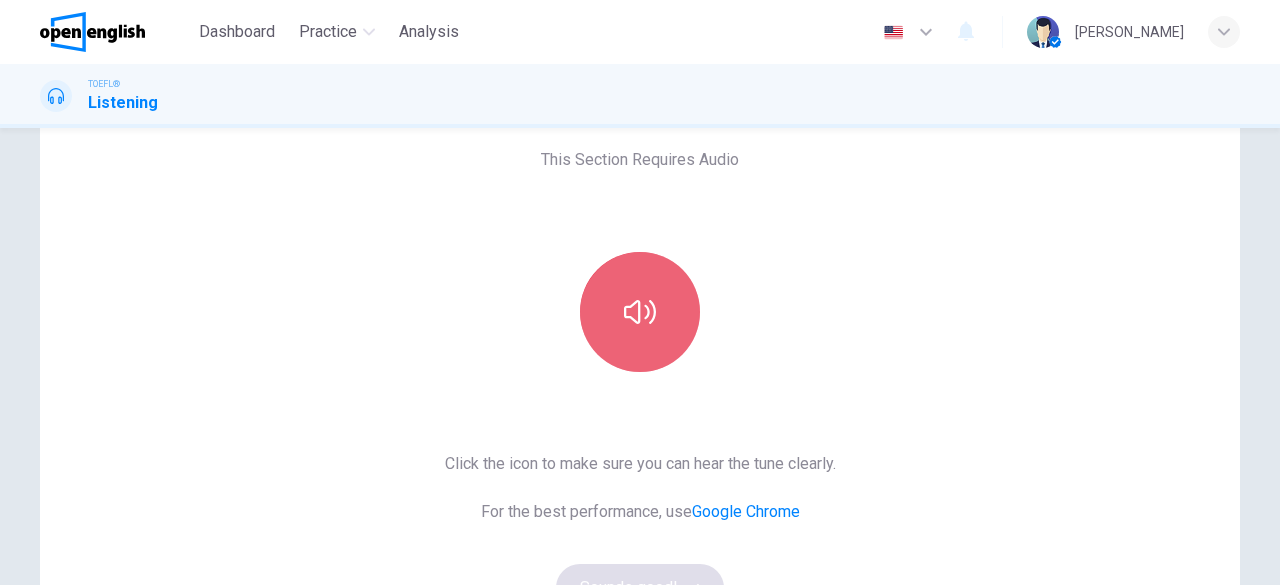 click at bounding box center [640, 312] 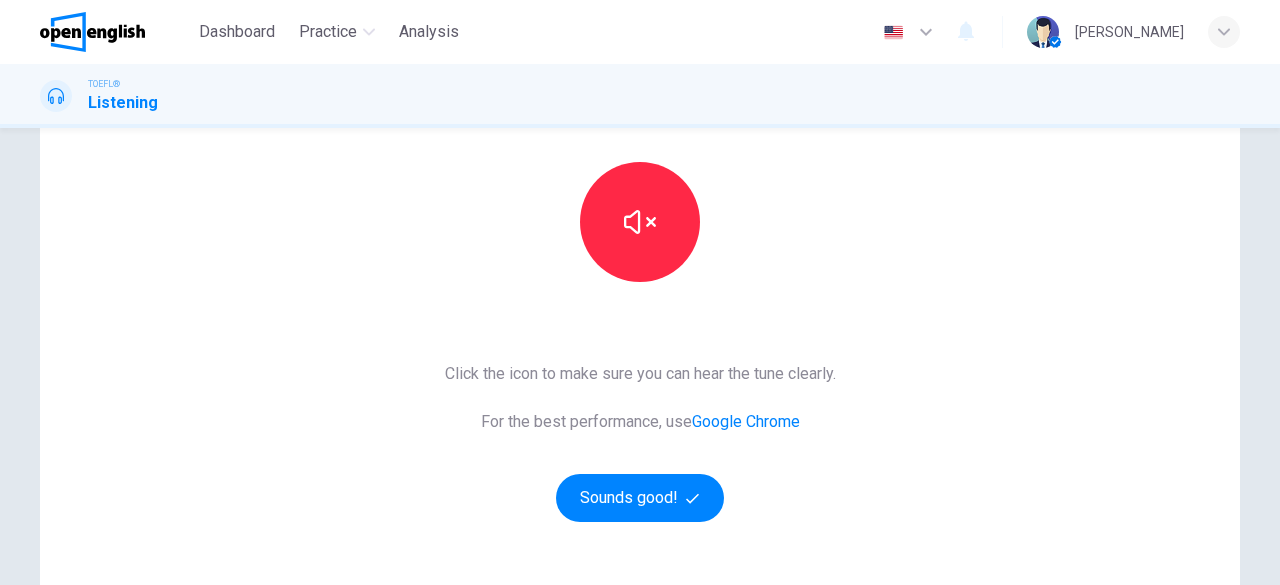 scroll, scrollTop: 200, scrollLeft: 0, axis: vertical 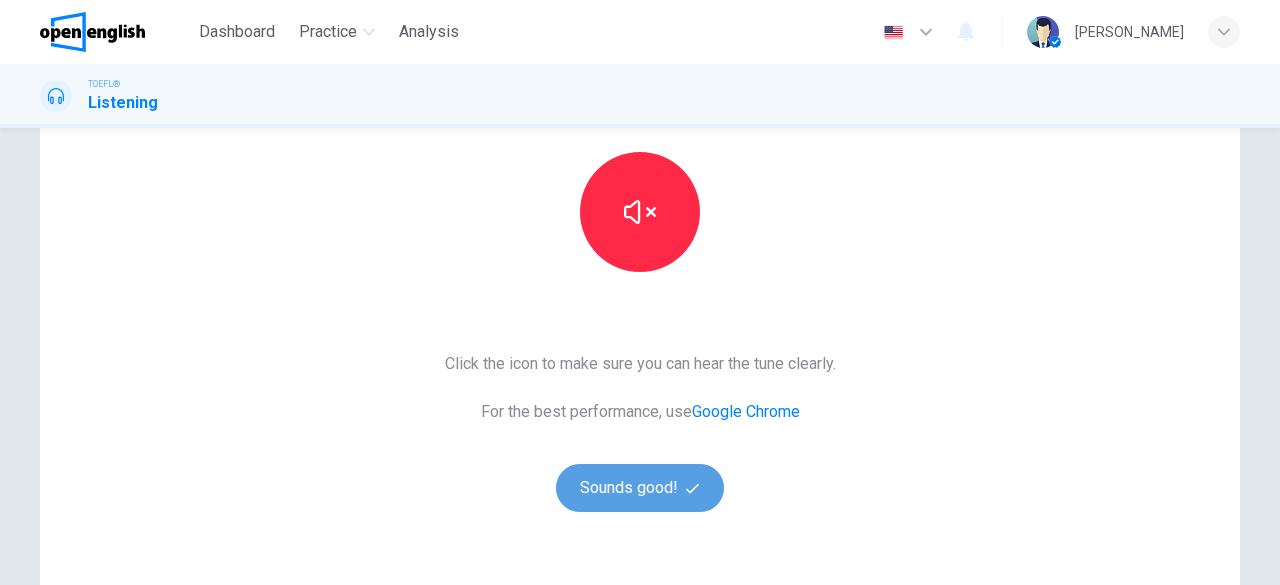 click on "Sounds good!" at bounding box center [640, 488] 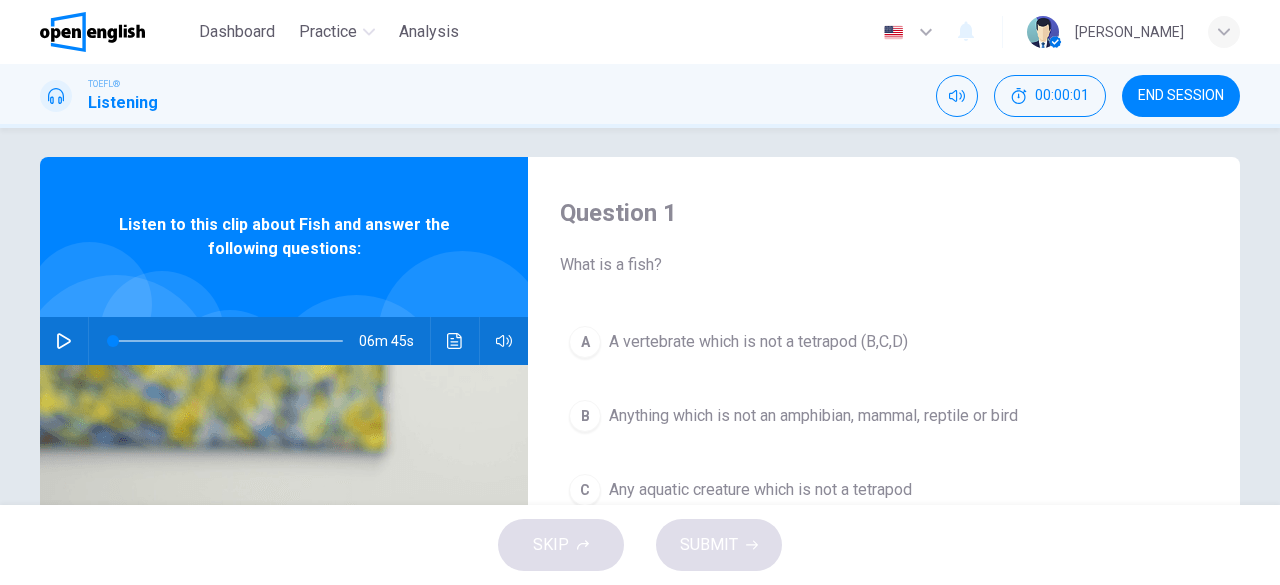 scroll, scrollTop: 0, scrollLeft: 0, axis: both 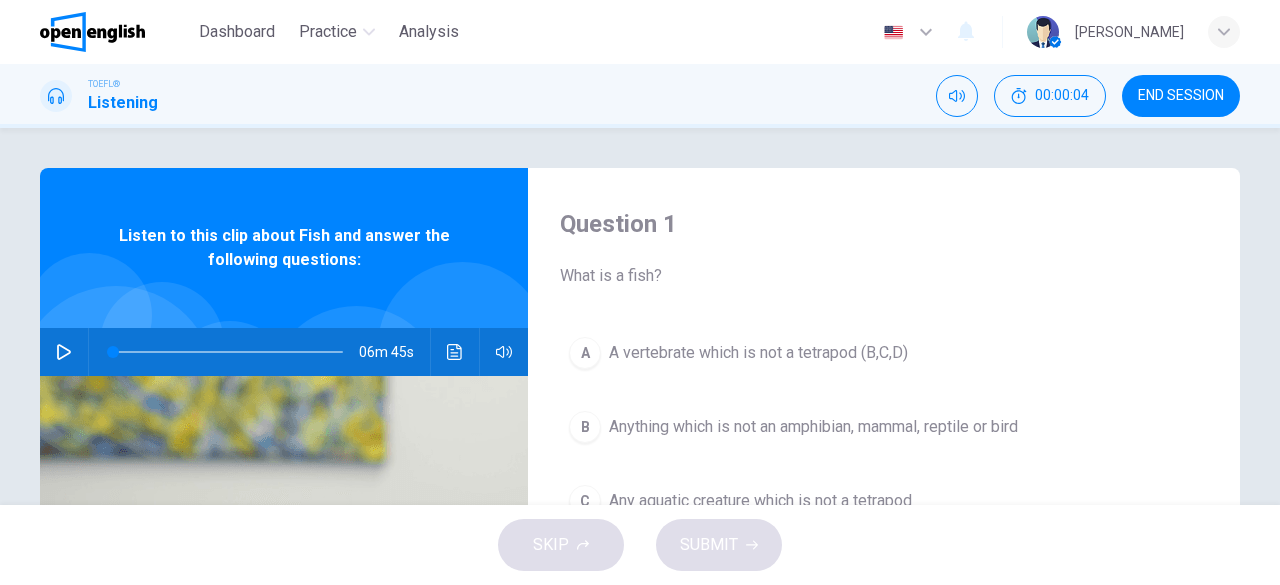 click 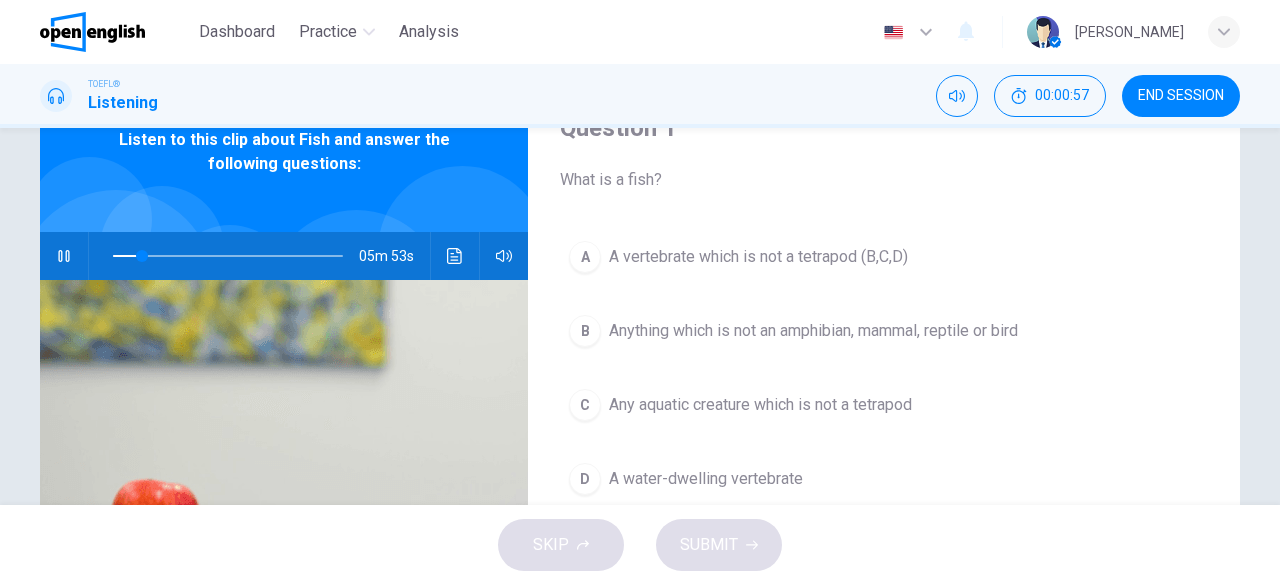 scroll, scrollTop: 100, scrollLeft: 0, axis: vertical 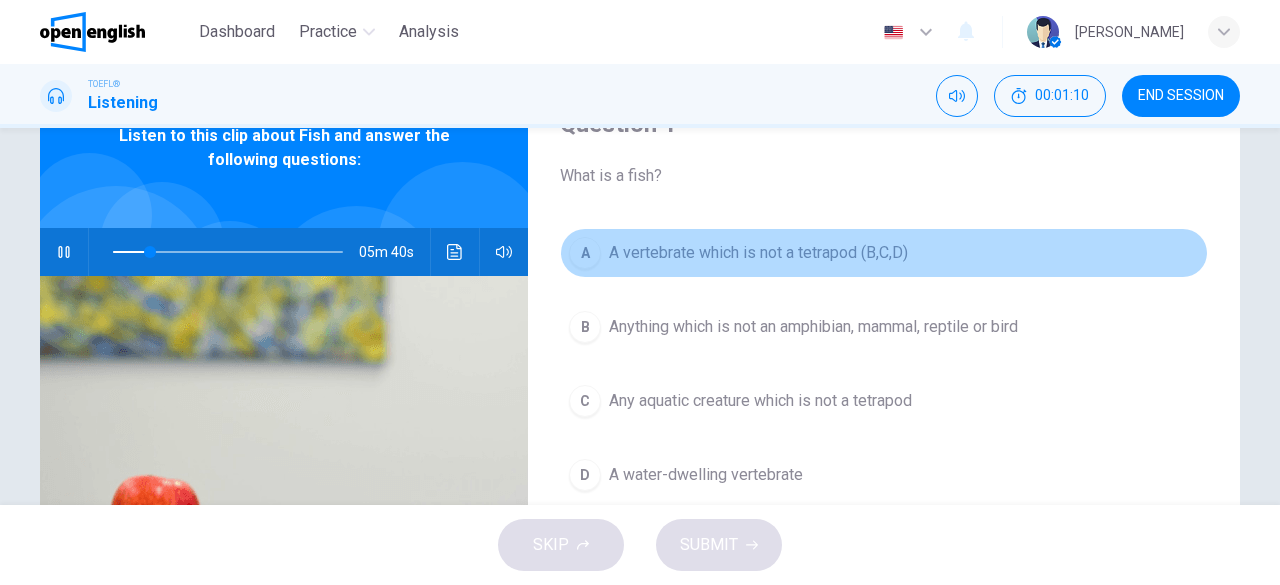 click on "A" at bounding box center [585, 253] 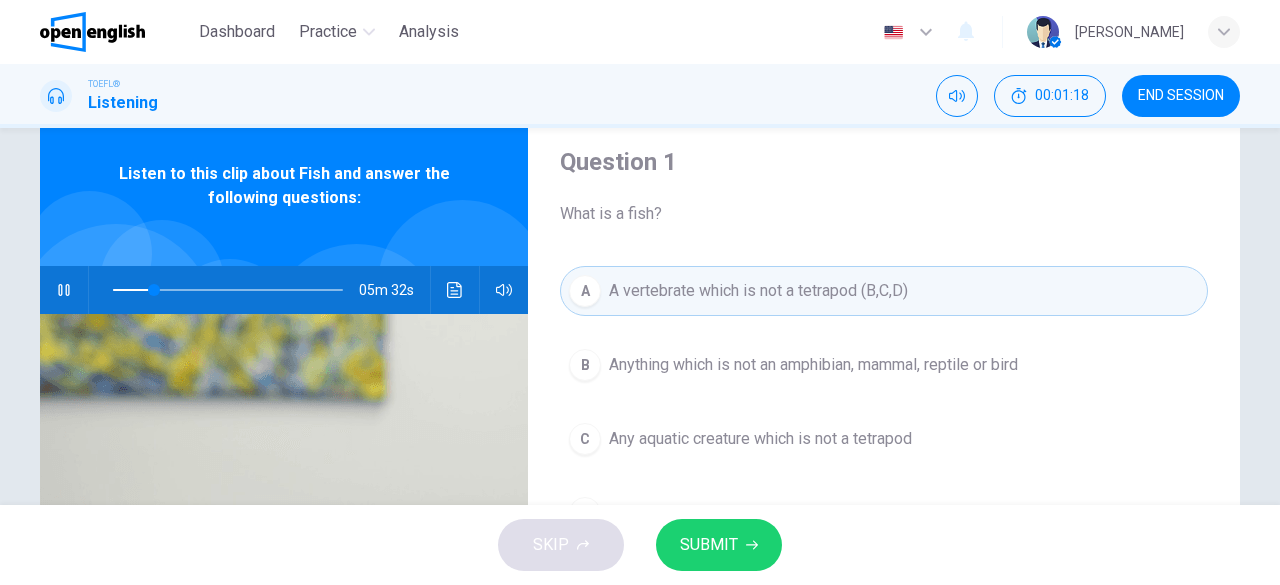 scroll, scrollTop: 100, scrollLeft: 0, axis: vertical 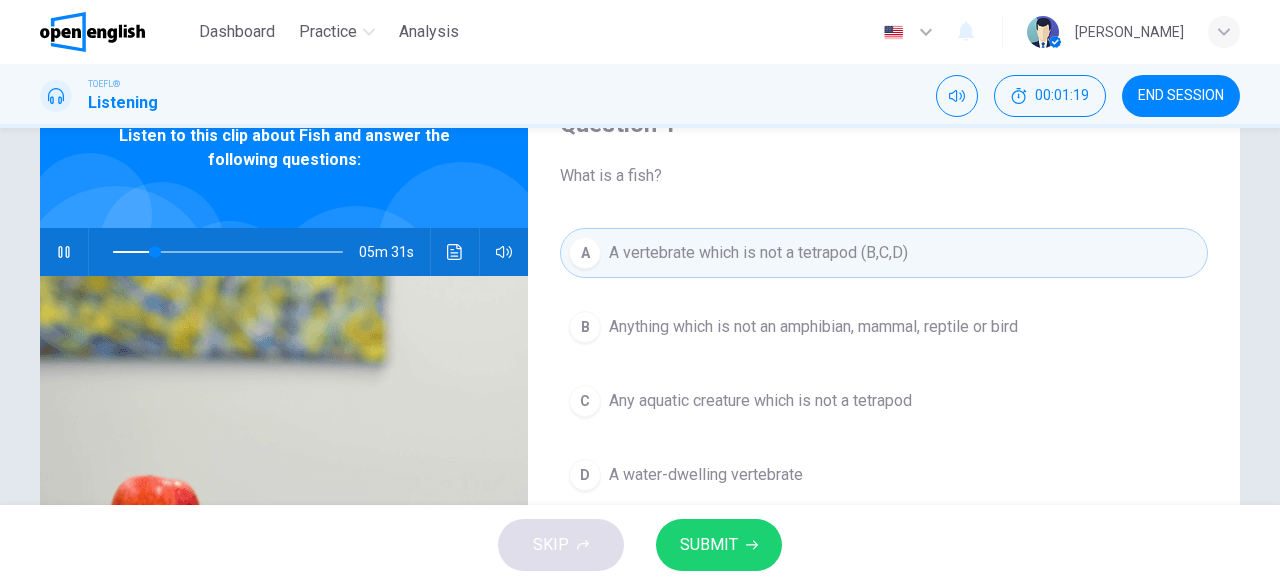 type on "**" 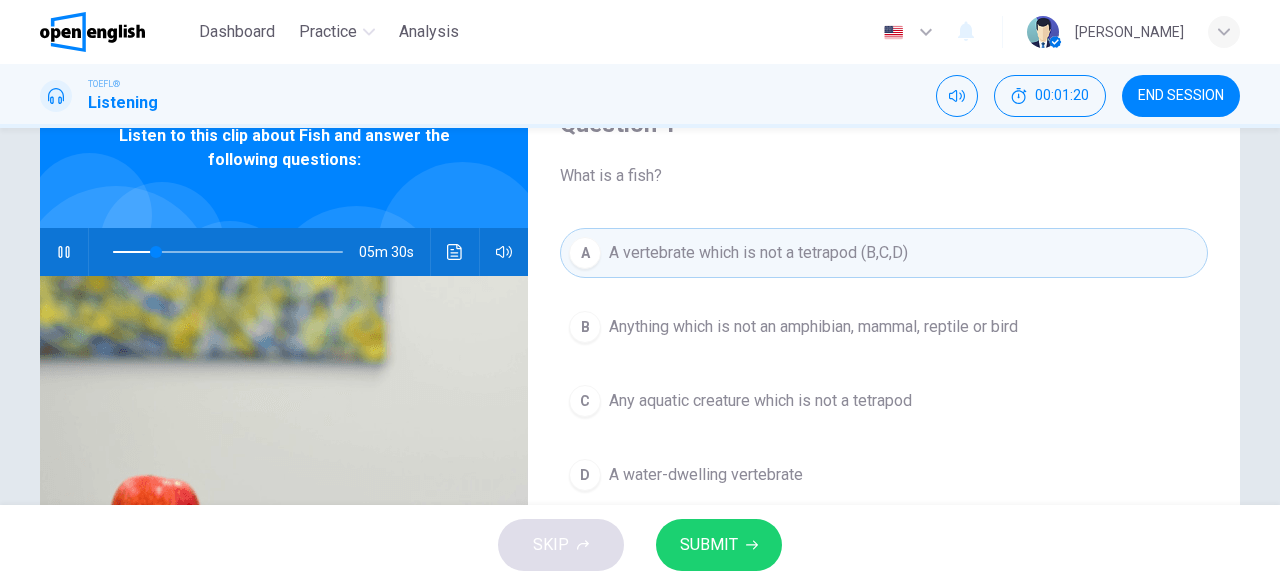 type 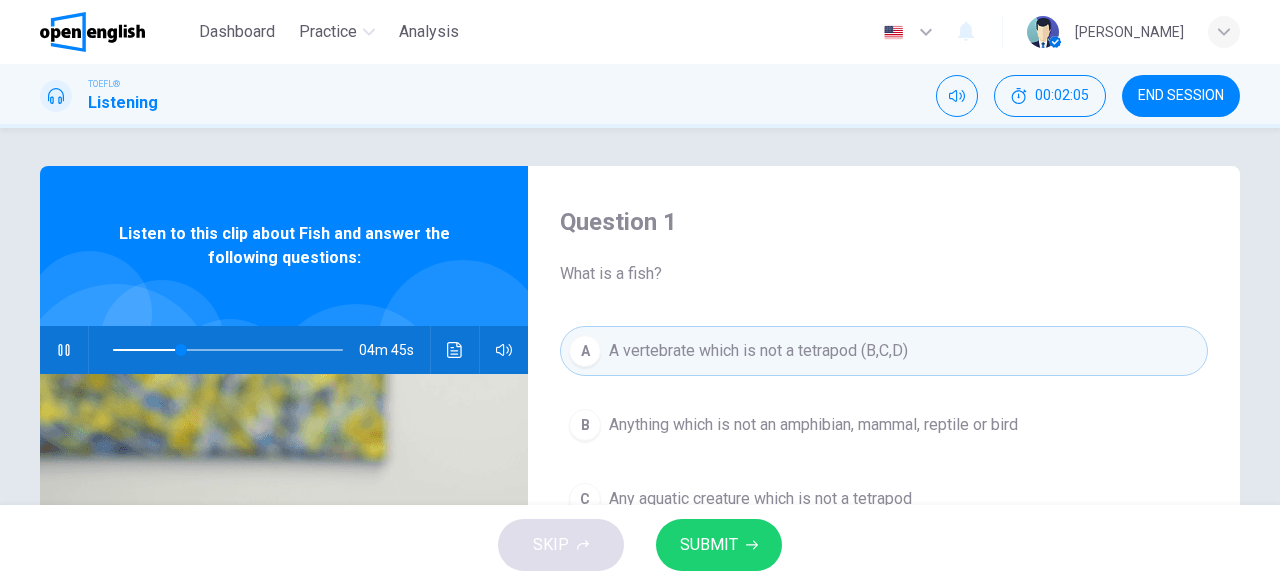 scroll, scrollTop: 0, scrollLeft: 0, axis: both 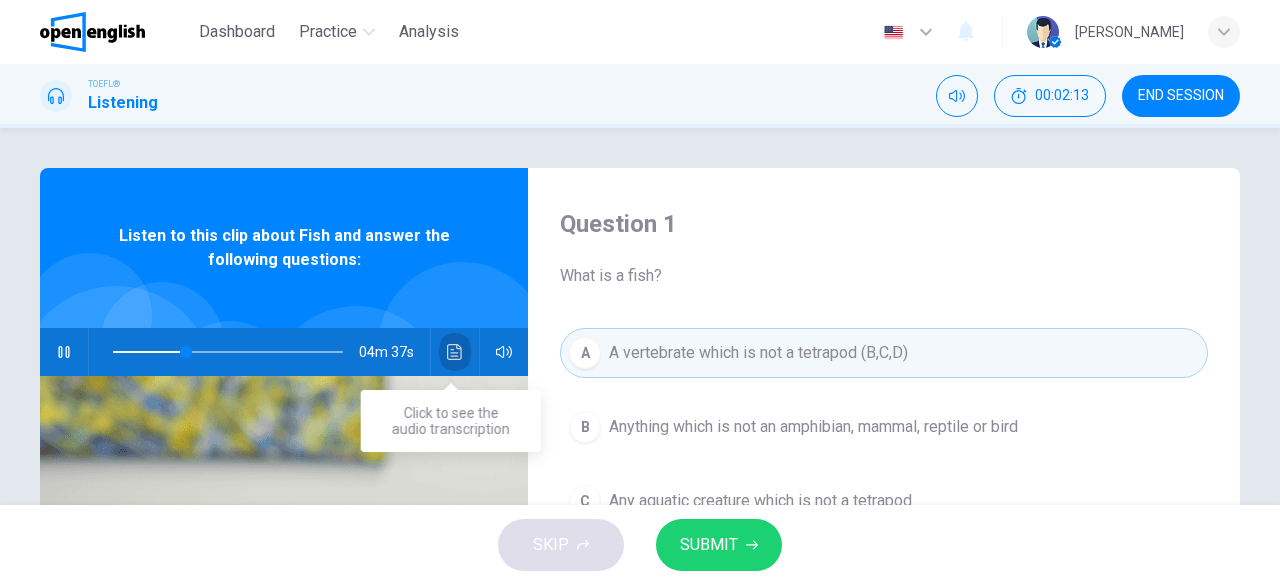 click 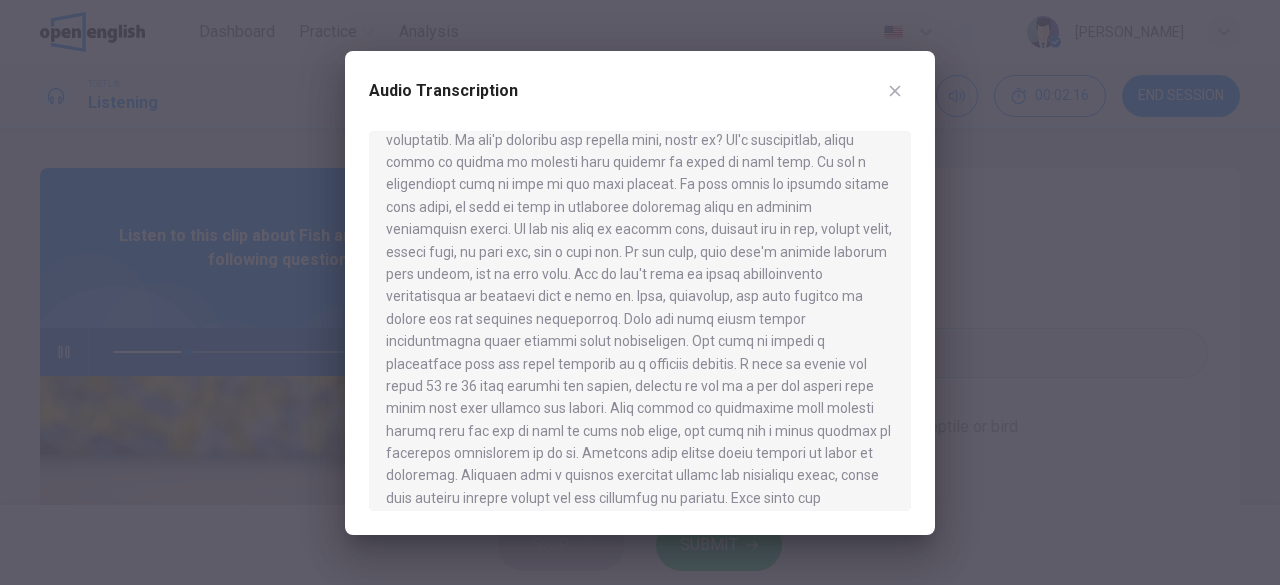 scroll, scrollTop: 1333, scrollLeft: 0, axis: vertical 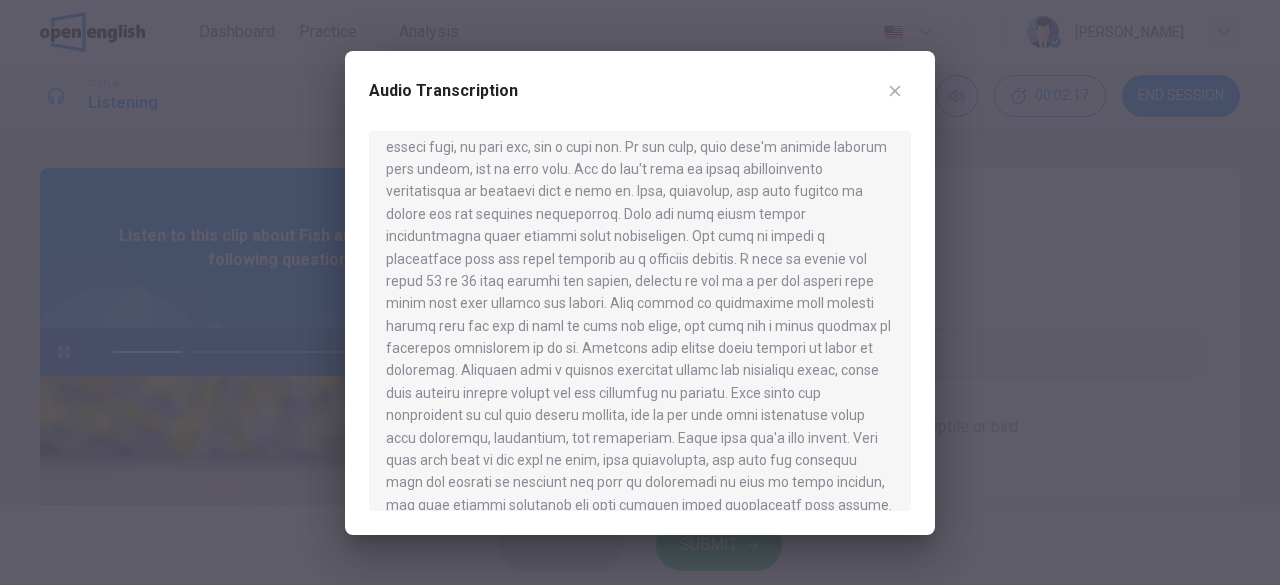 click 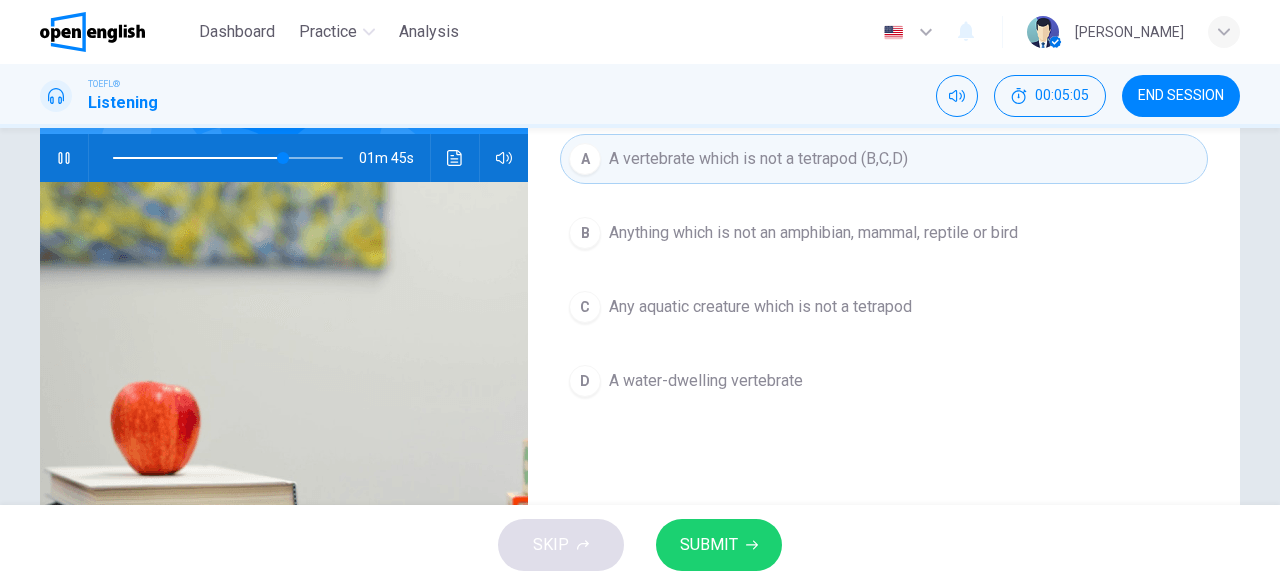 scroll, scrollTop: 198, scrollLeft: 0, axis: vertical 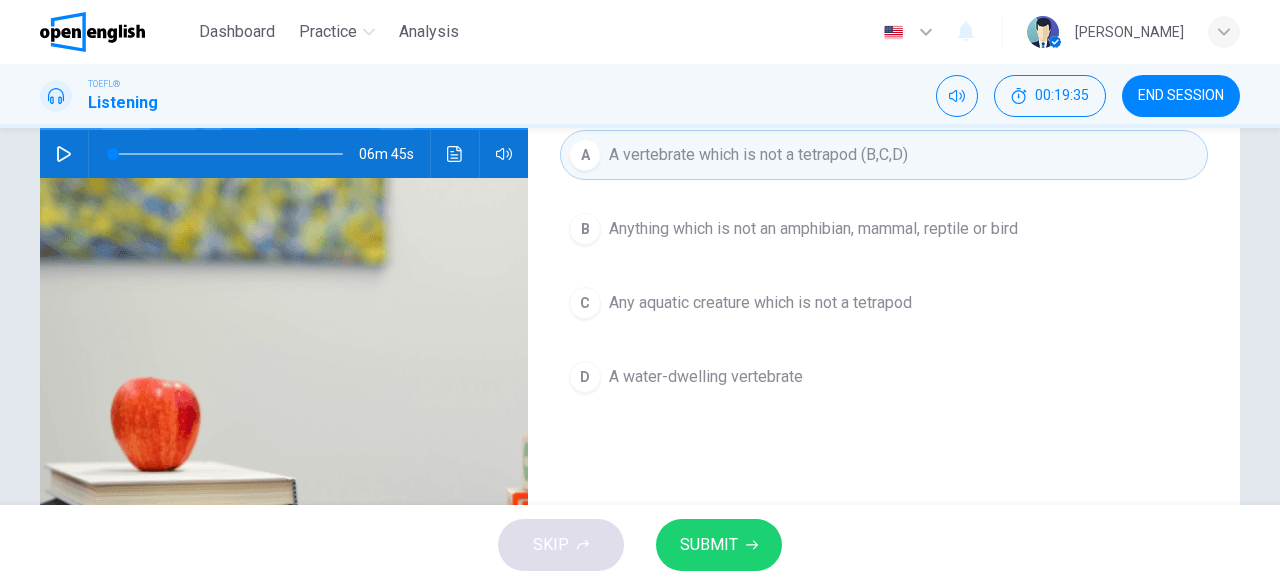 click on "SUBMIT" at bounding box center (709, 545) 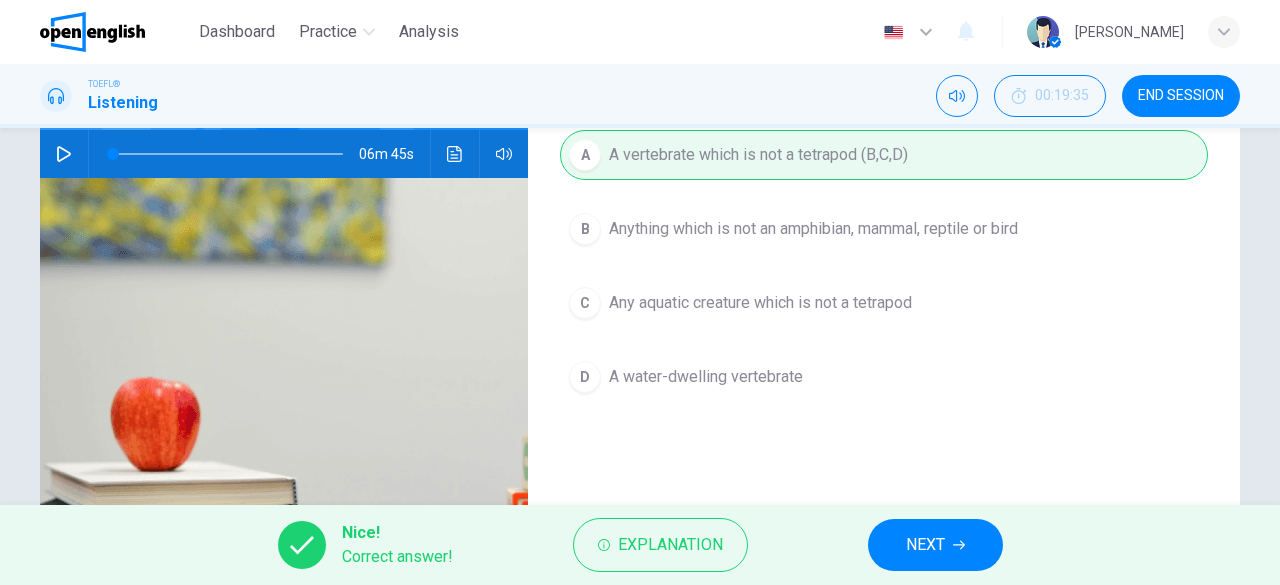 click on "NEXT" at bounding box center [925, 545] 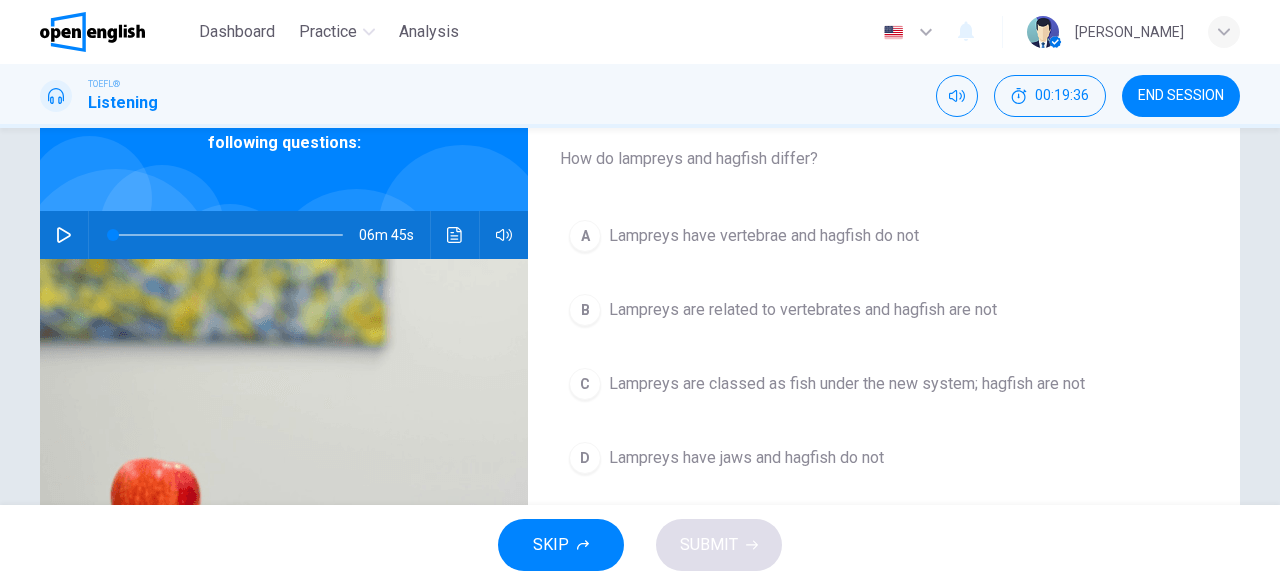 scroll, scrollTop: 0, scrollLeft: 0, axis: both 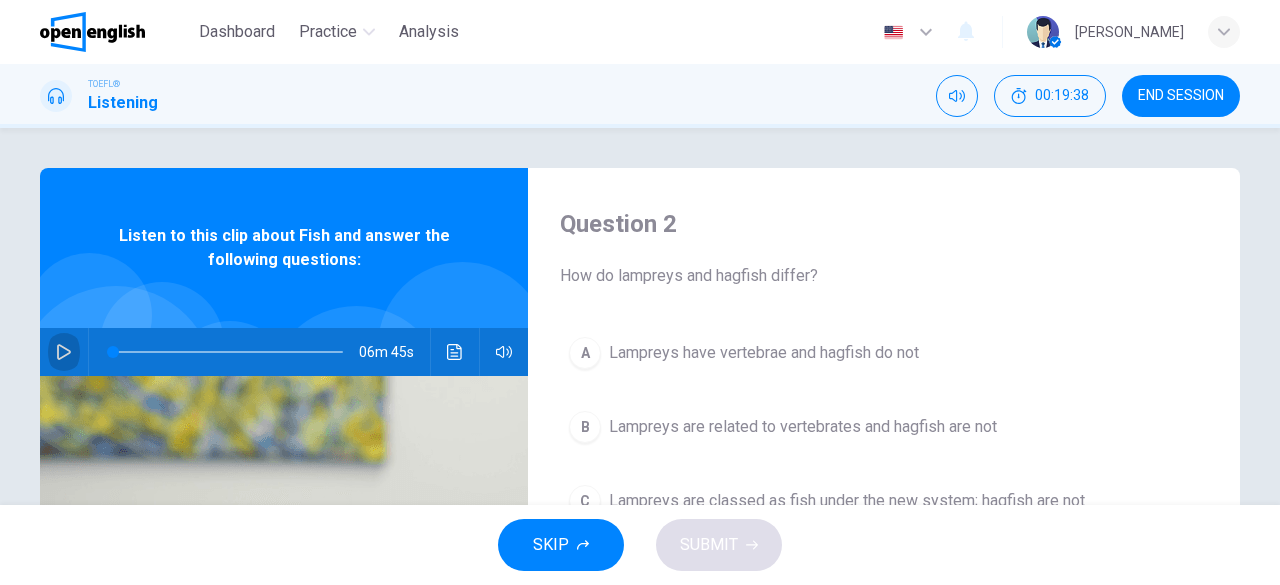click at bounding box center [64, 352] 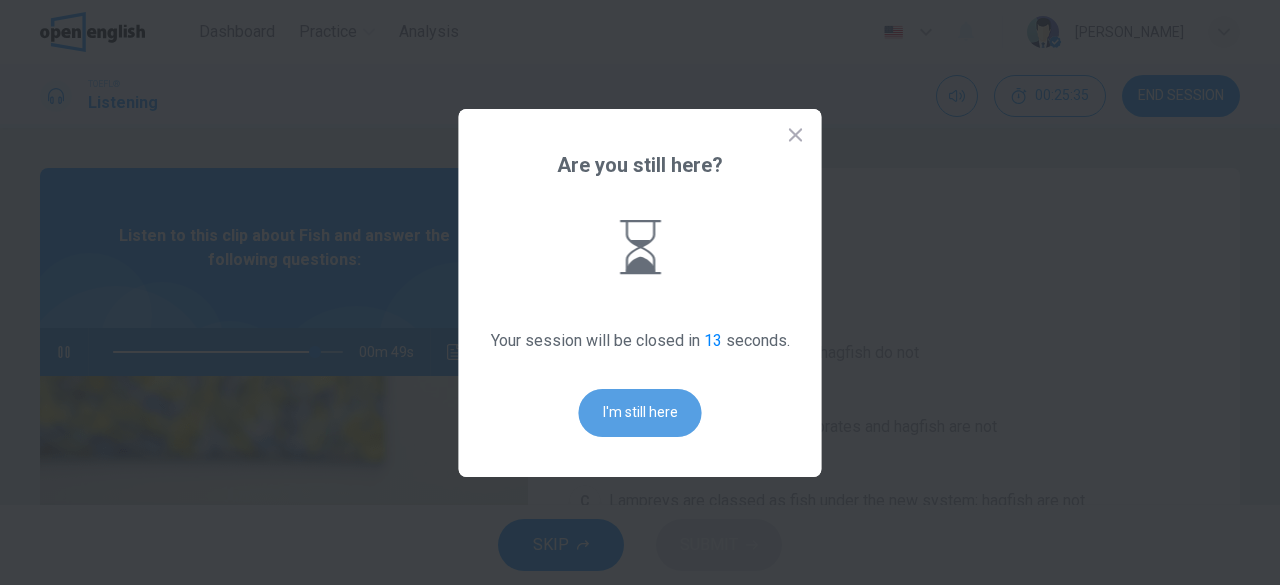 click on "I'm still here" at bounding box center (640, 413) 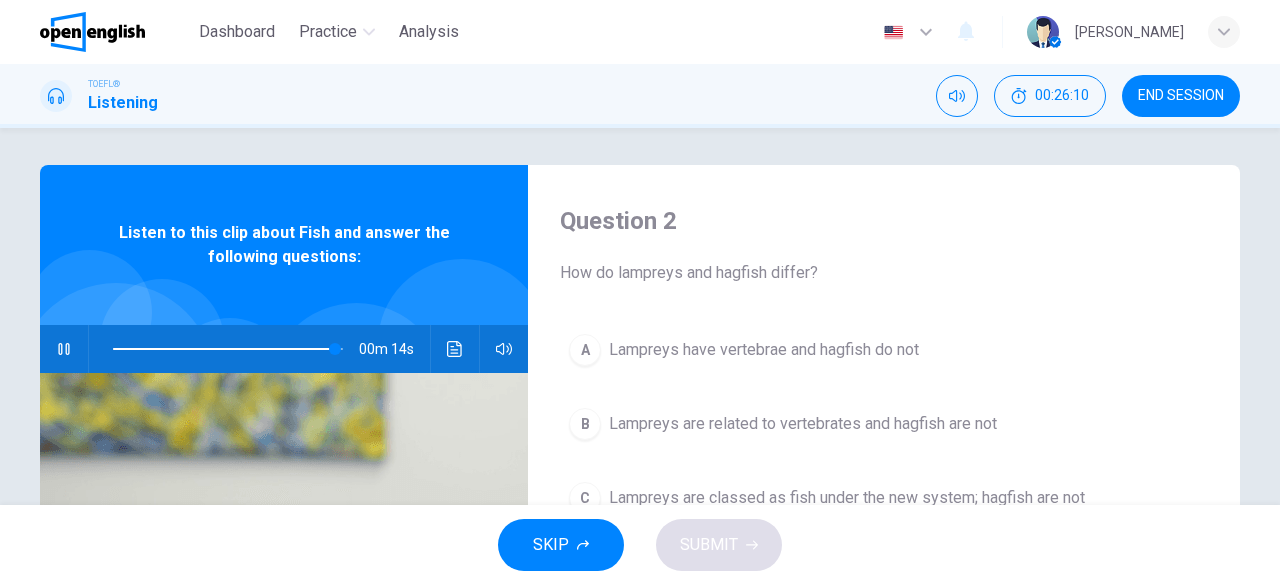 scroll, scrollTop: 0, scrollLeft: 0, axis: both 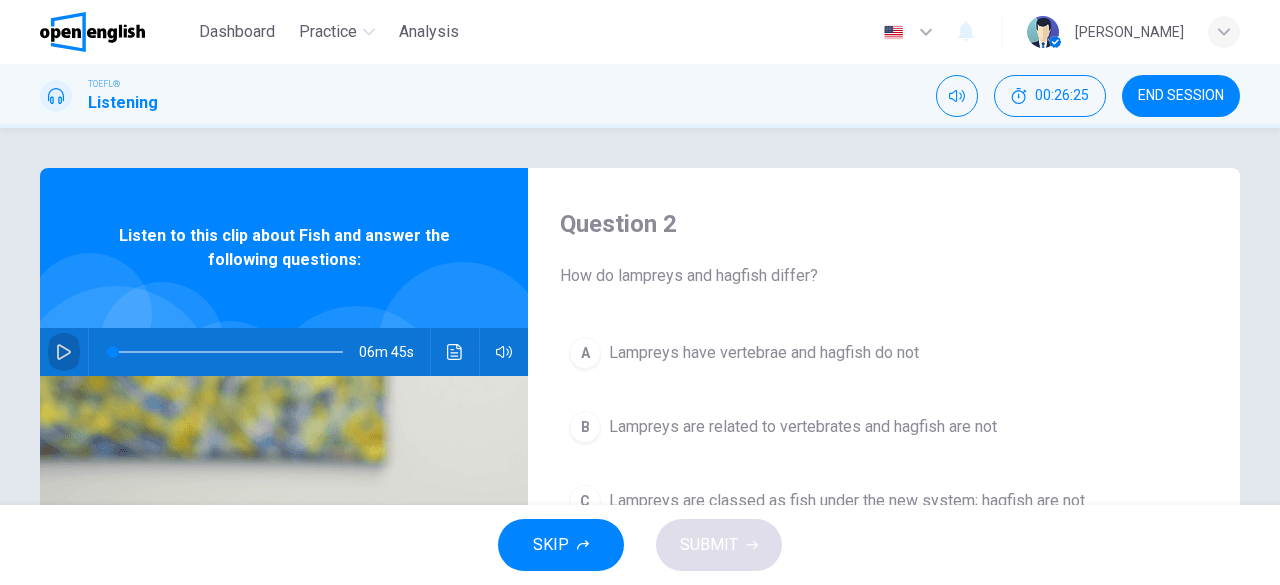 click 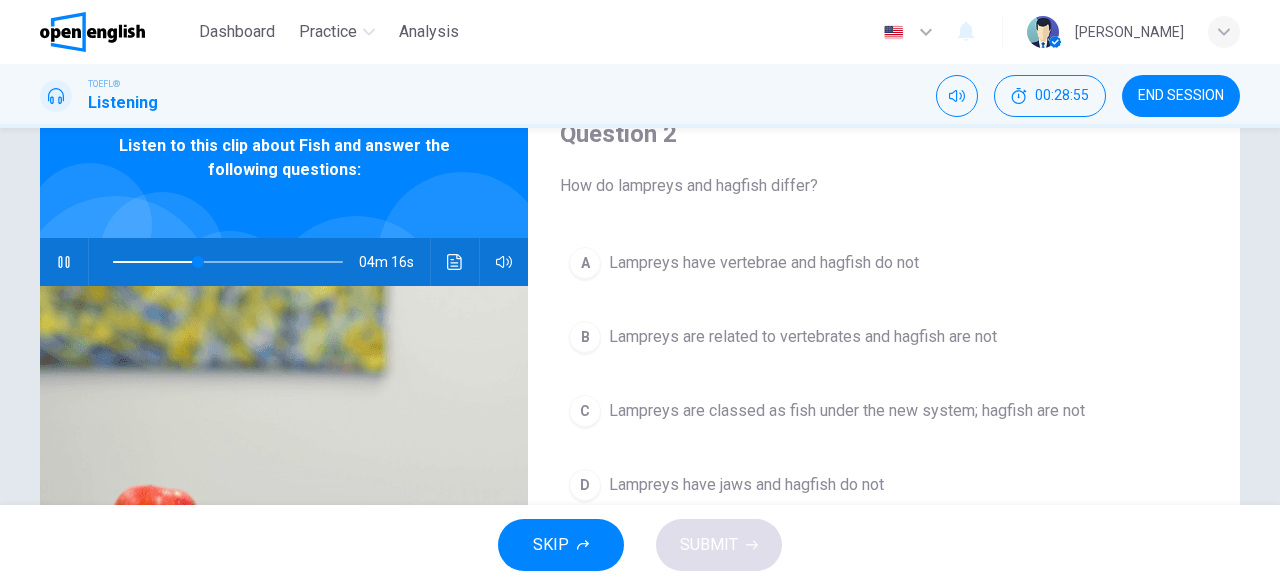 scroll, scrollTop: 100, scrollLeft: 0, axis: vertical 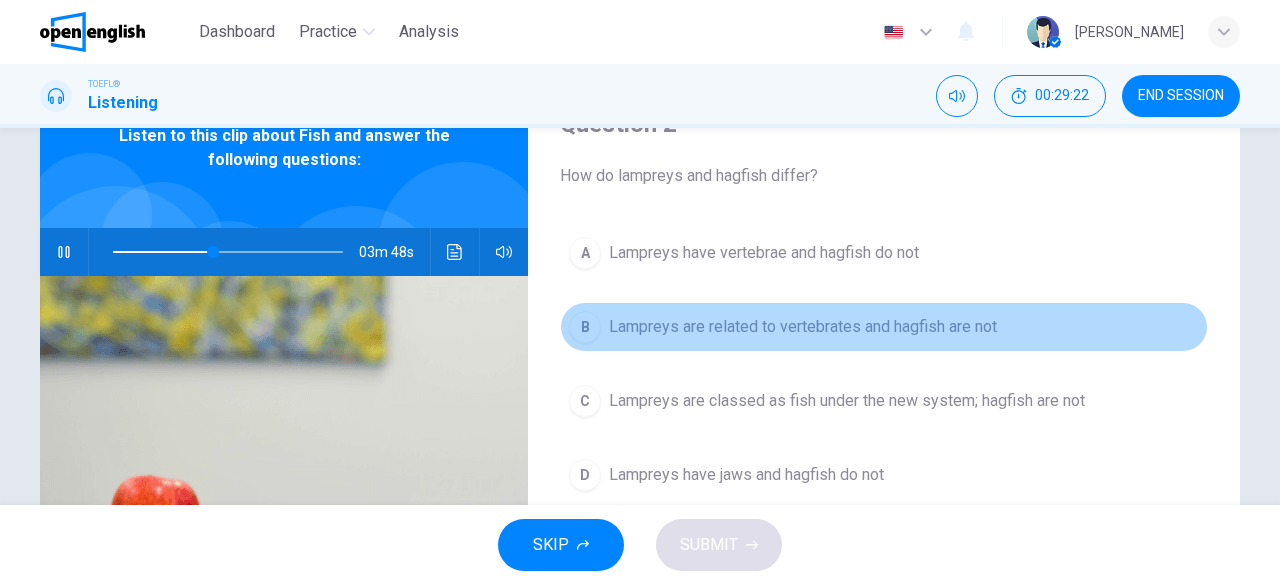 click on "B" at bounding box center (585, 327) 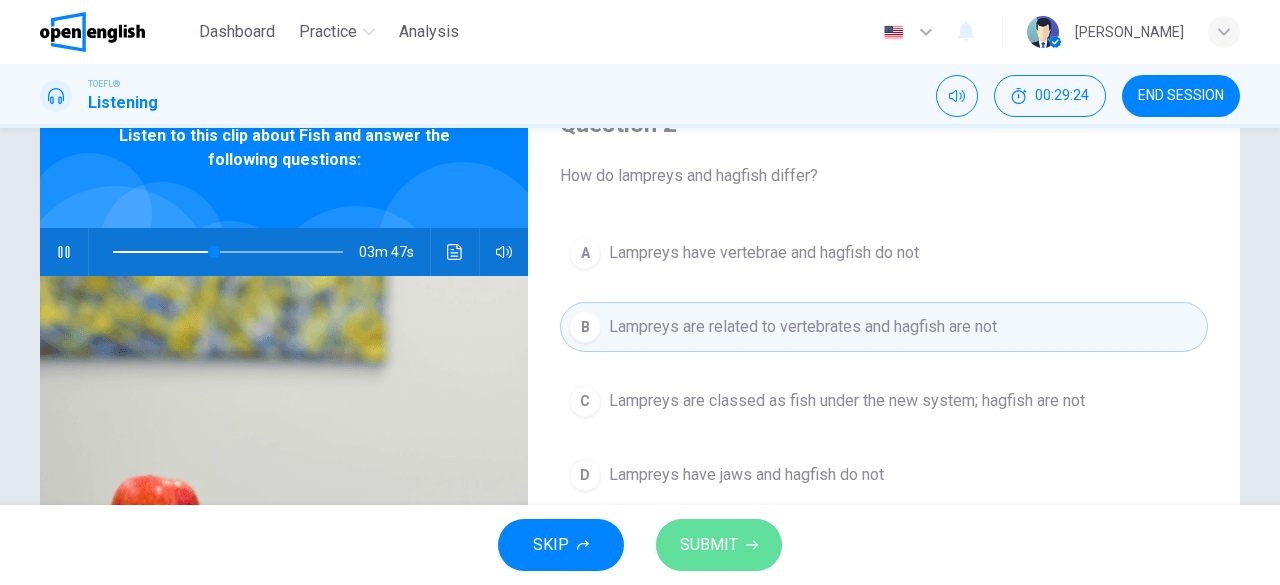 click on "SUBMIT" at bounding box center [709, 545] 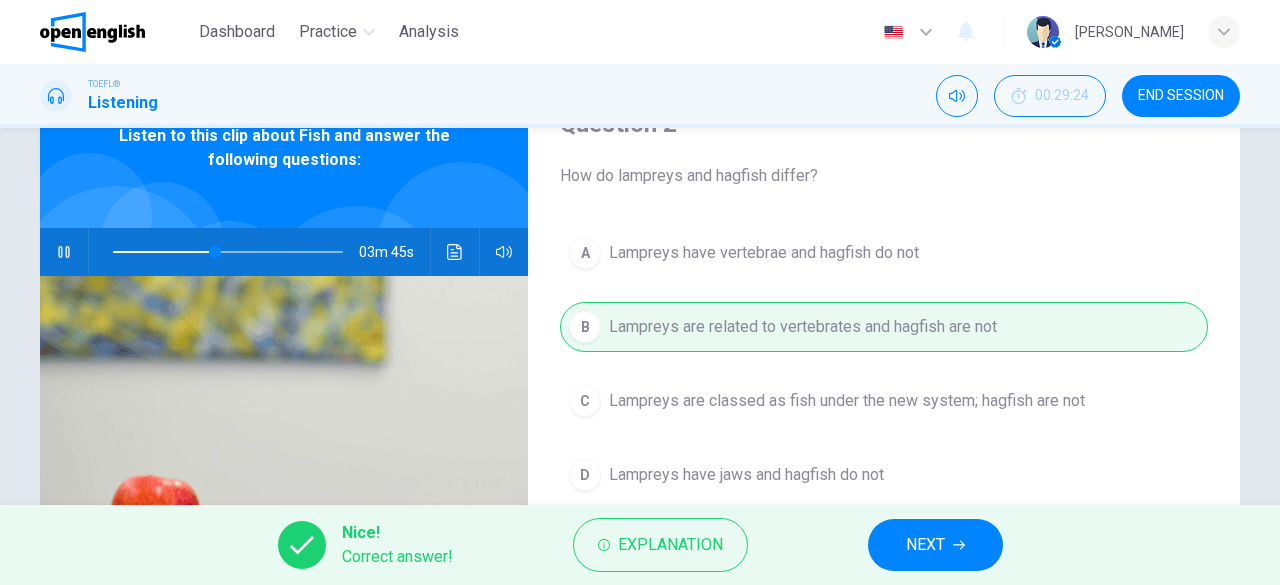 click on "NEXT" at bounding box center [925, 545] 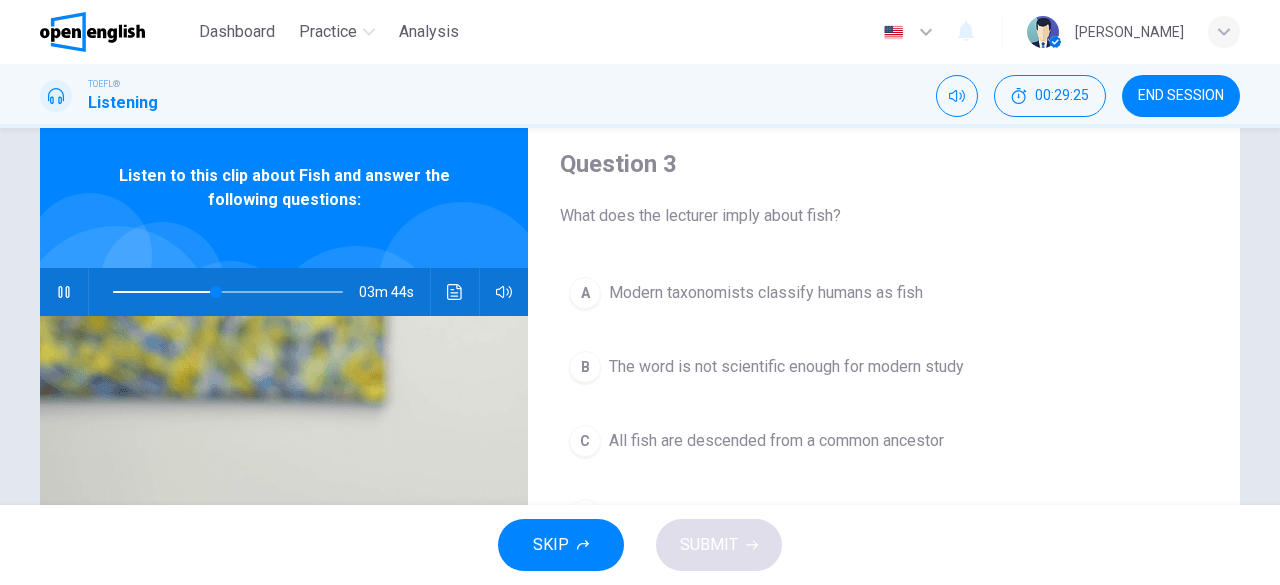 scroll, scrollTop: 0, scrollLeft: 0, axis: both 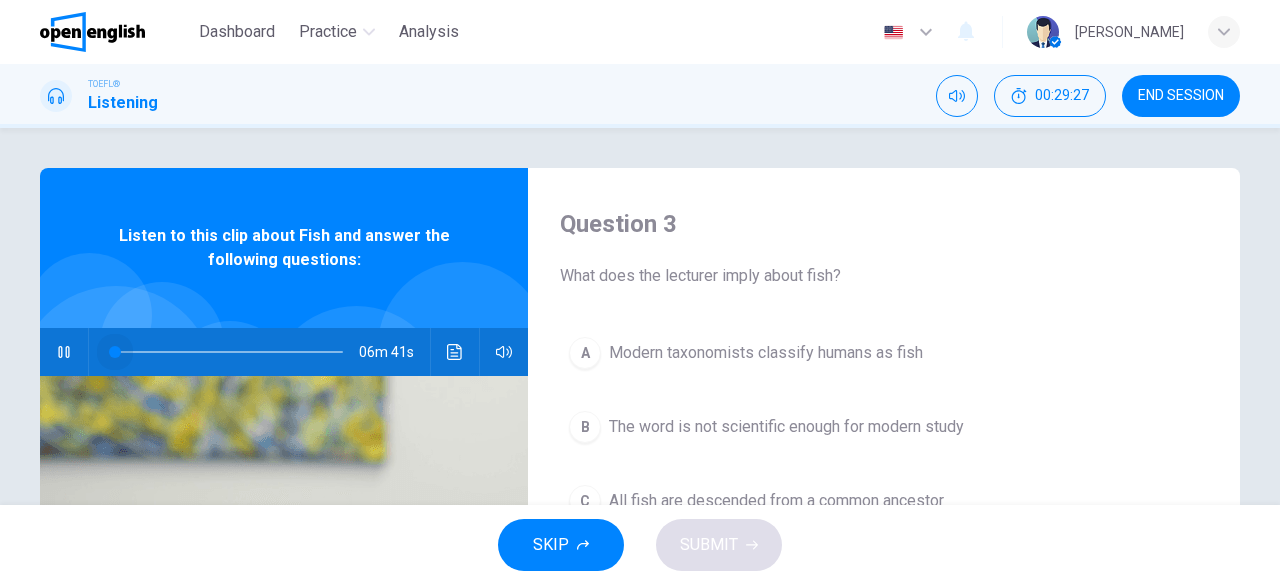 drag, startPoint x: 202, startPoint y: 351, endPoint x: 106, endPoint y: 341, distance: 96.519424 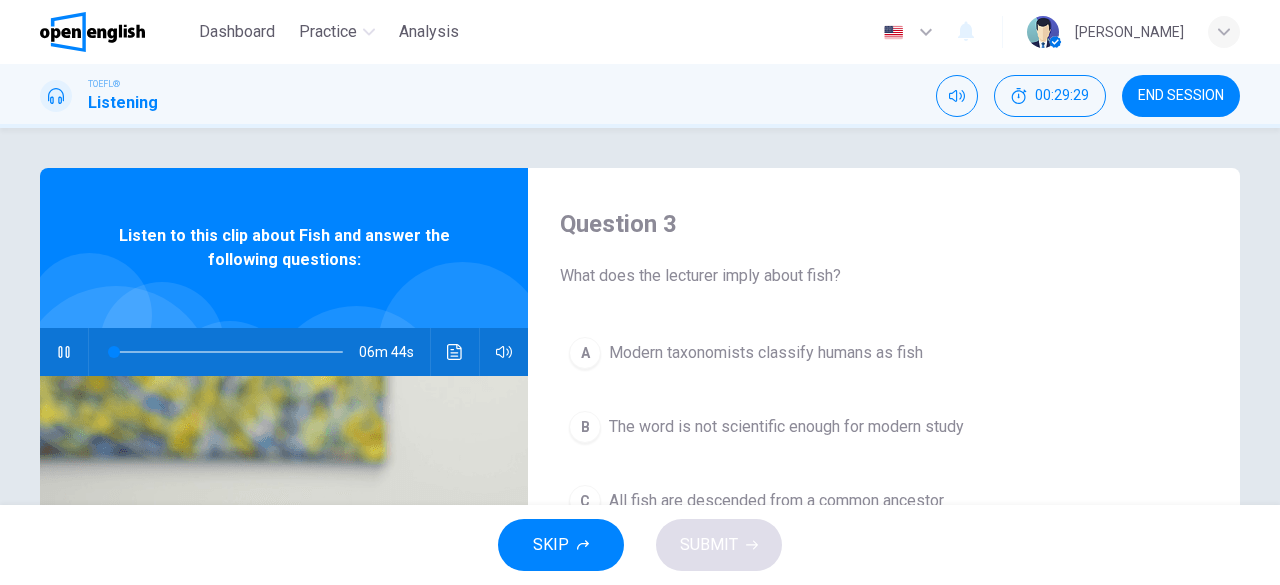 click on "Listen to this clip about Fish and answer the following questions:" at bounding box center (284, 248) 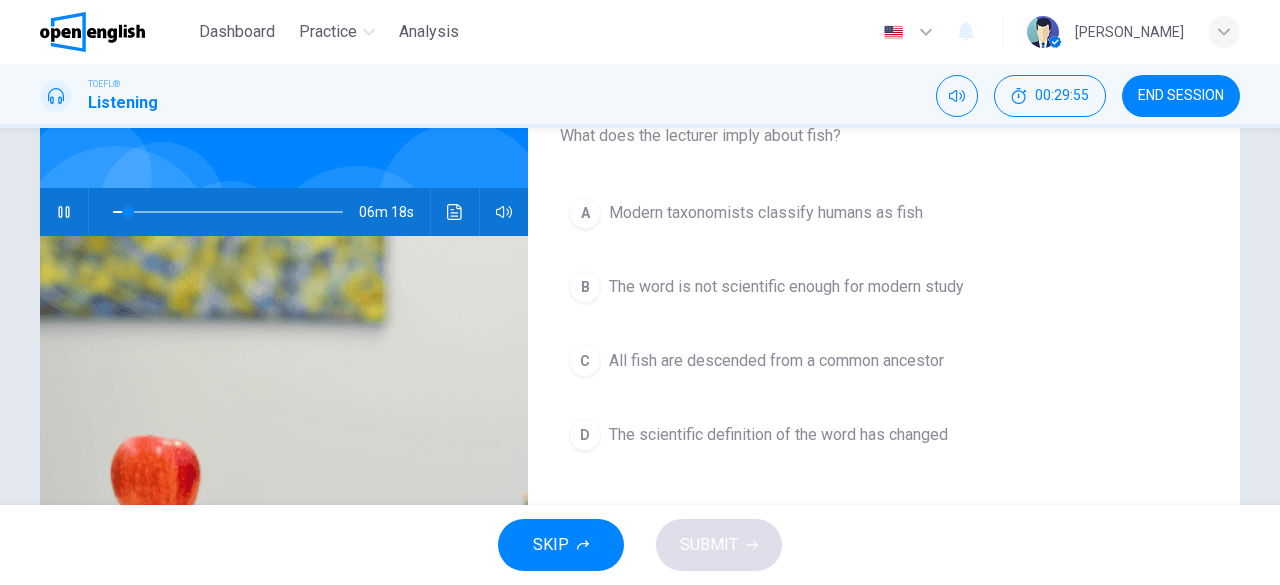 scroll, scrollTop: 200, scrollLeft: 0, axis: vertical 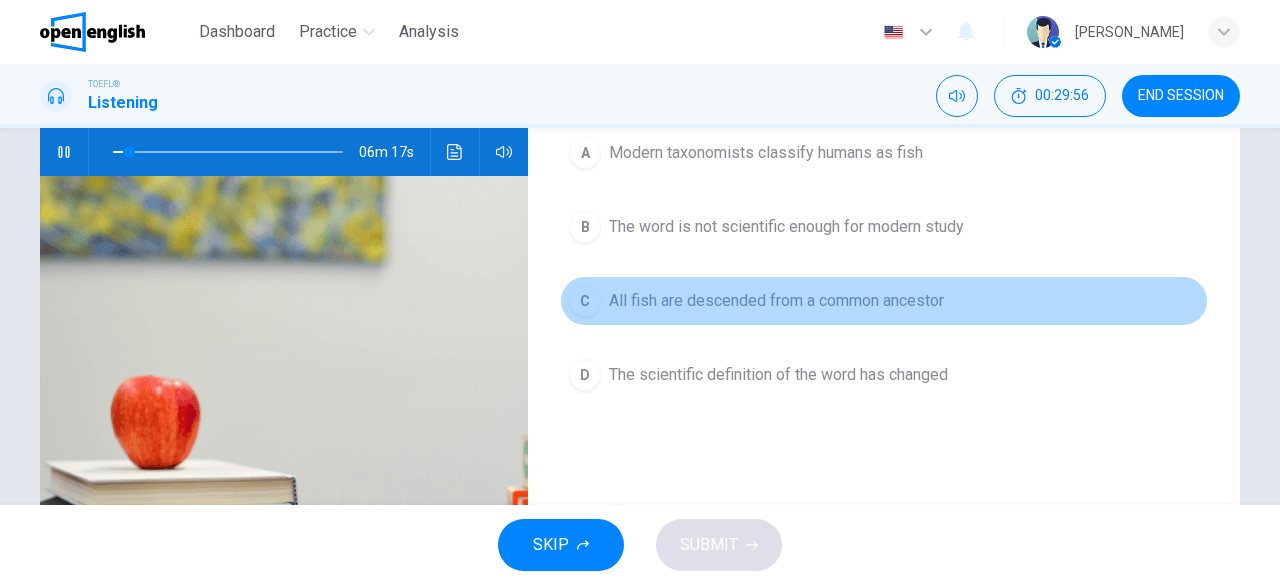click on "C" at bounding box center [585, 301] 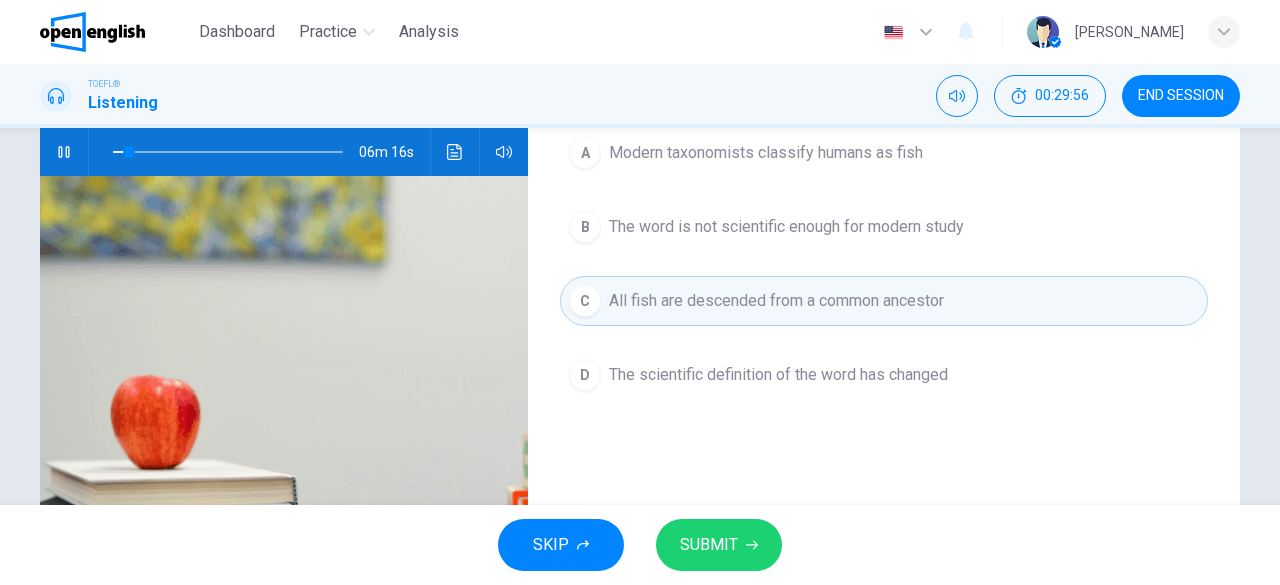 click on "SUBMIT" at bounding box center [709, 545] 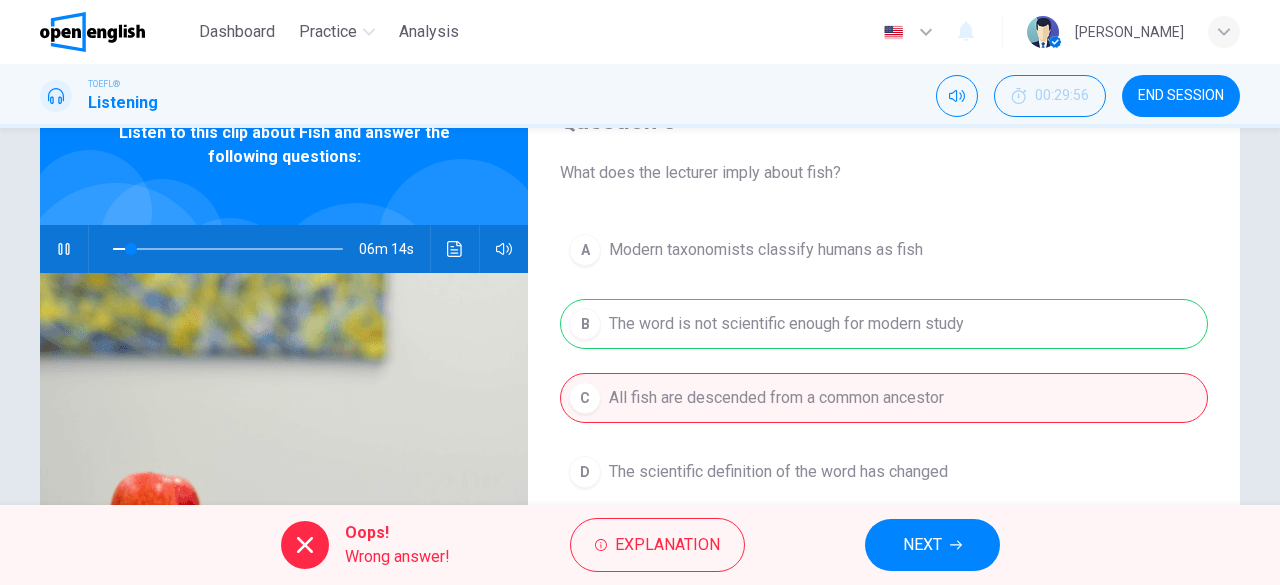 scroll, scrollTop: 100, scrollLeft: 0, axis: vertical 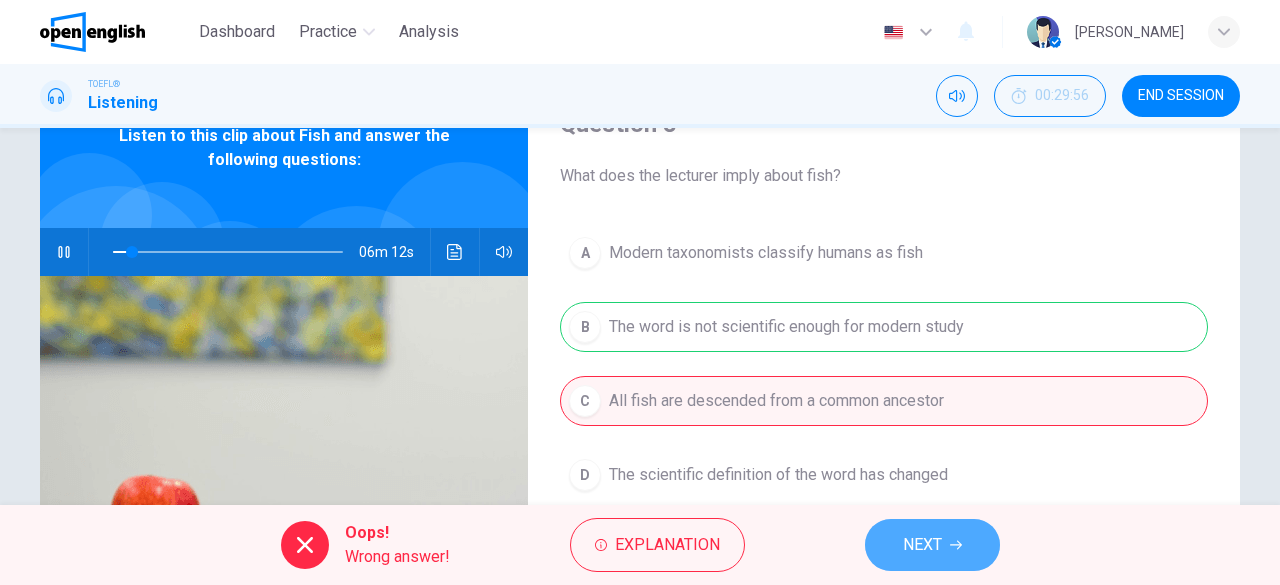 click on "NEXT" at bounding box center (922, 545) 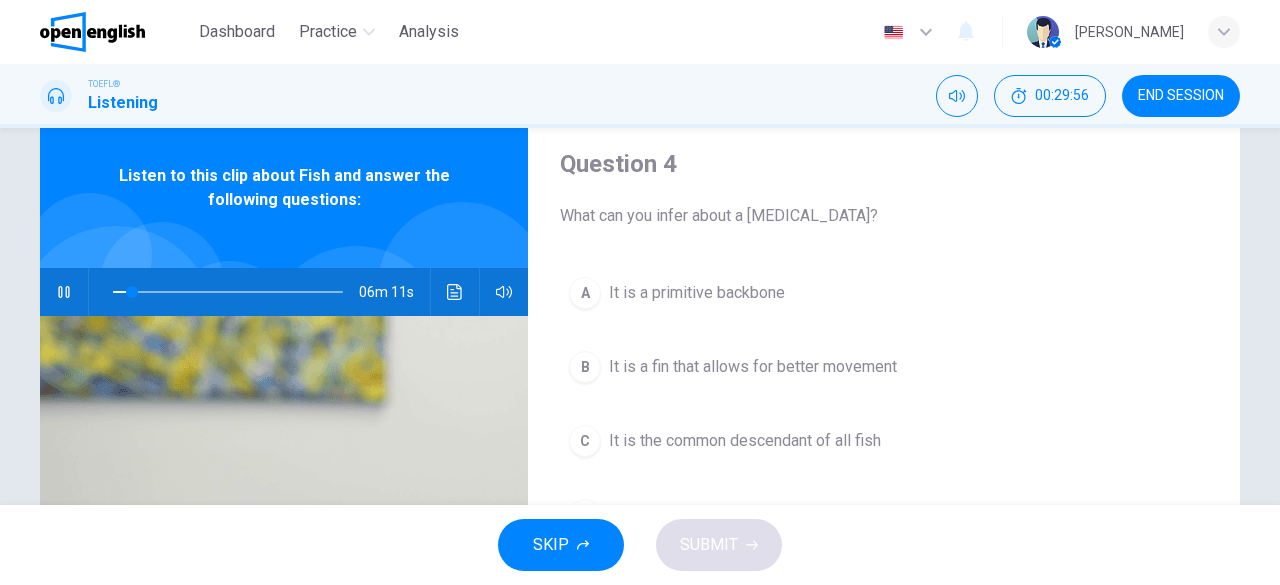 scroll, scrollTop: 0, scrollLeft: 0, axis: both 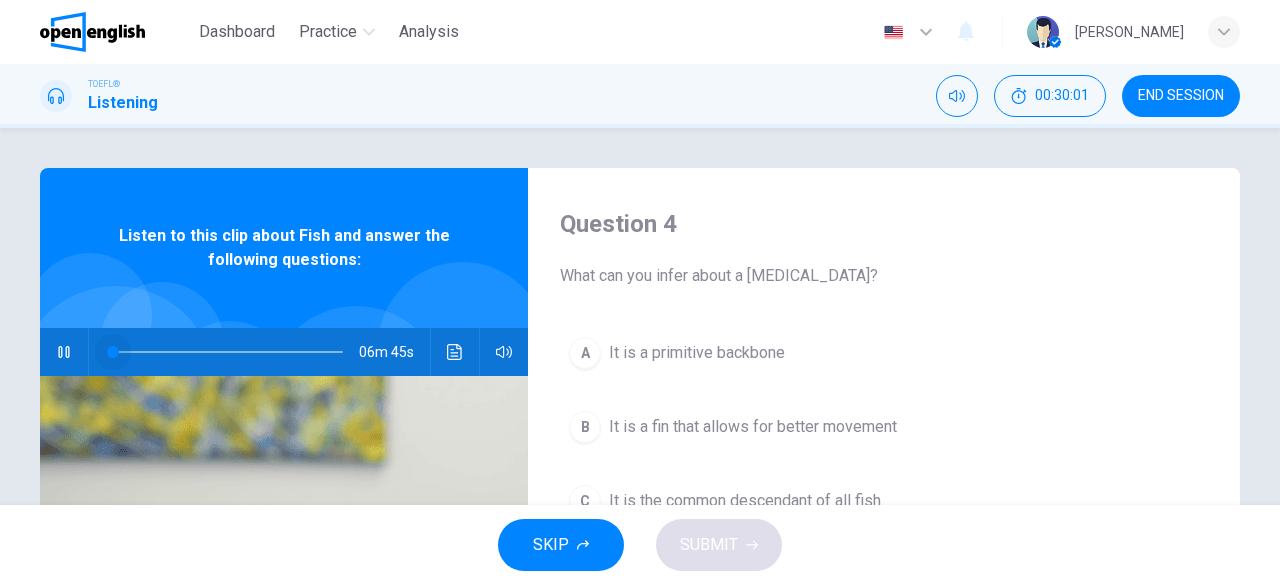 drag, startPoint x: 128, startPoint y: 351, endPoint x: 94, endPoint y: 347, distance: 34.234486 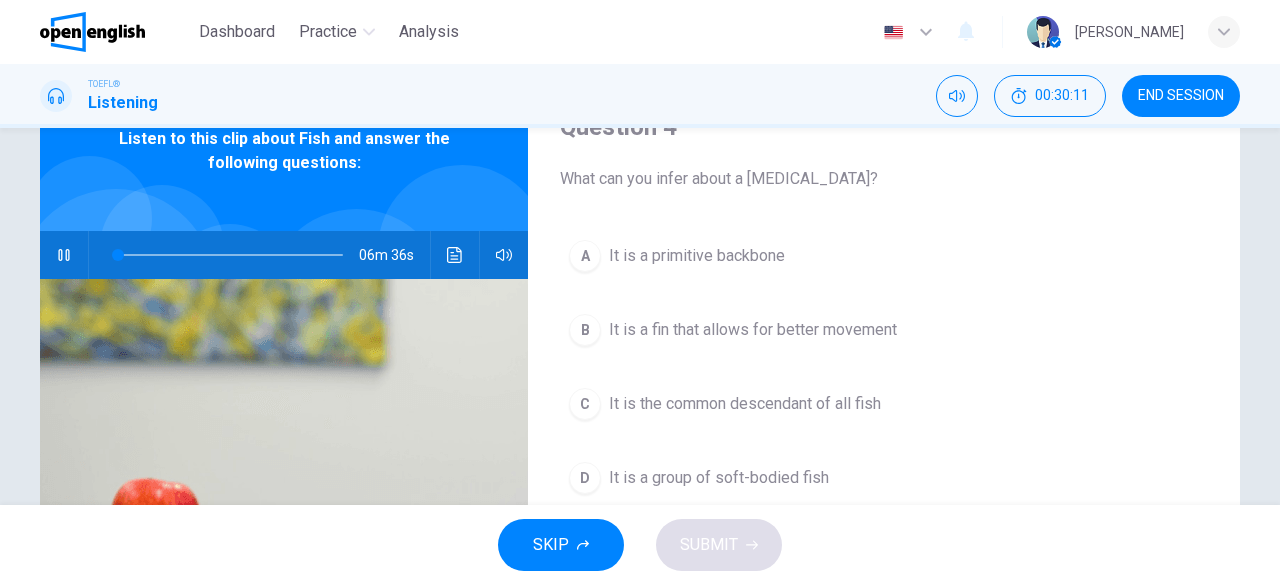 scroll, scrollTop: 100, scrollLeft: 0, axis: vertical 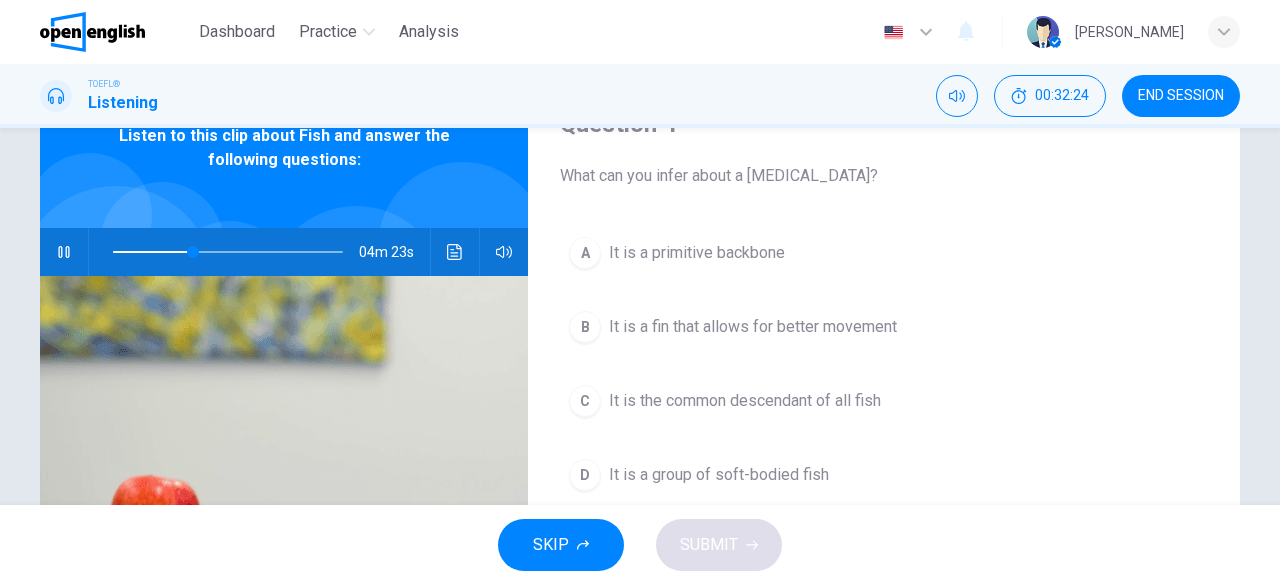 click on "C" at bounding box center (585, 401) 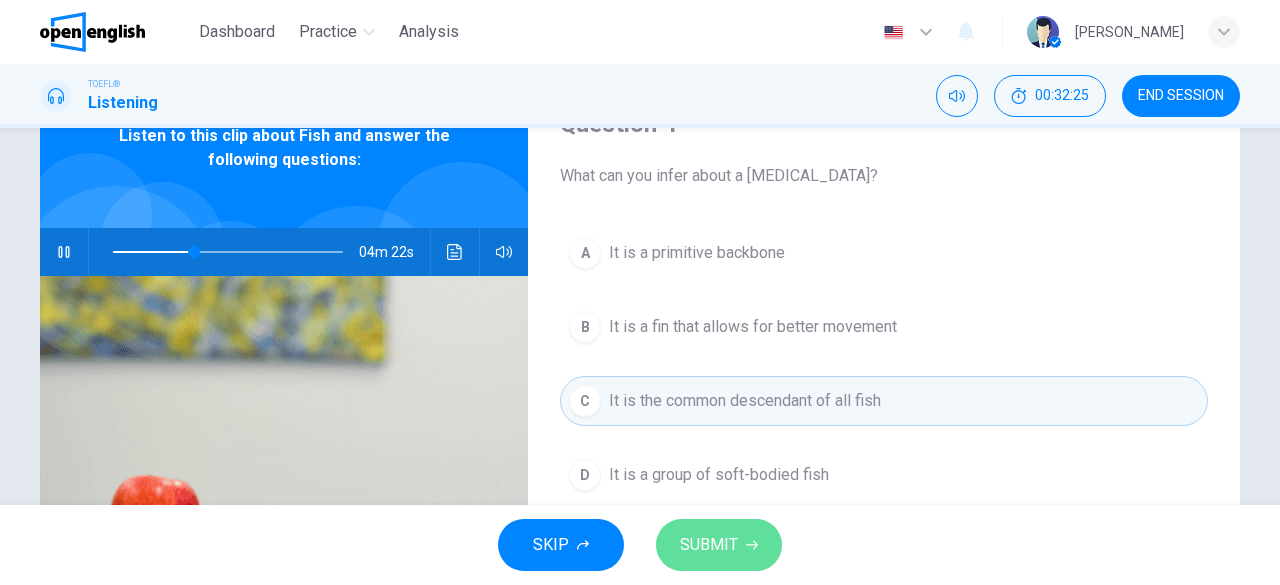 click on "SUBMIT" at bounding box center [709, 545] 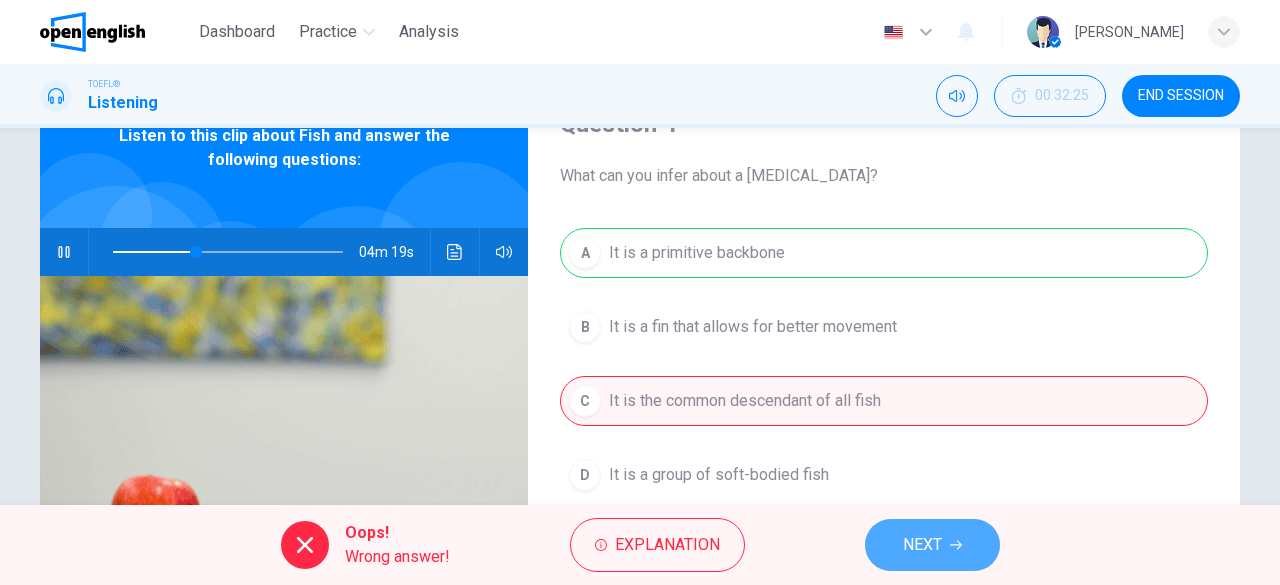 click on "NEXT" at bounding box center [922, 545] 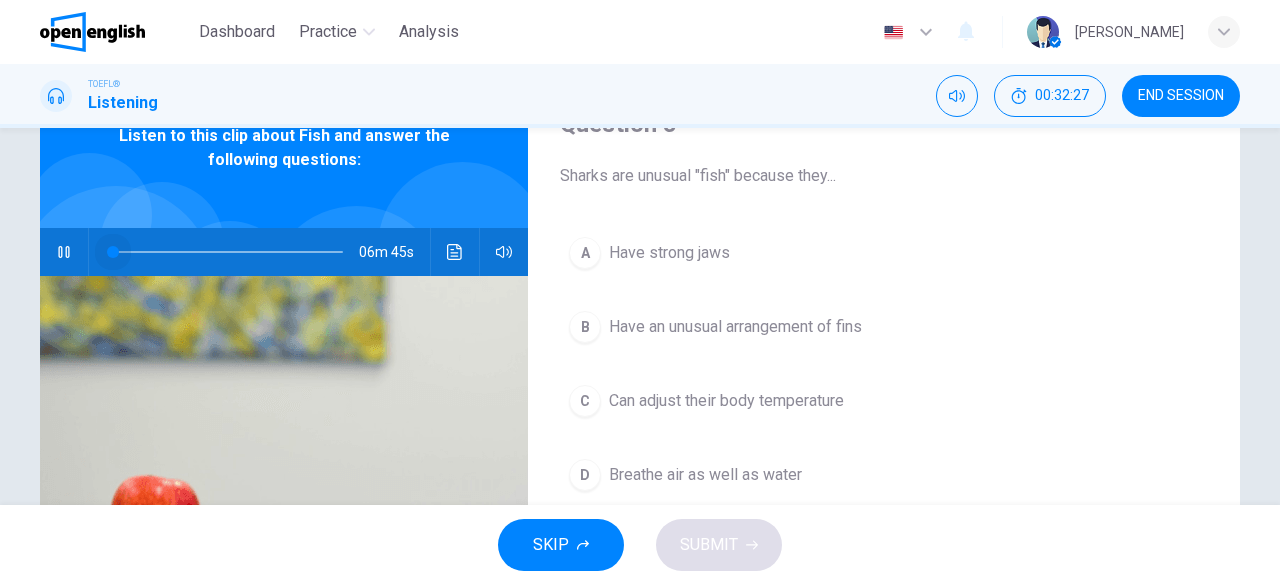 drag, startPoint x: 196, startPoint y: 255, endPoint x: 92, endPoint y: 255, distance: 104 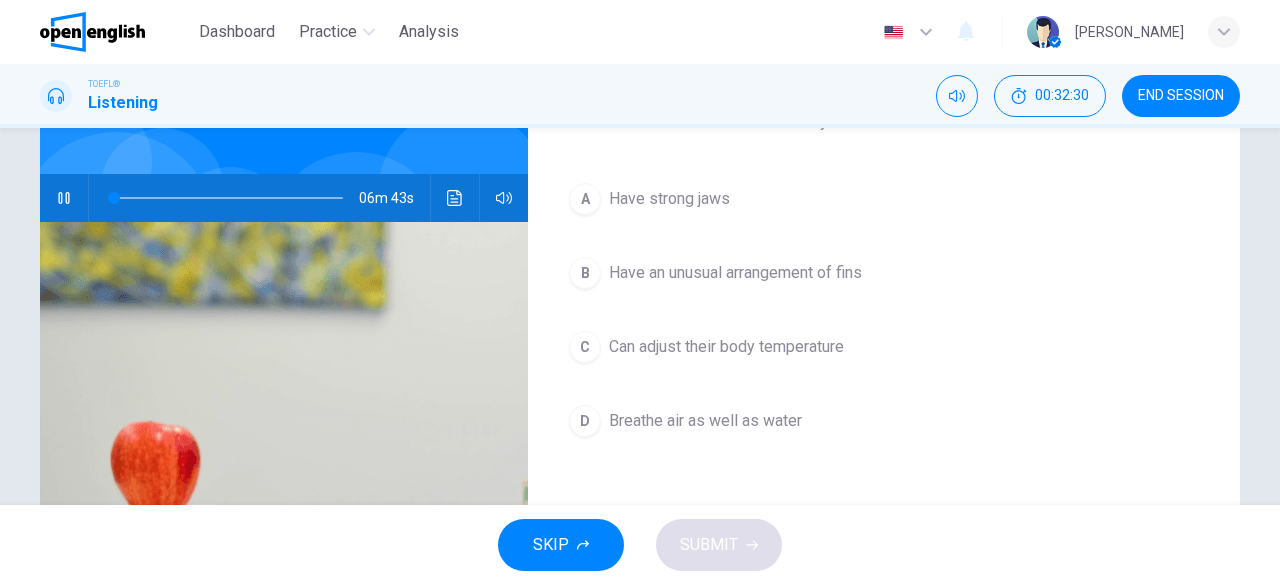 scroll, scrollTop: 100, scrollLeft: 0, axis: vertical 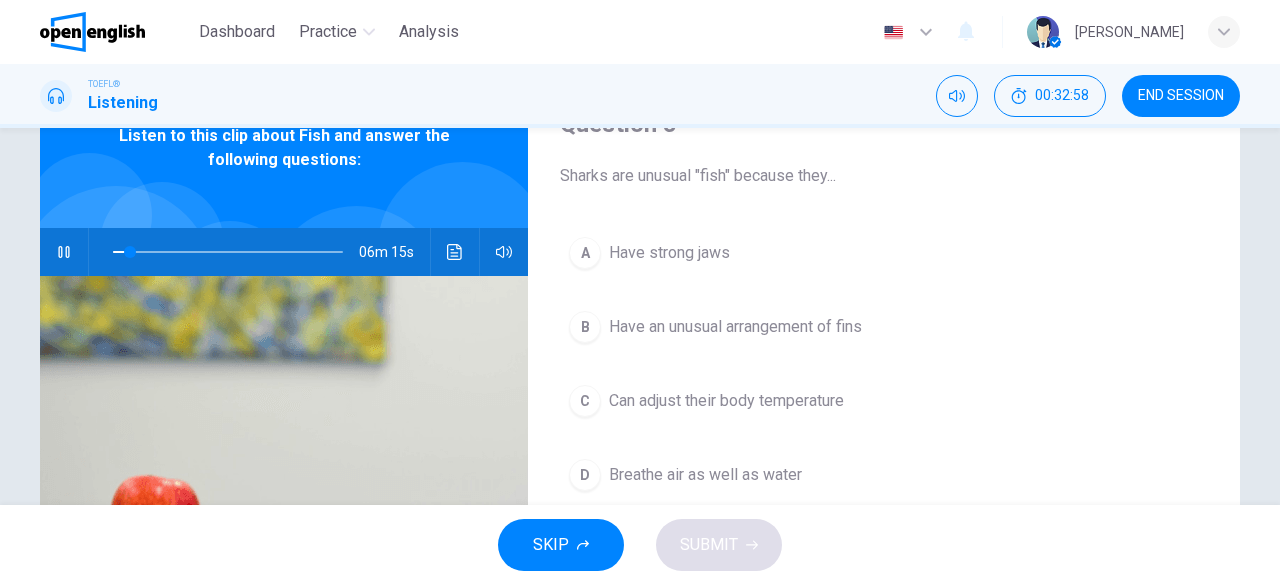 click on "A" at bounding box center [585, 253] 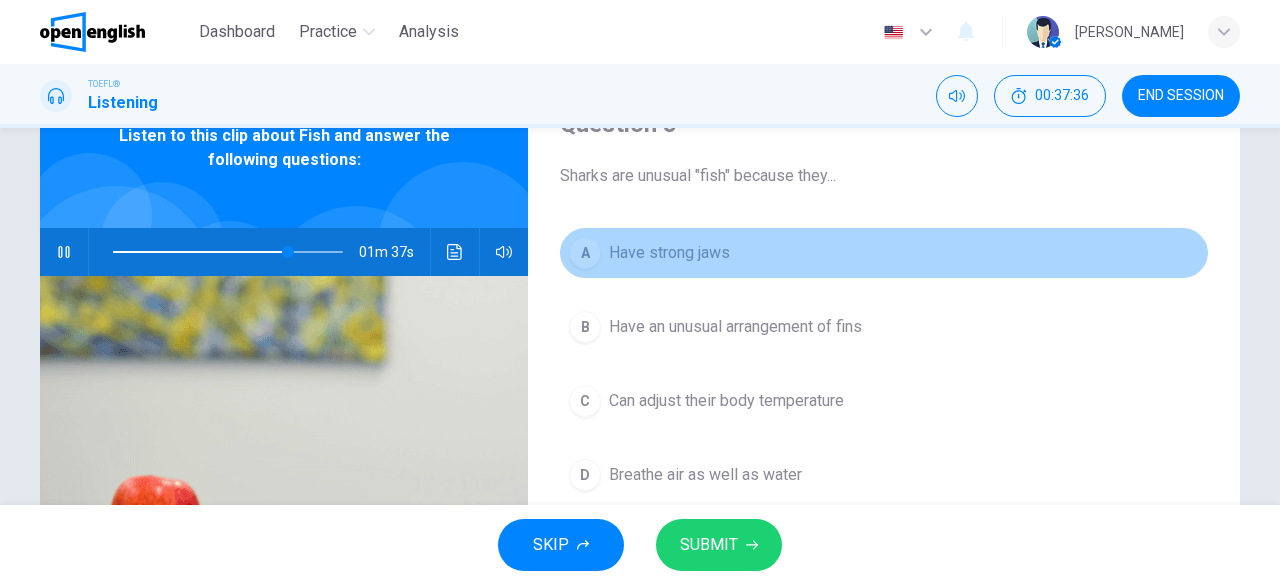 click on "A" at bounding box center [585, 253] 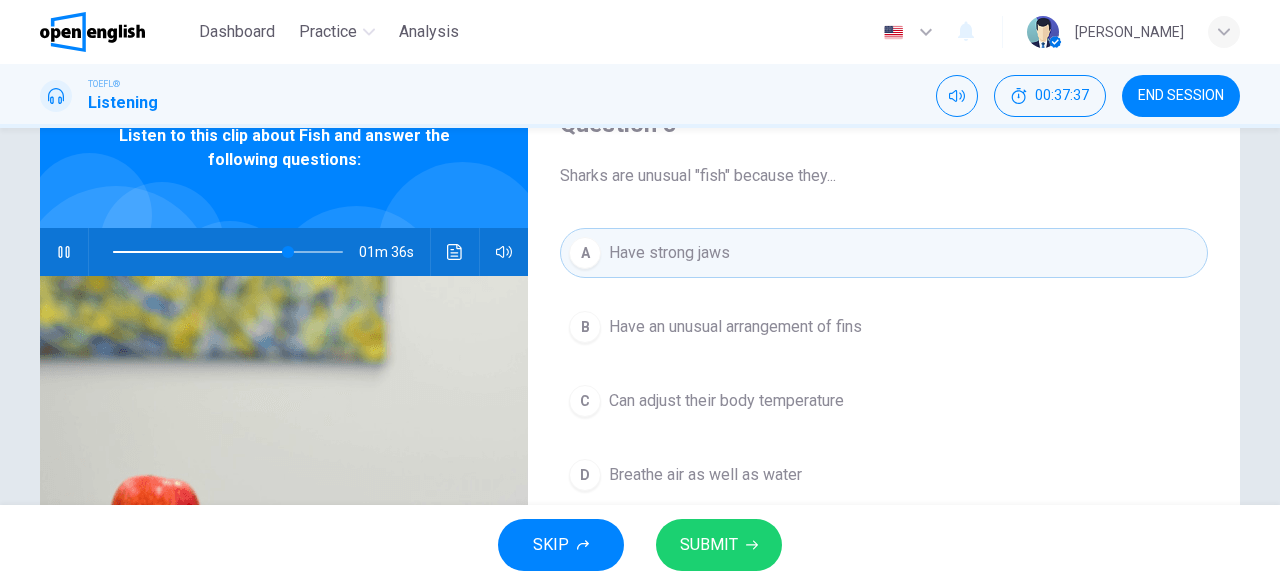 click on "SUBMIT" at bounding box center [719, 545] 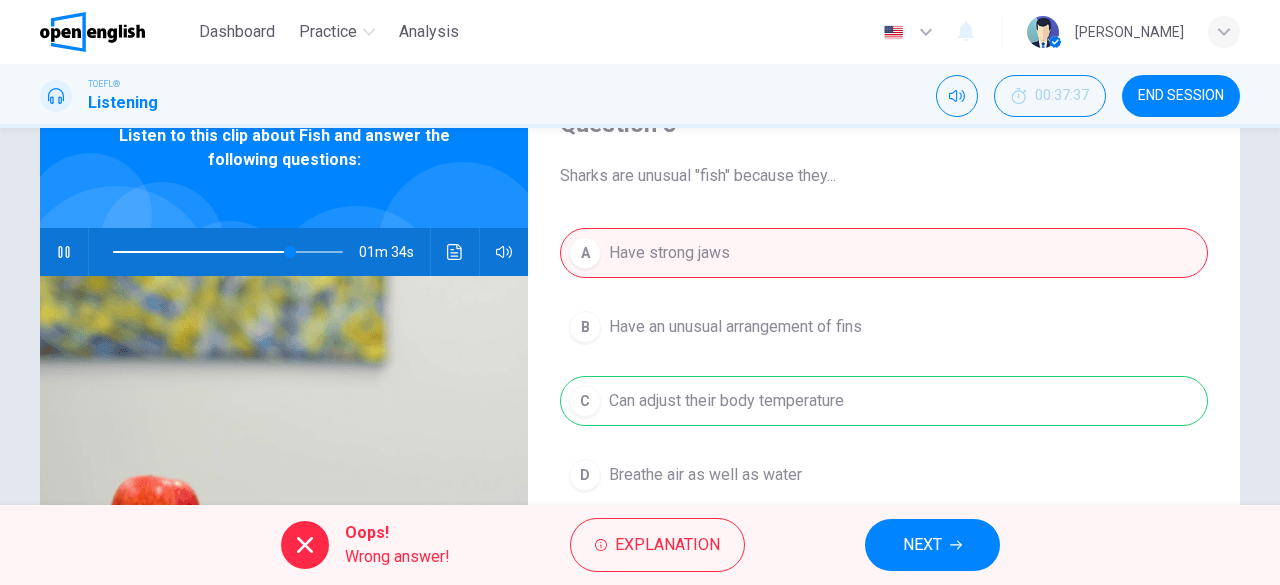 type on "**" 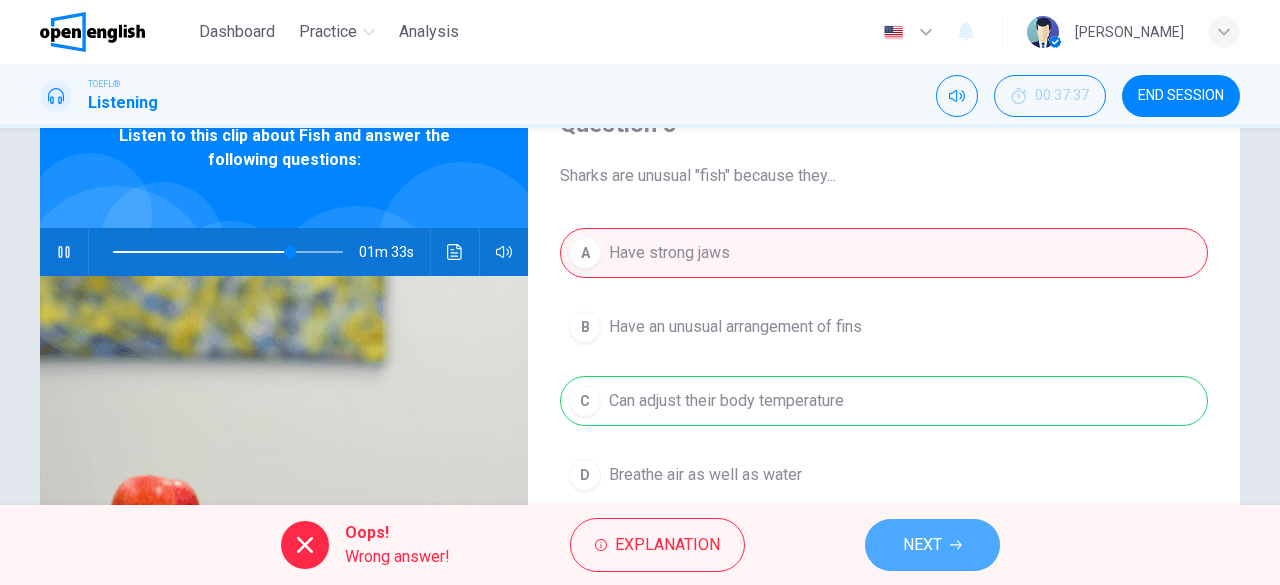 click on "NEXT" at bounding box center [932, 545] 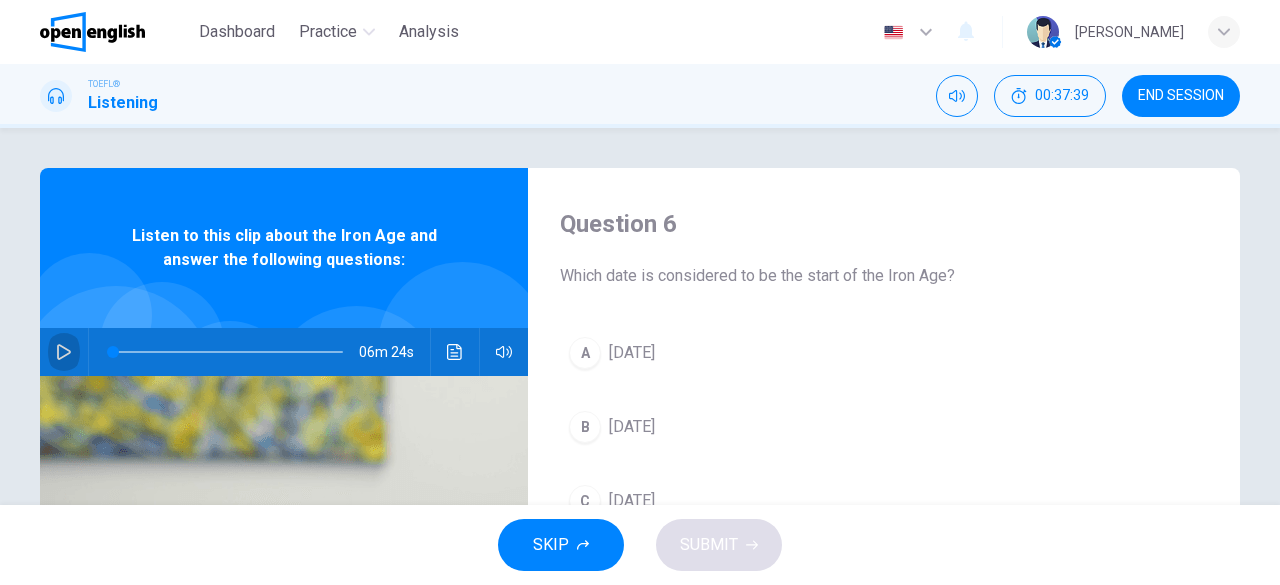 click 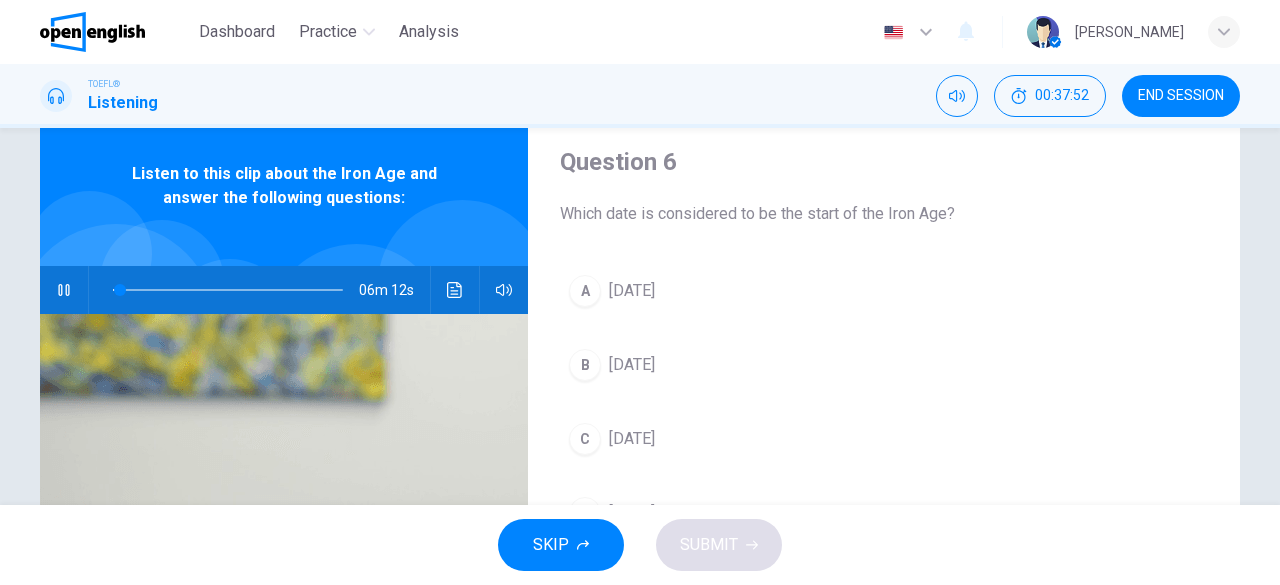 scroll, scrollTop: 0, scrollLeft: 0, axis: both 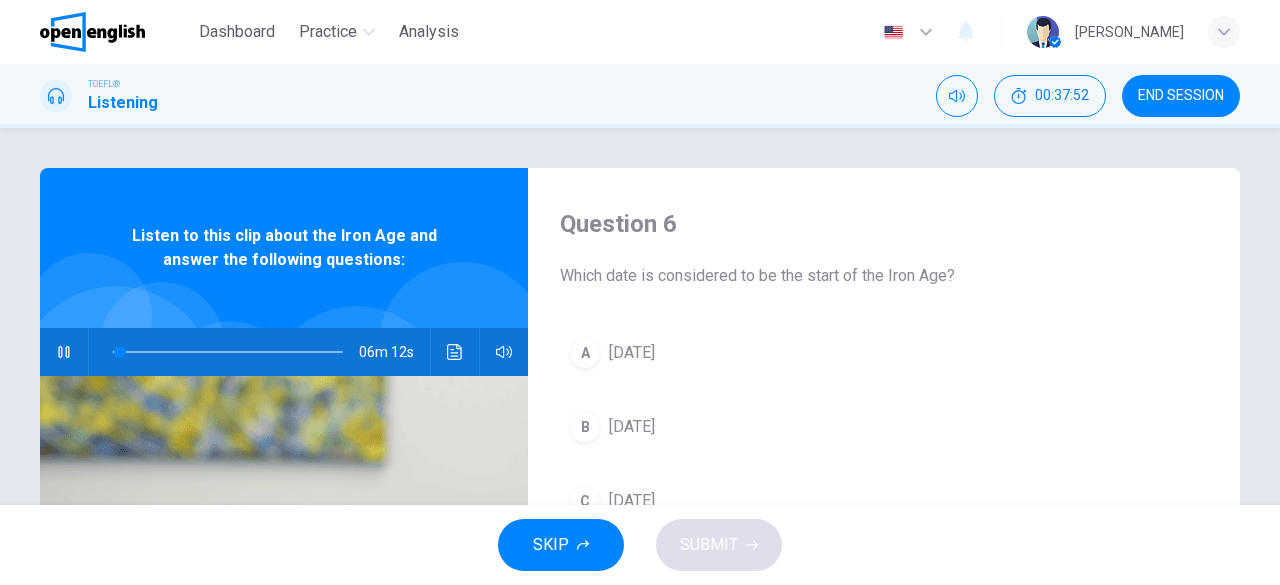 type on "*" 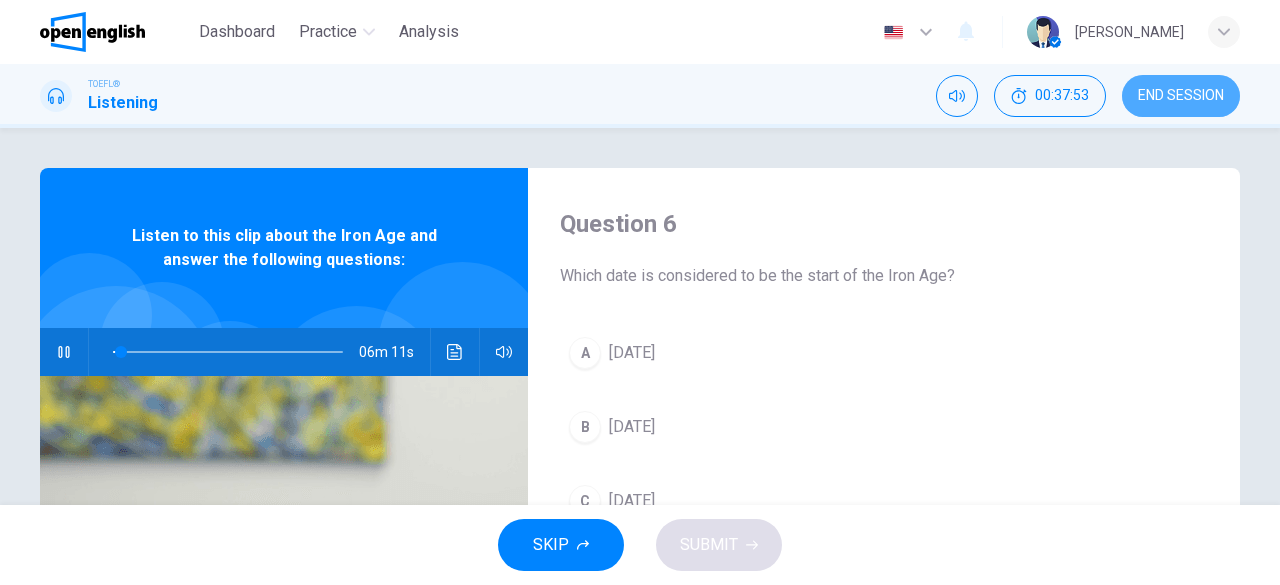 click on "END SESSION" at bounding box center [1181, 96] 